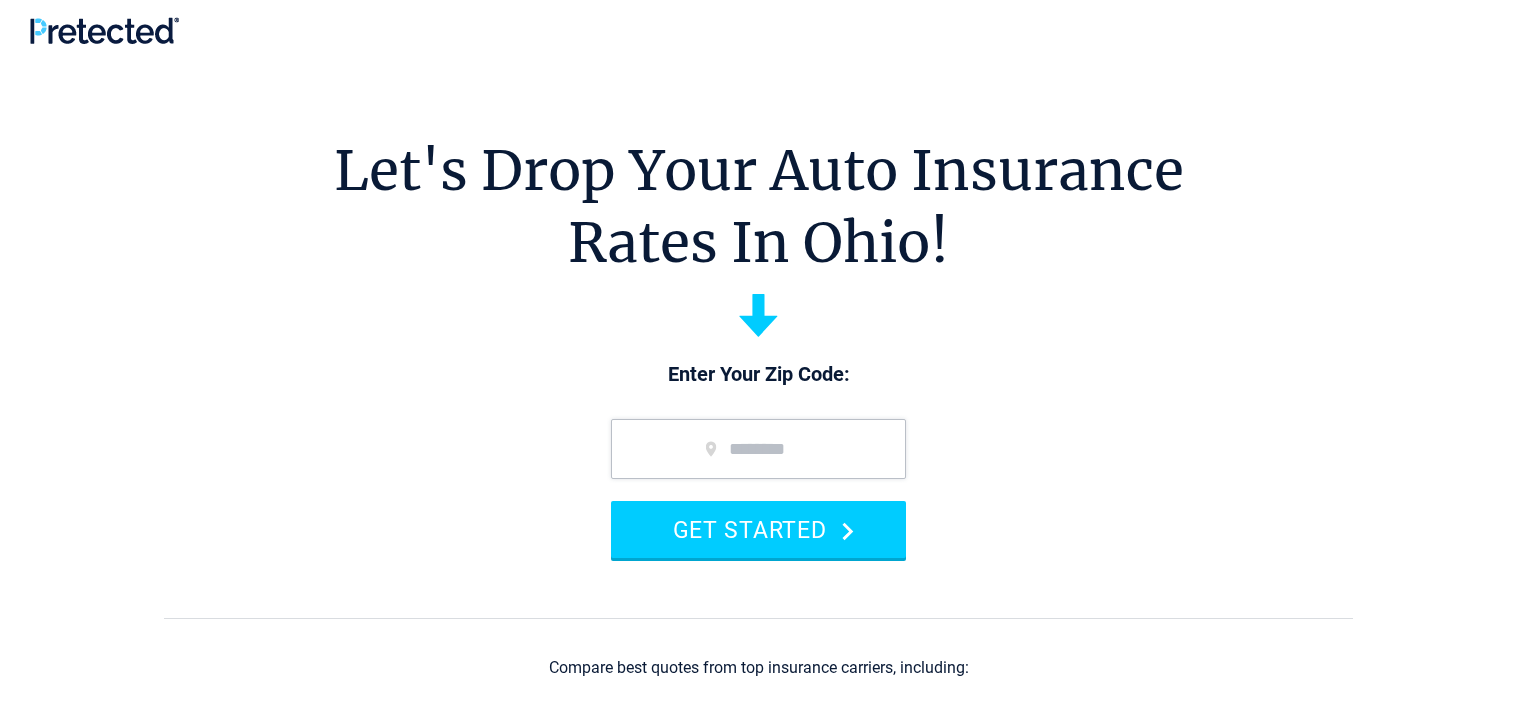 scroll, scrollTop: 0, scrollLeft: 0, axis: both 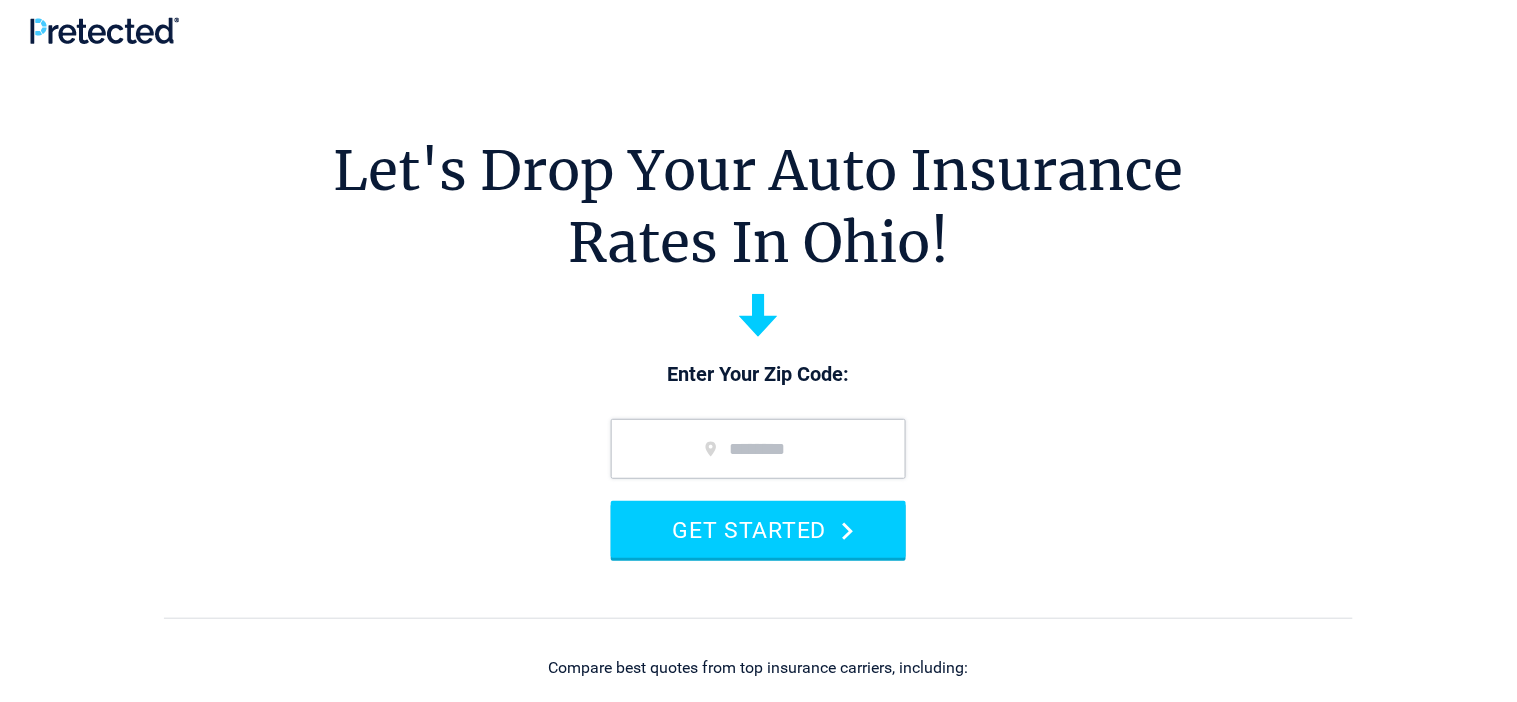 type on "*****" 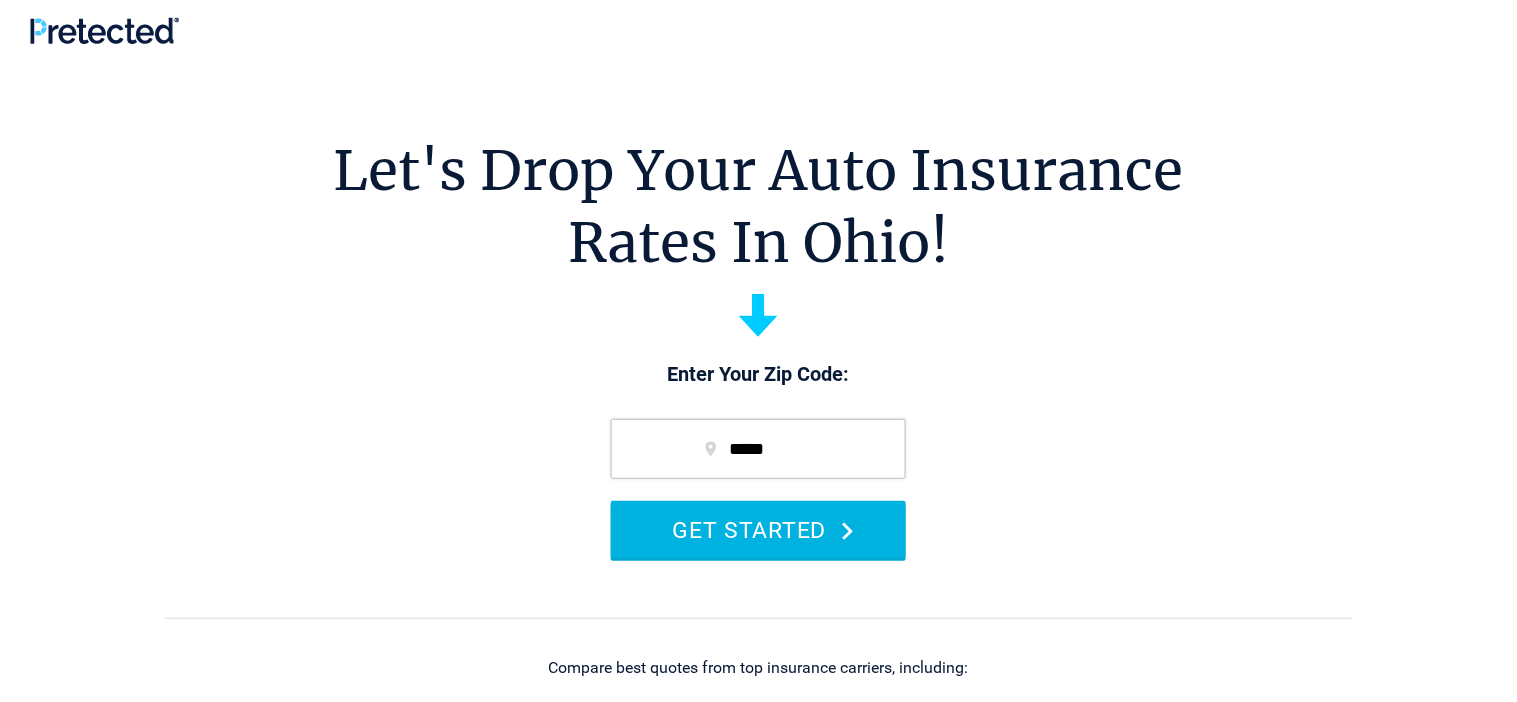 click on "GET STARTED" at bounding box center [758, 529] 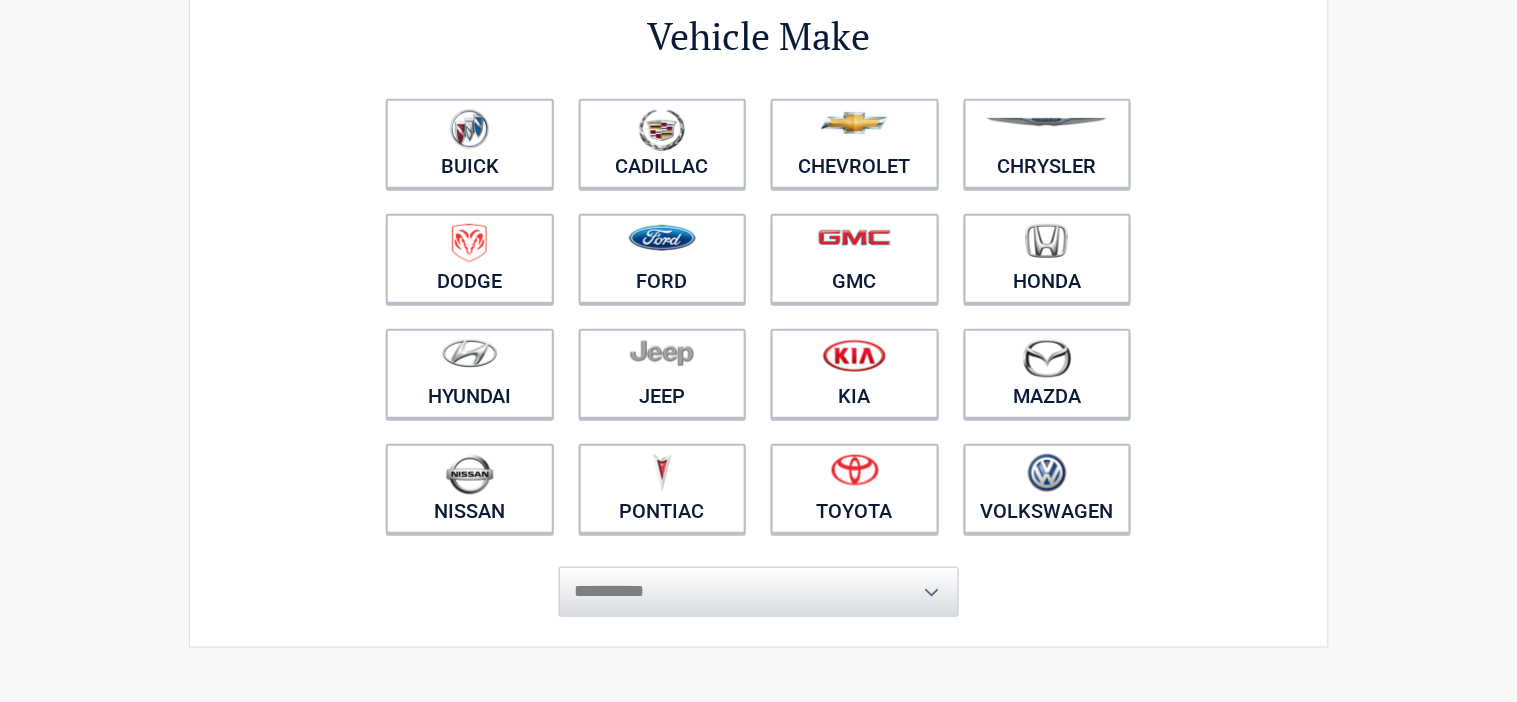 scroll, scrollTop: 174, scrollLeft: 0, axis: vertical 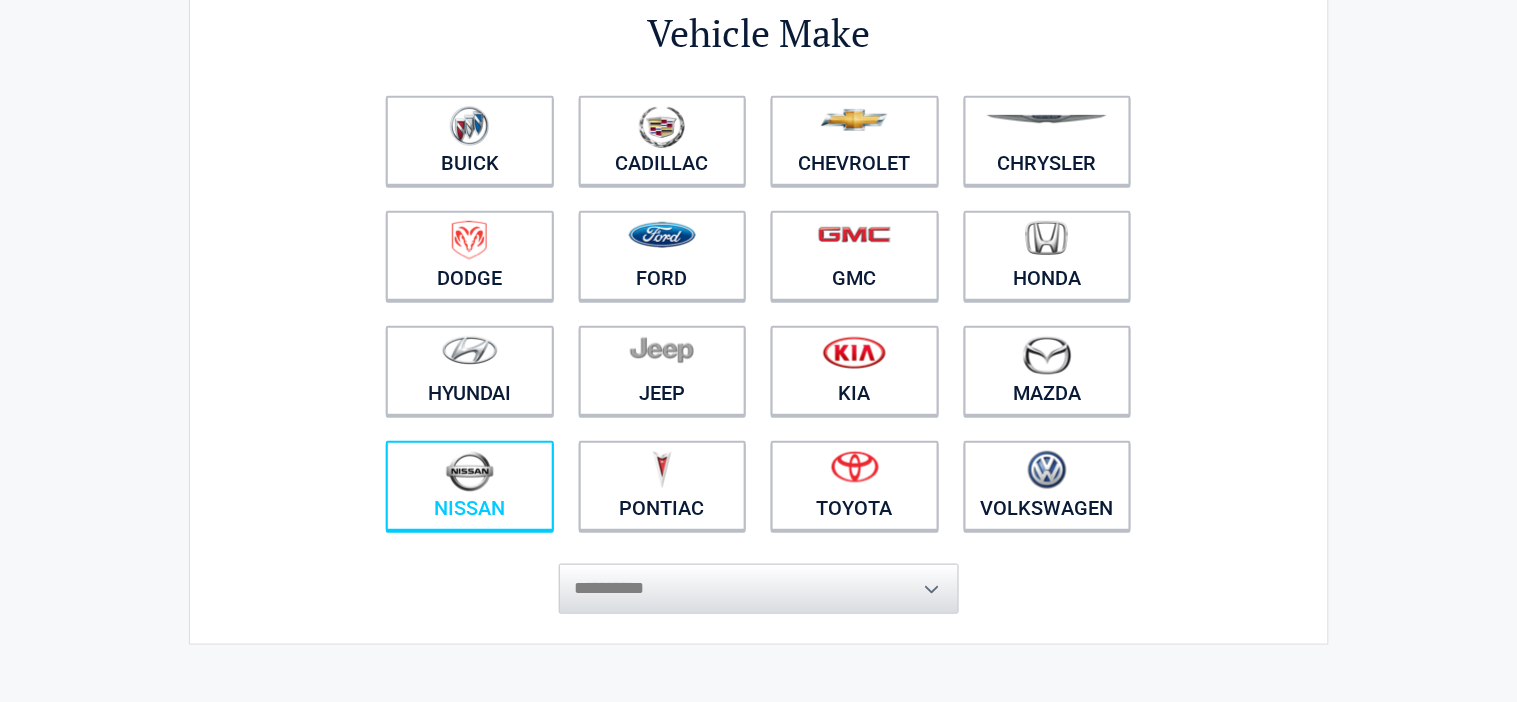 click on "Nissan" at bounding box center [470, 486] 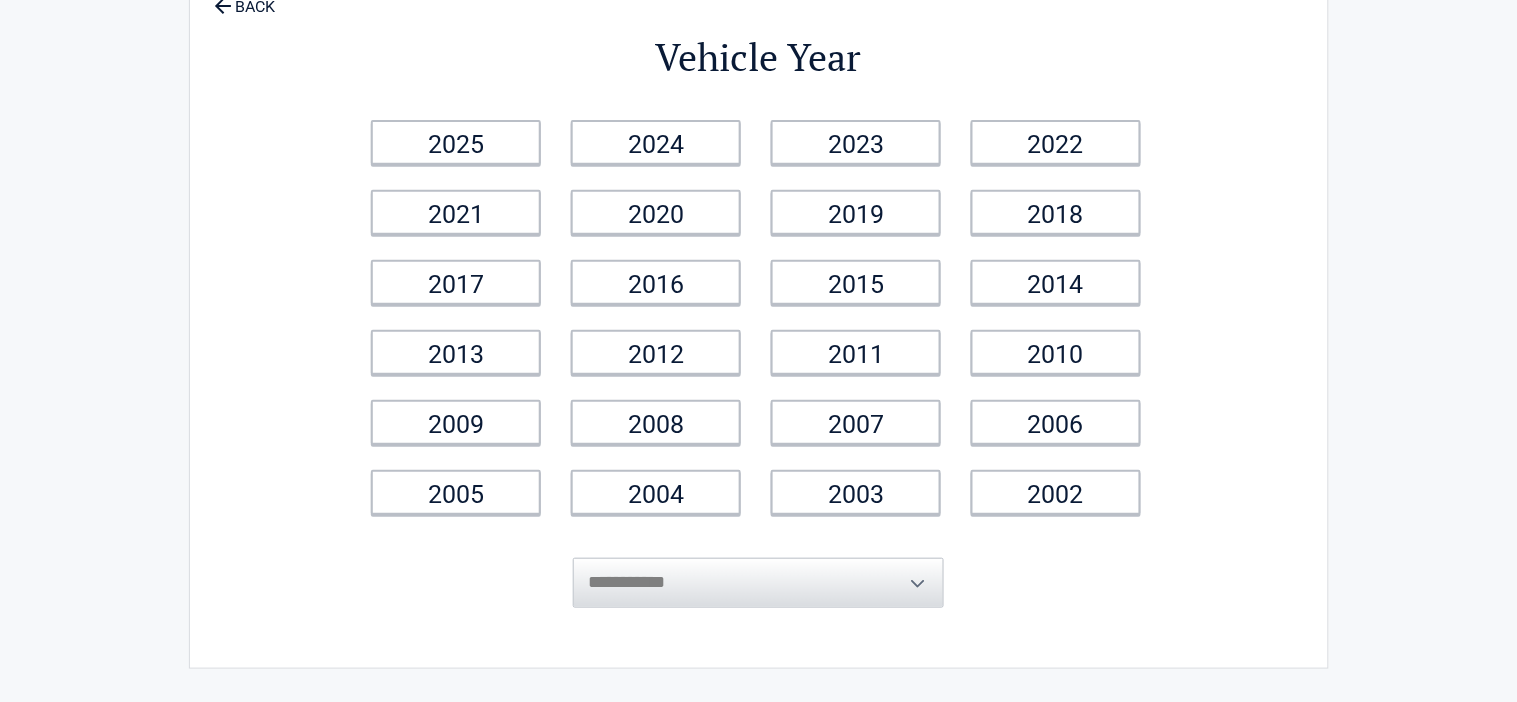 scroll, scrollTop: 105, scrollLeft: 0, axis: vertical 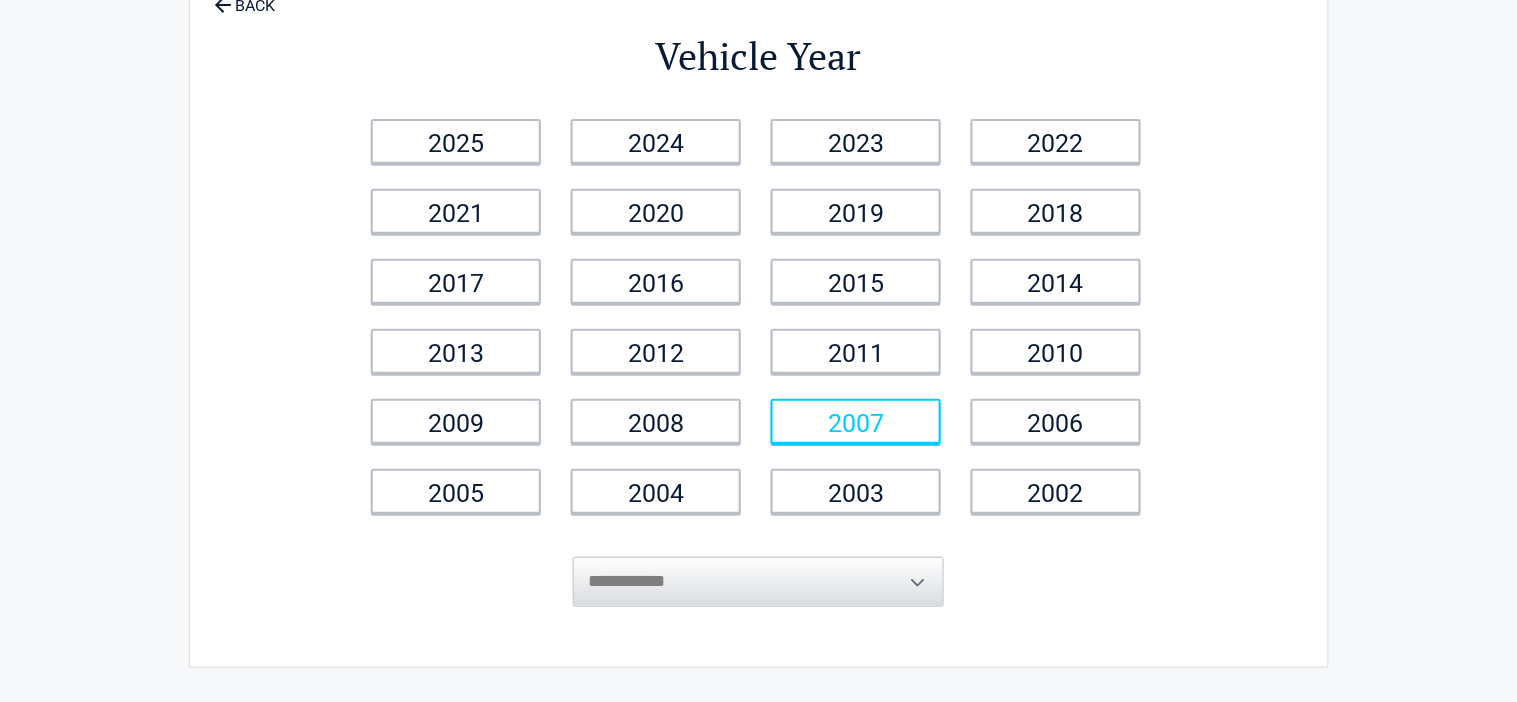 click on "2007" at bounding box center [856, 421] 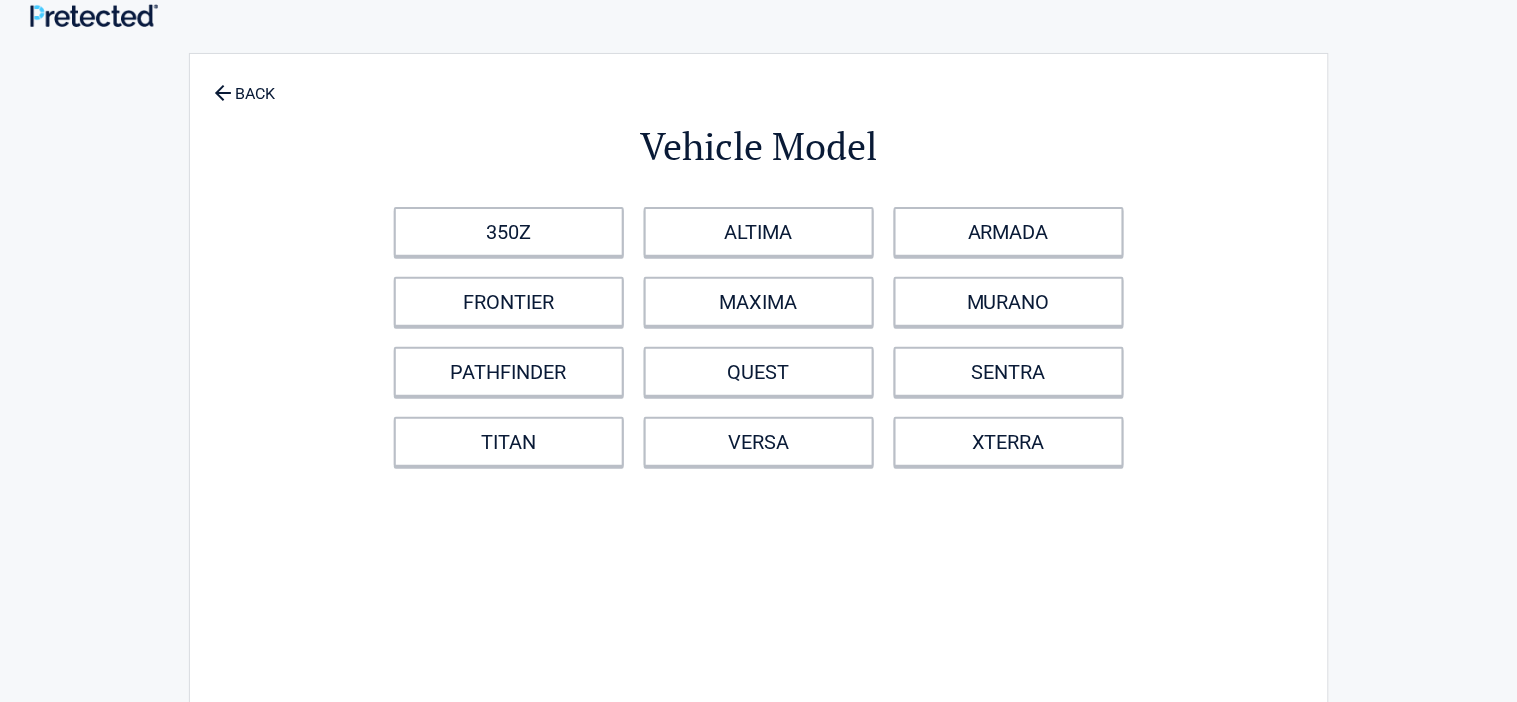 scroll, scrollTop: 0, scrollLeft: 0, axis: both 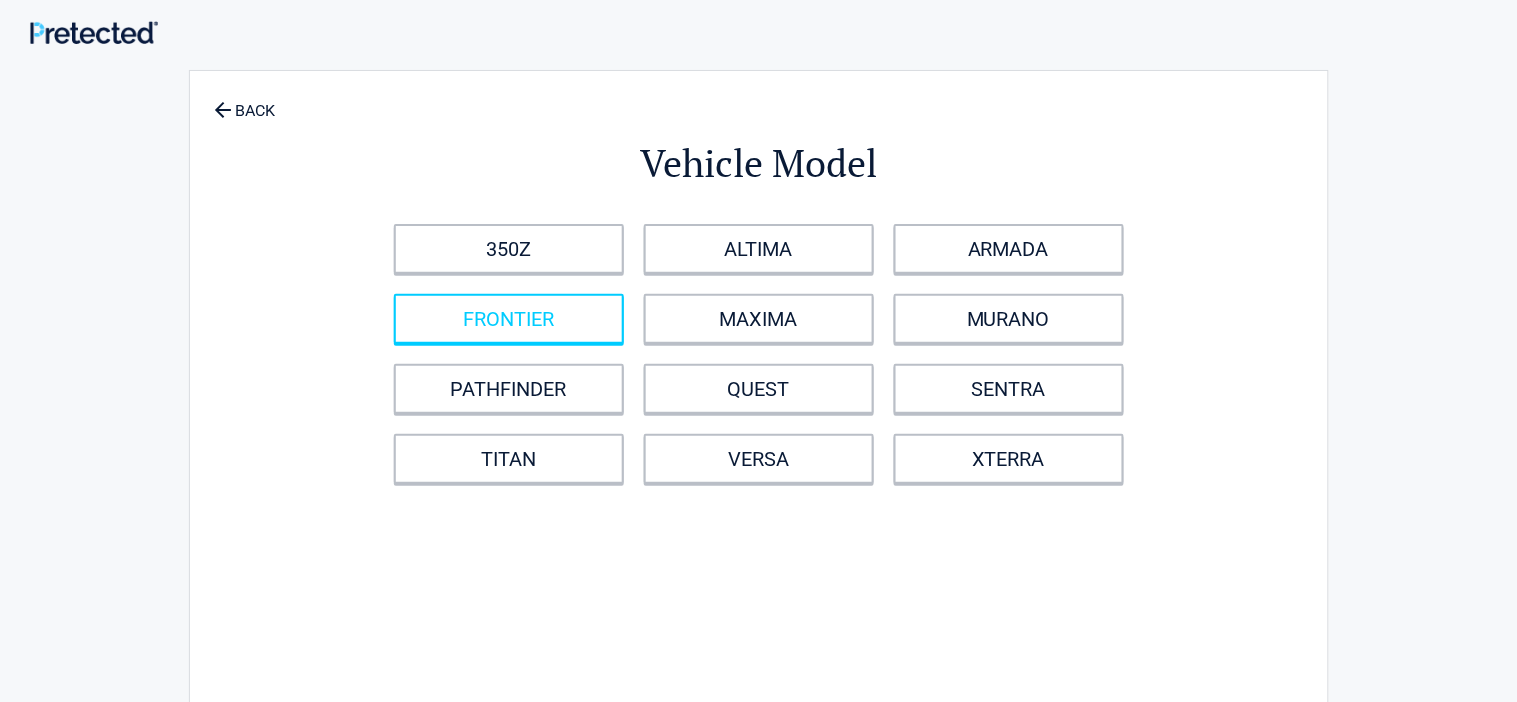 click on "FRONTIER" at bounding box center [509, 319] 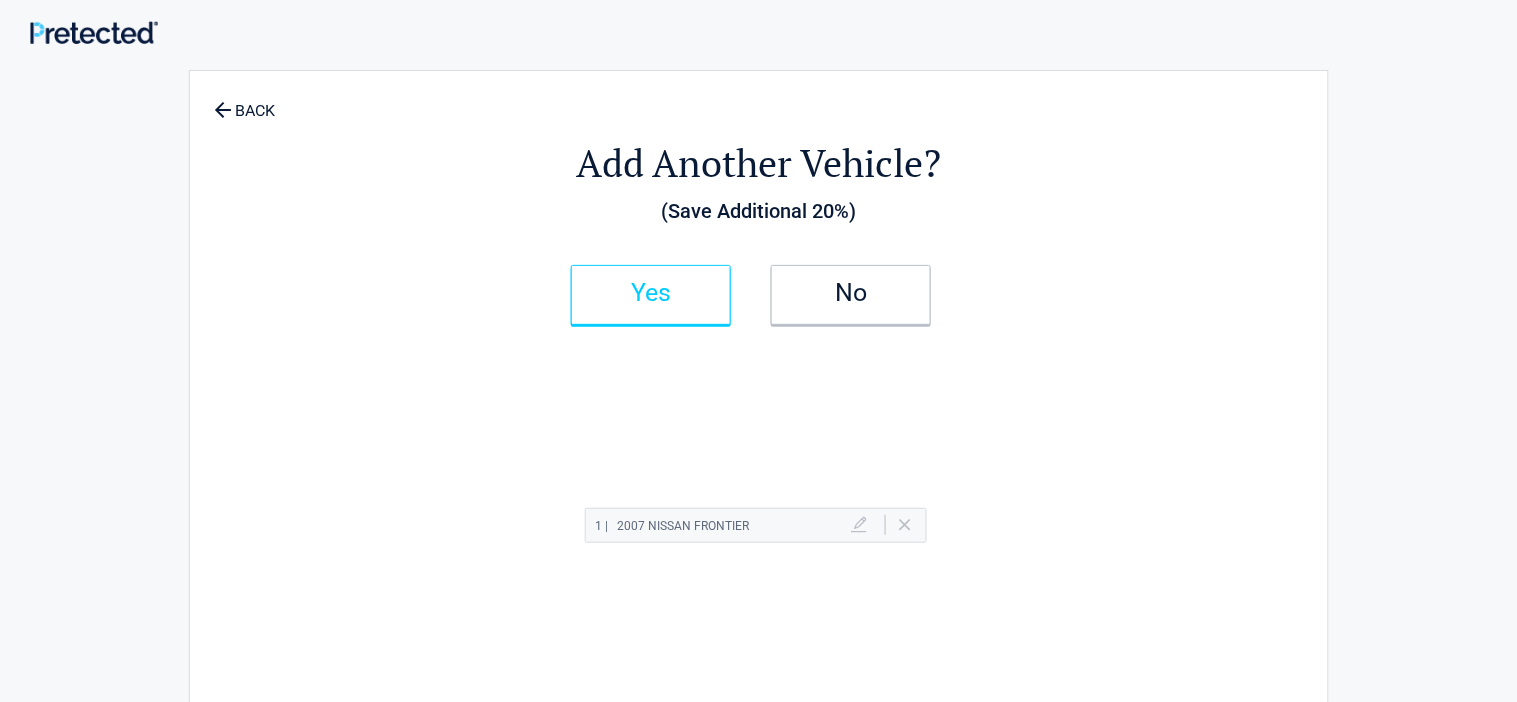 click on "Yes" at bounding box center [651, 295] 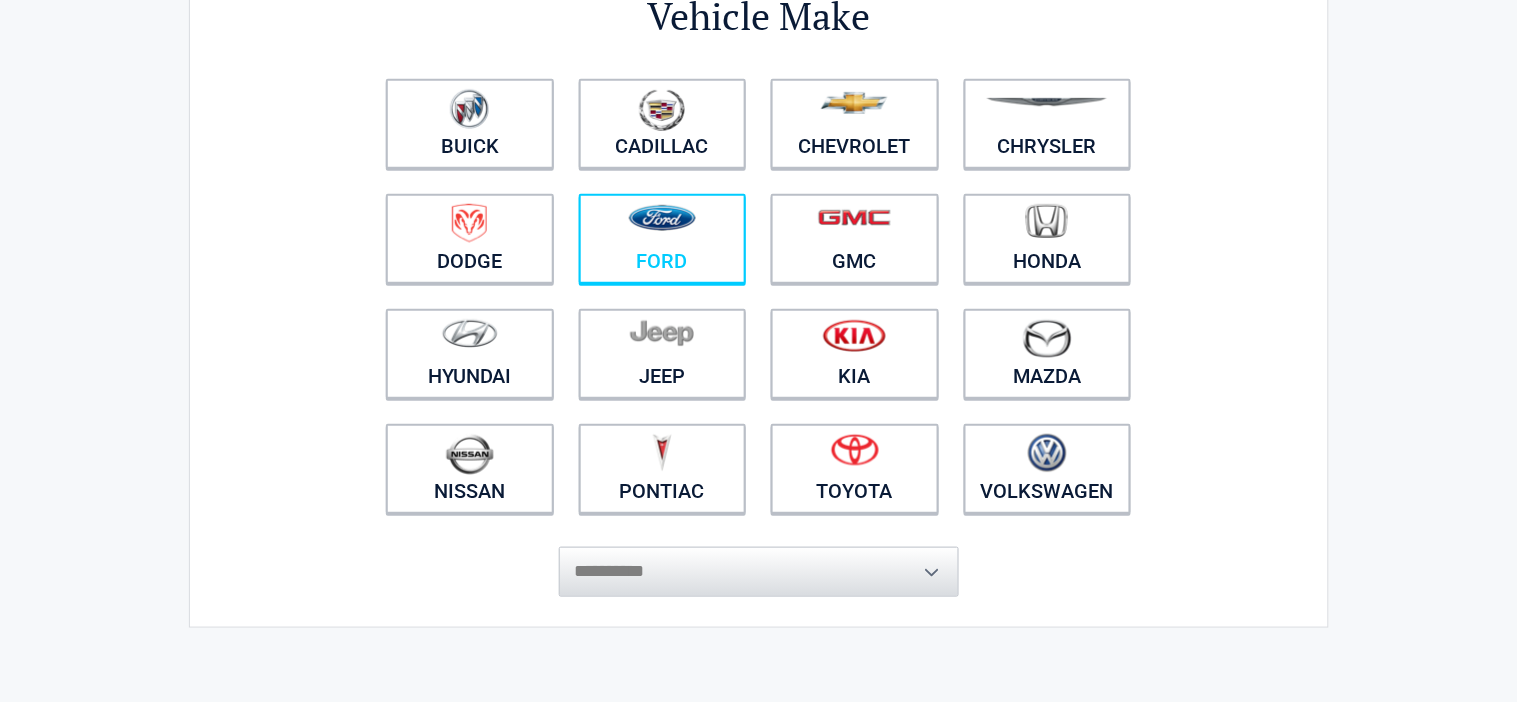 scroll, scrollTop: 192, scrollLeft: 0, axis: vertical 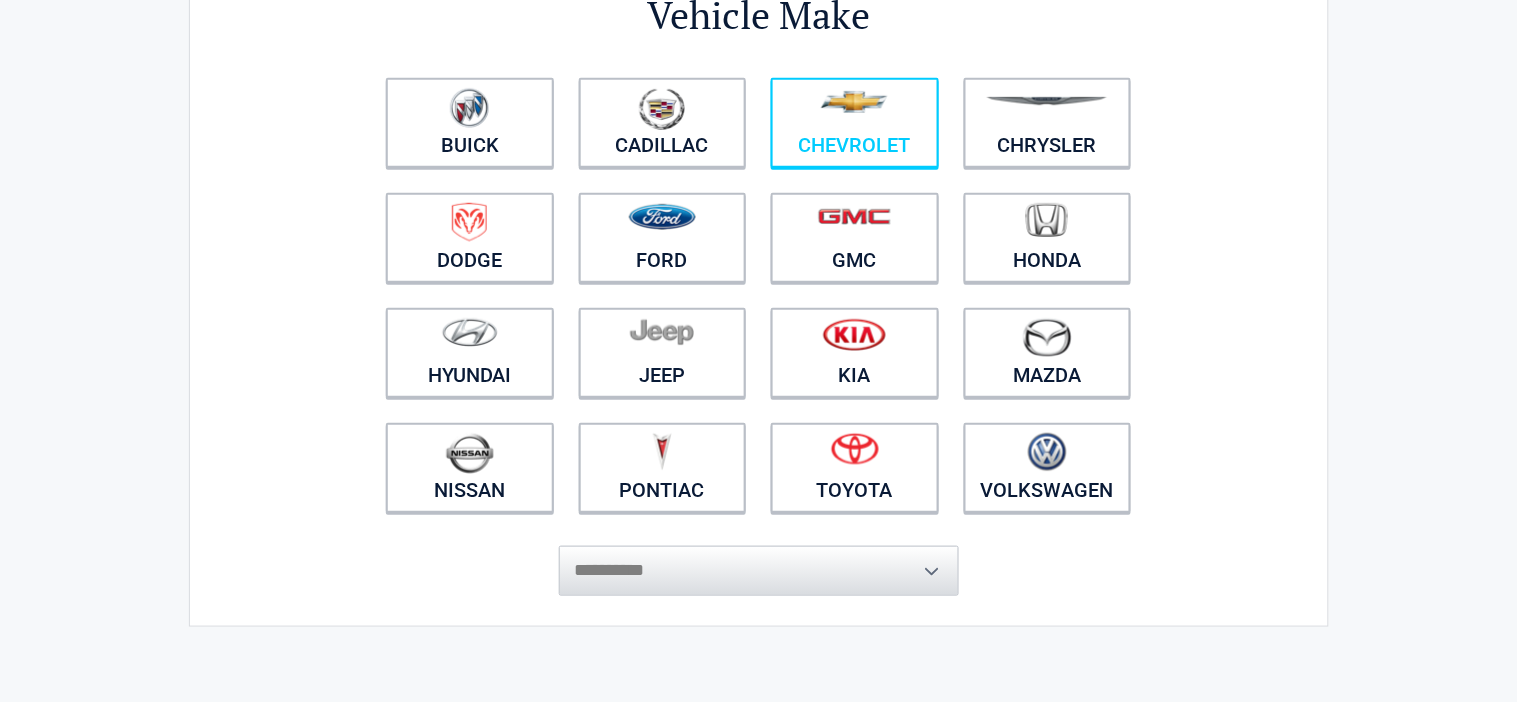 click on "Chevrolet" at bounding box center (855, 123) 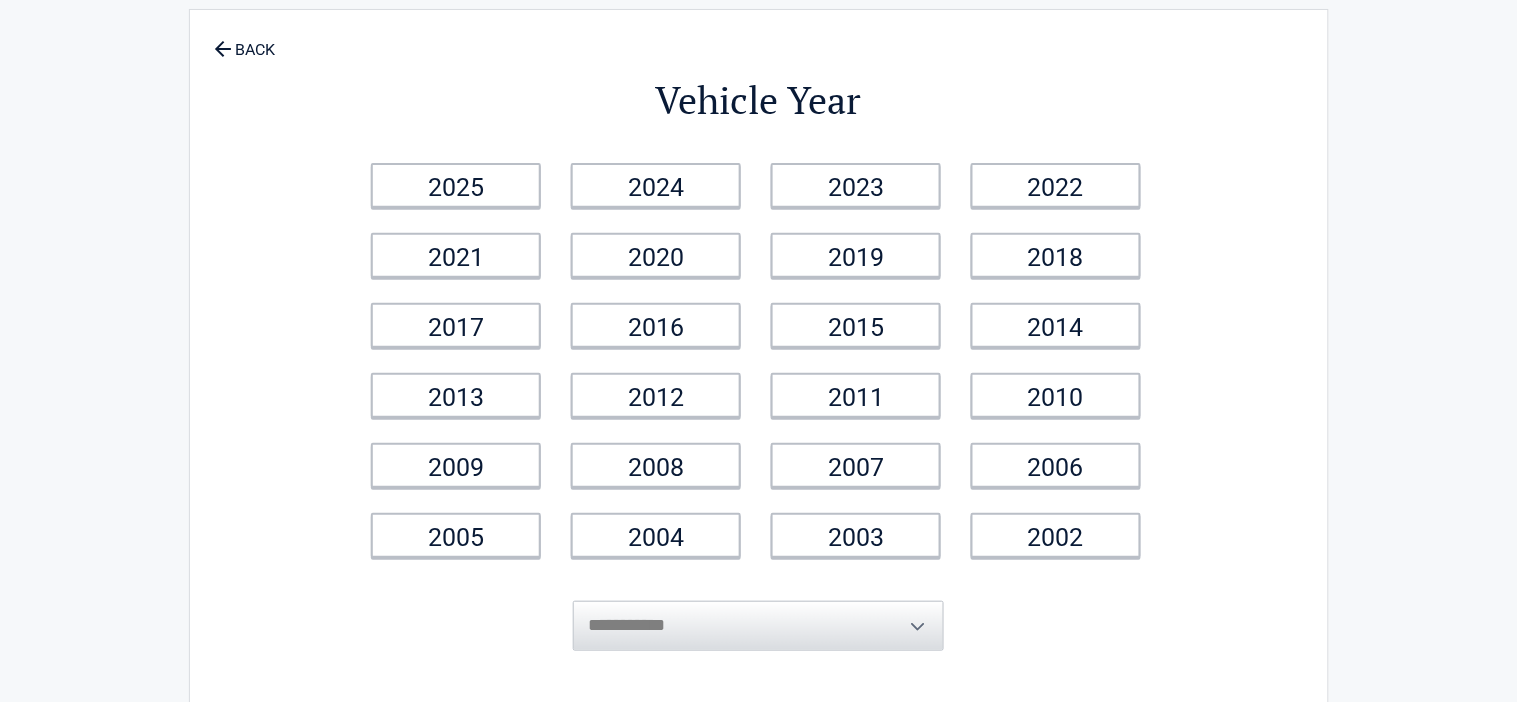 scroll, scrollTop: 0, scrollLeft: 0, axis: both 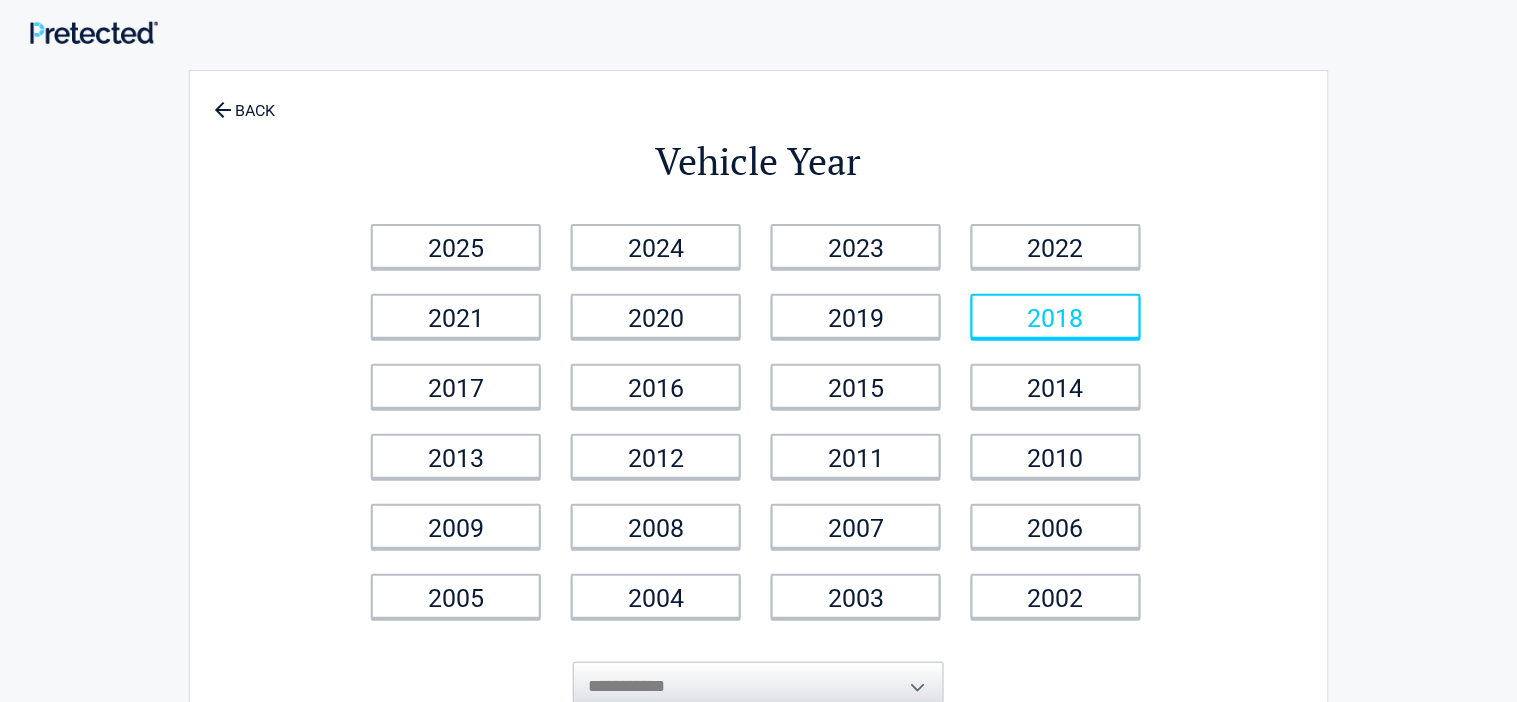 click on "2018" at bounding box center (1056, 316) 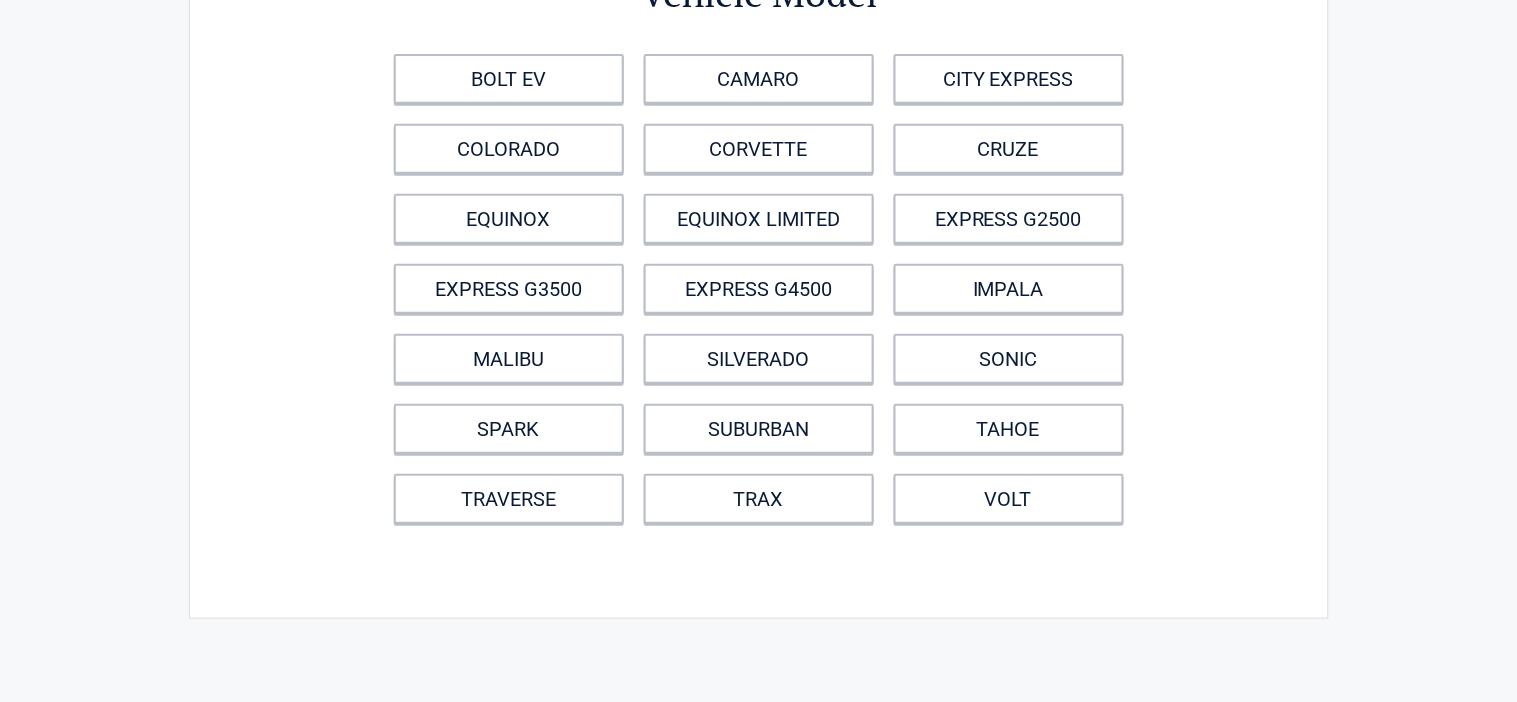 scroll, scrollTop: 173, scrollLeft: 0, axis: vertical 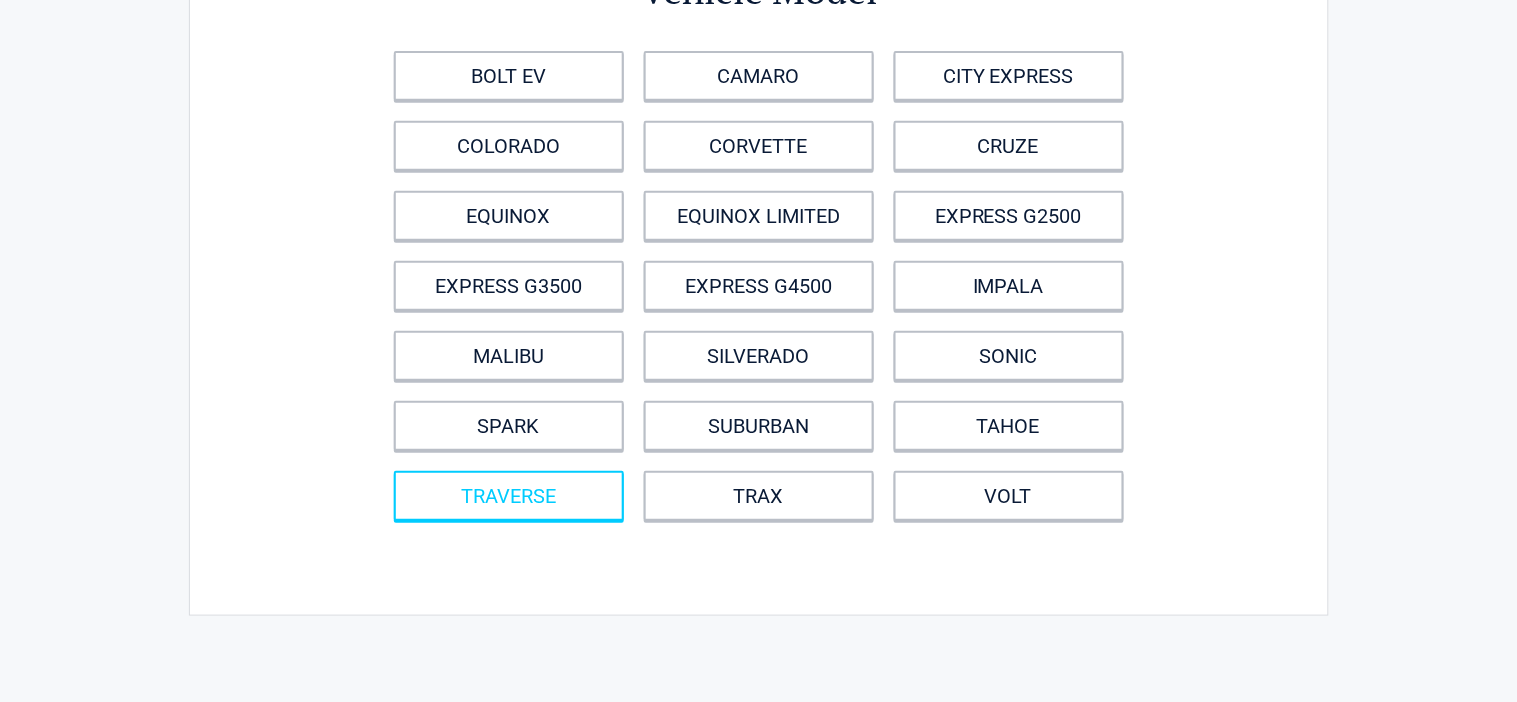 click on "TRAVERSE" at bounding box center (509, 496) 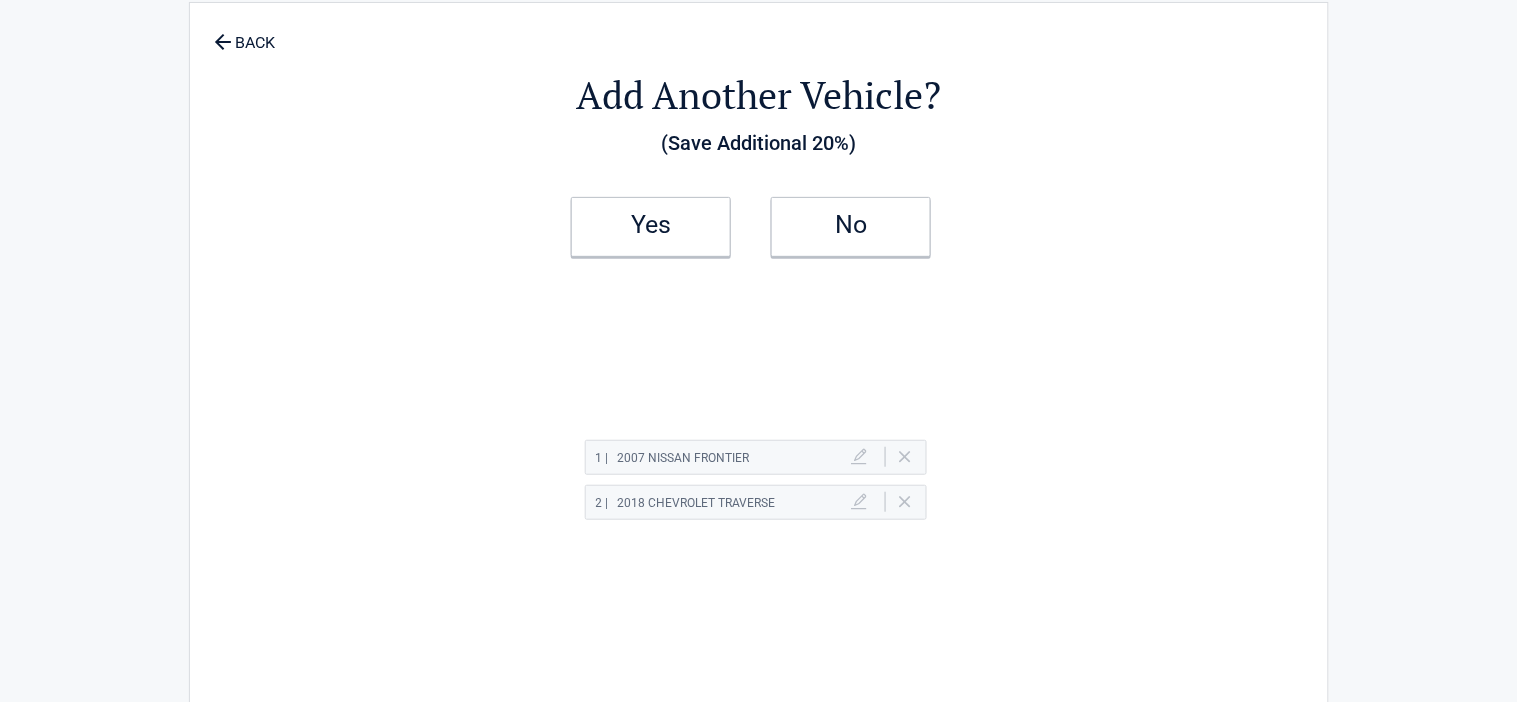 scroll, scrollTop: 0, scrollLeft: 0, axis: both 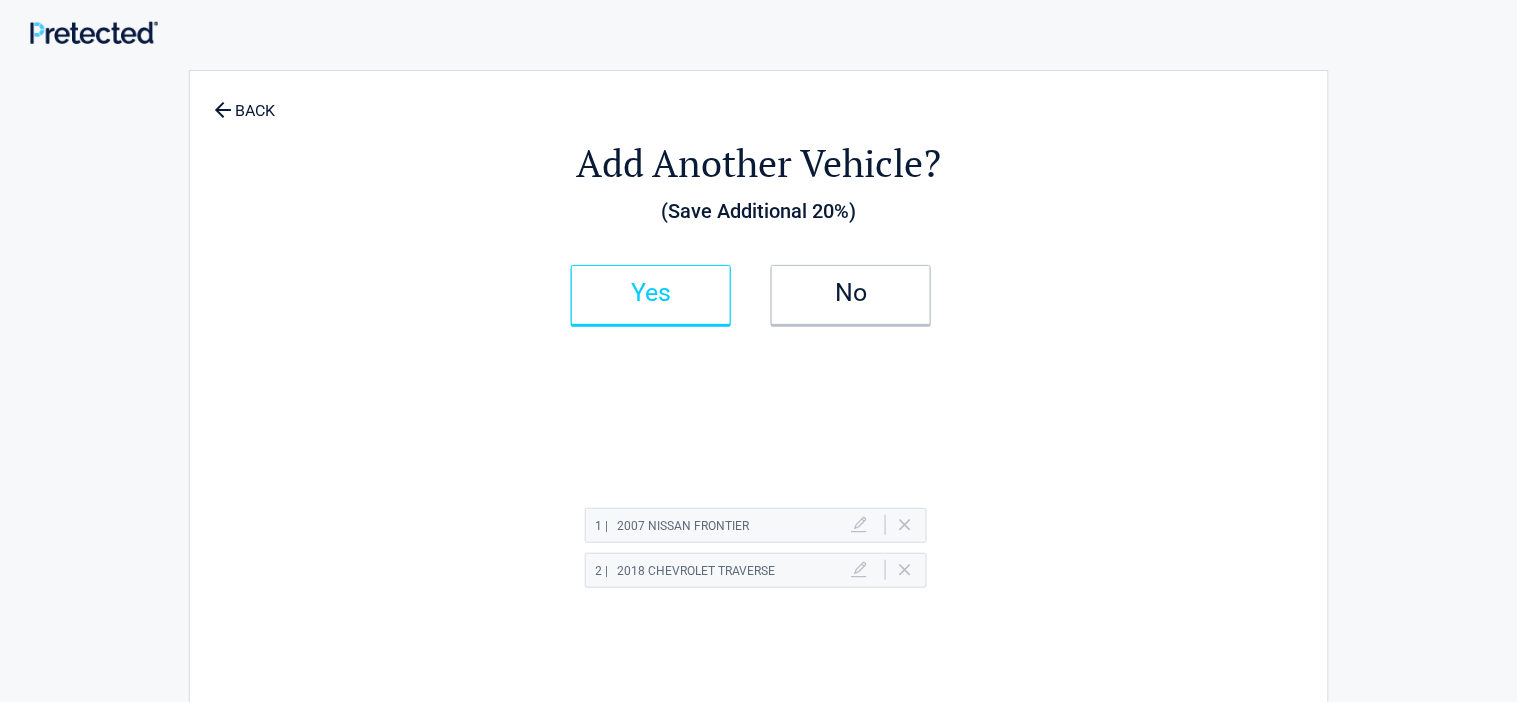 click on "Yes" at bounding box center [651, 293] 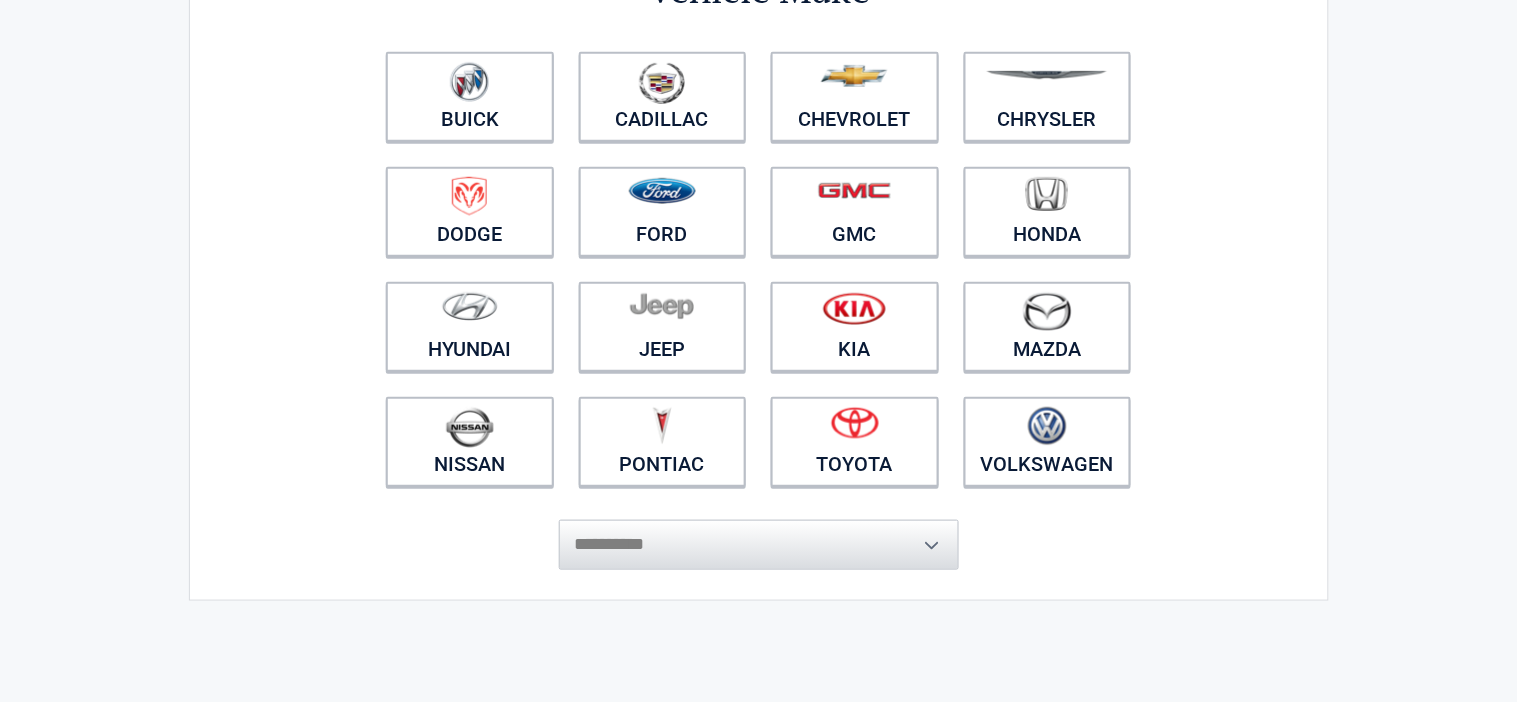 scroll, scrollTop: 223, scrollLeft: 0, axis: vertical 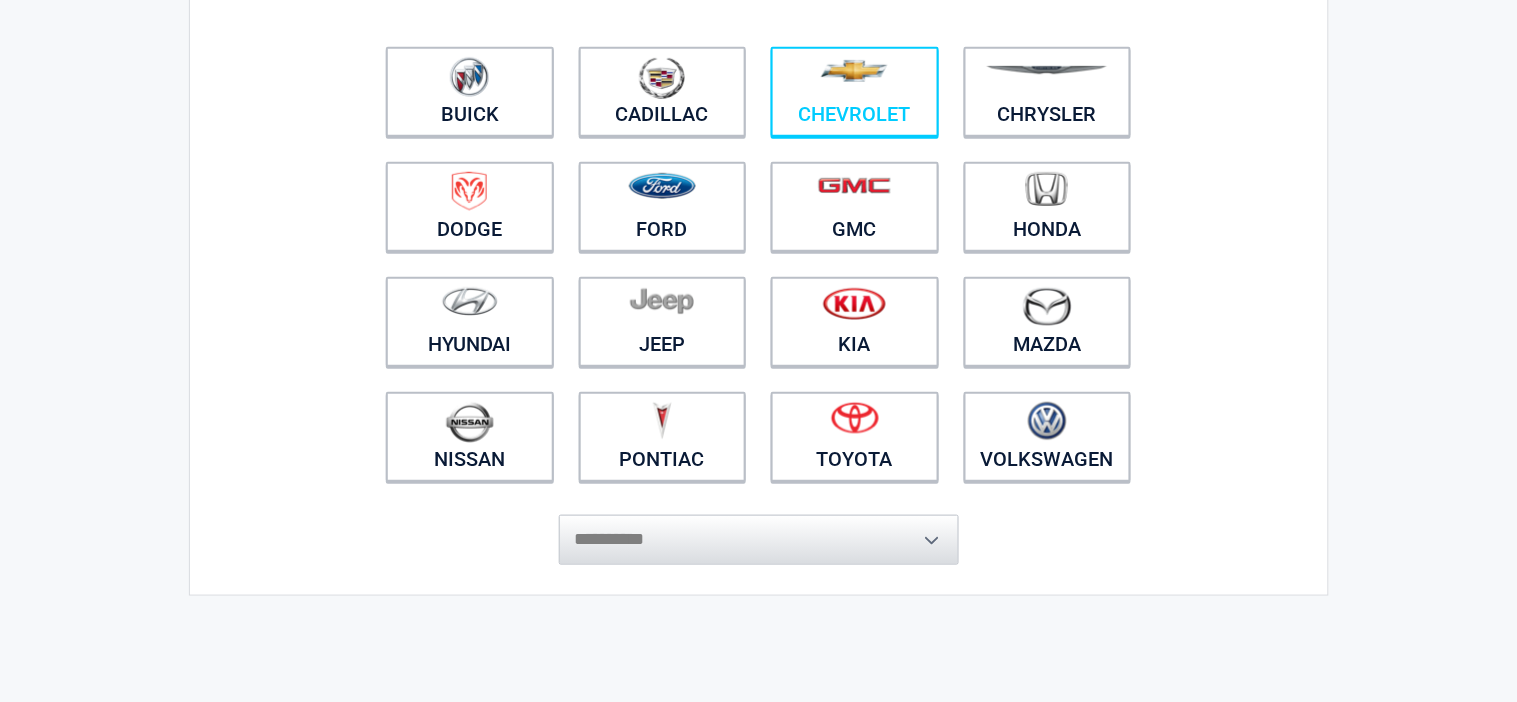 click on "Chevrolet" at bounding box center [855, 92] 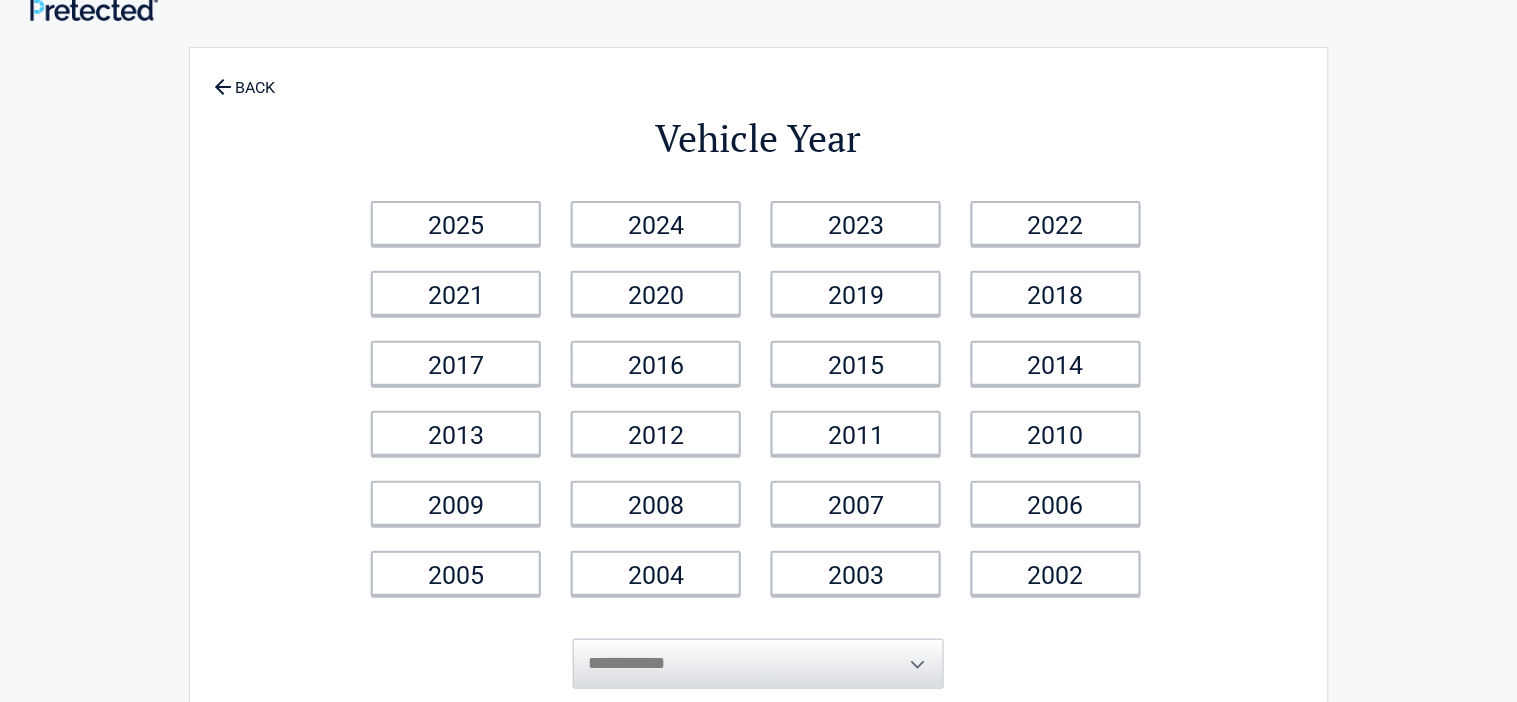 scroll, scrollTop: 0, scrollLeft: 0, axis: both 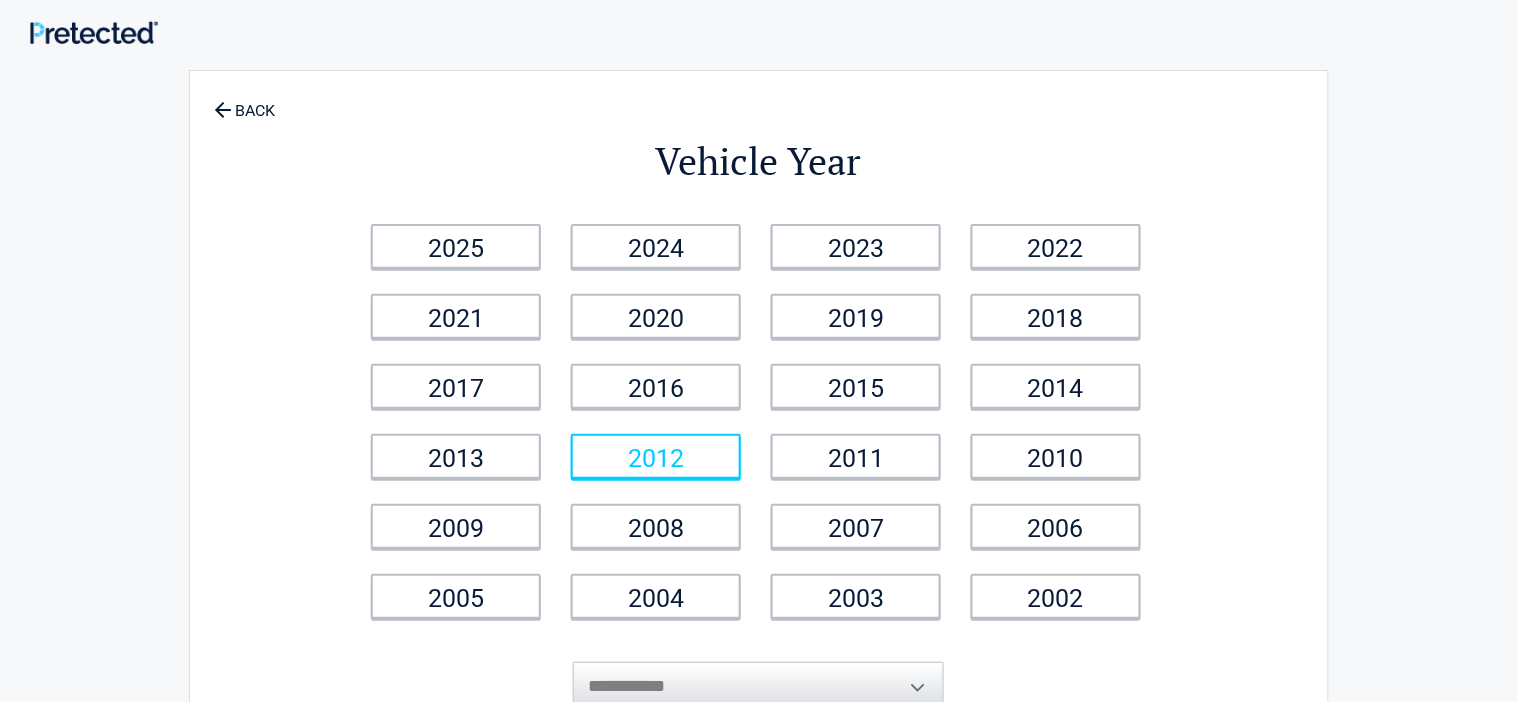 click on "2012" at bounding box center [656, 456] 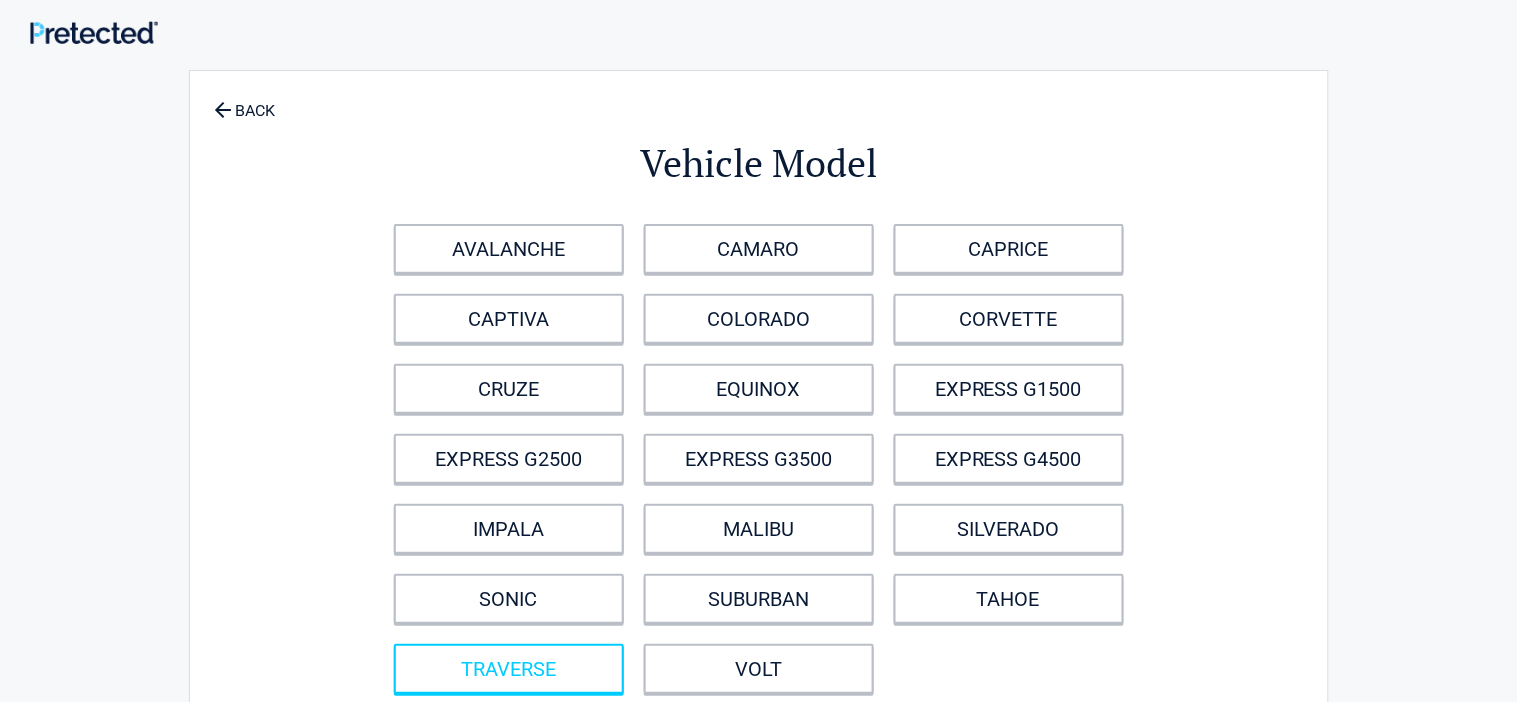 click on "TRAVERSE" at bounding box center (509, 669) 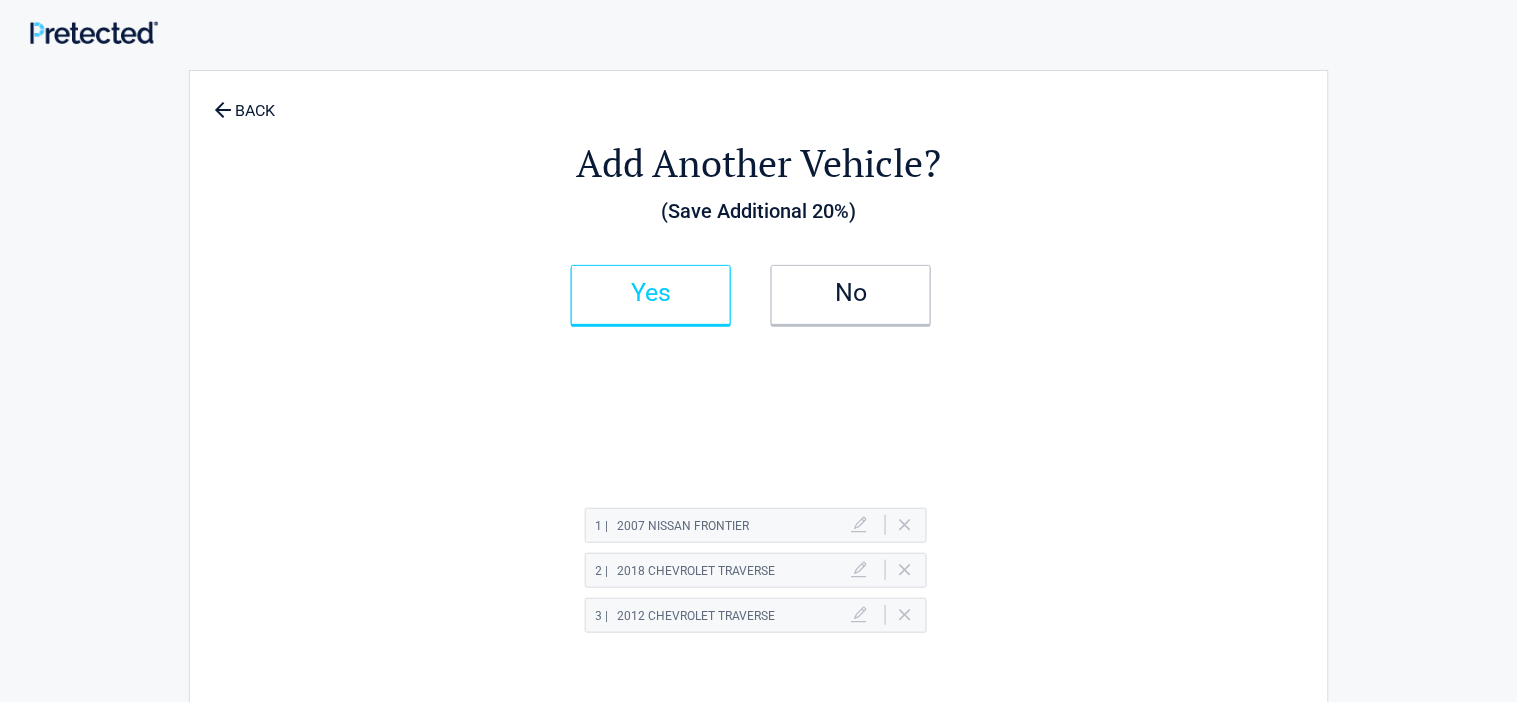 click on "Yes" at bounding box center (651, 295) 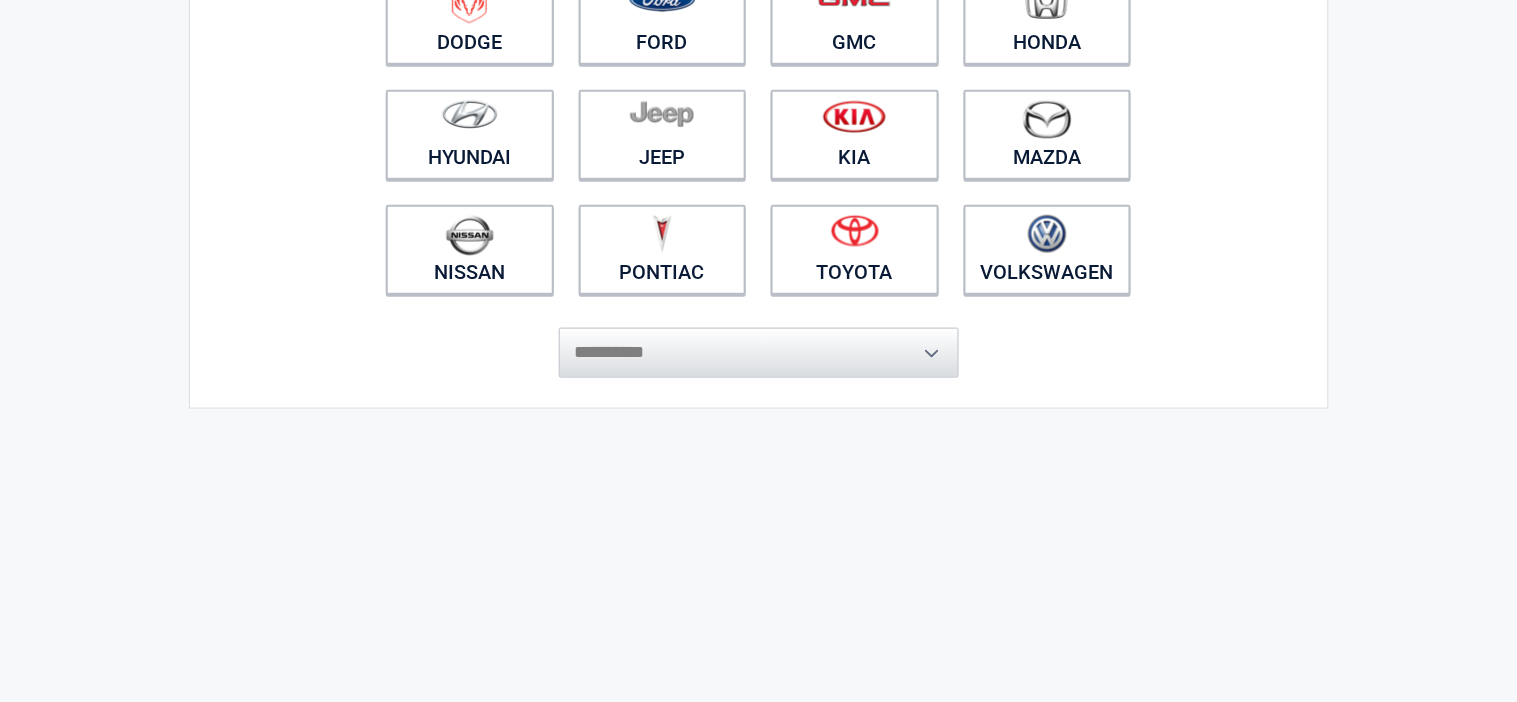 scroll, scrollTop: 421, scrollLeft: 0, axis: vertical 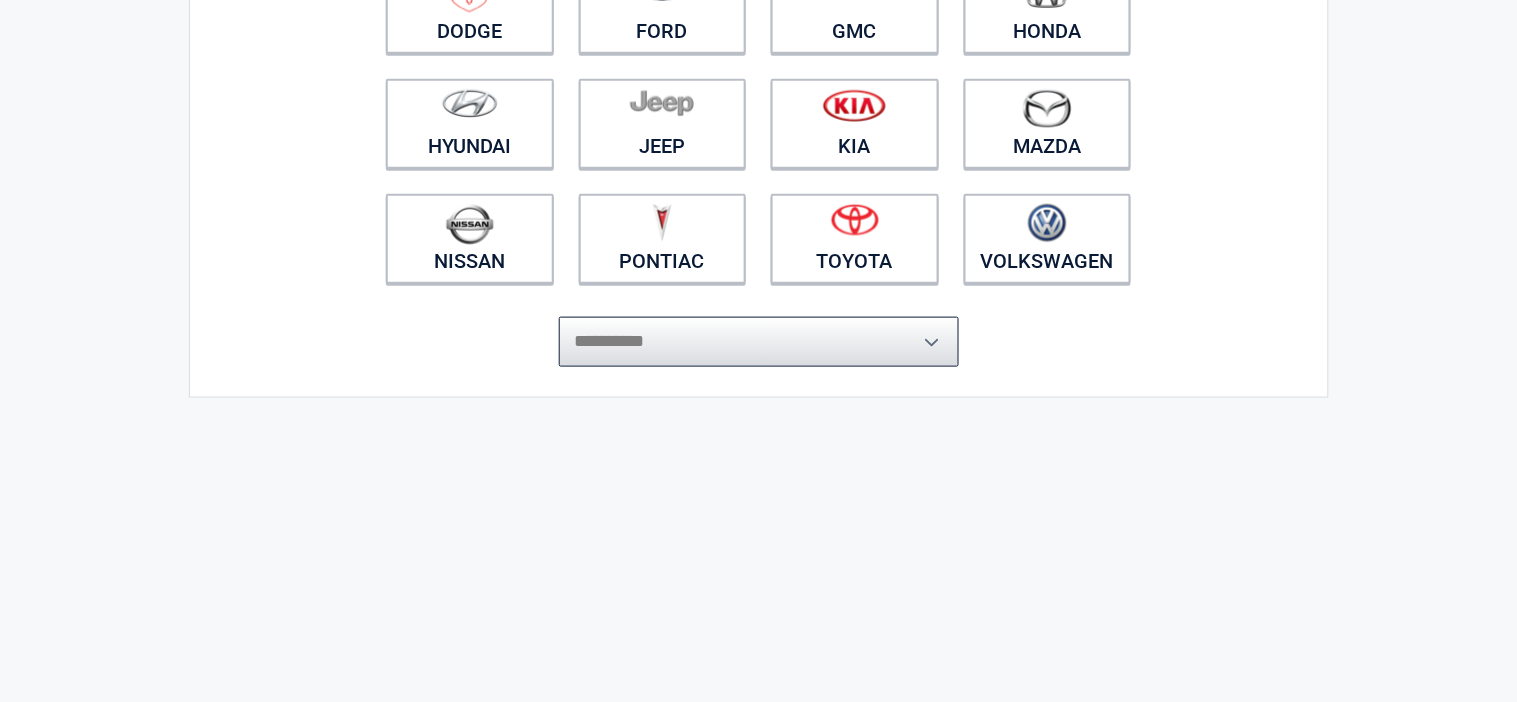 click on "**********" at bounding box center [759, 342] 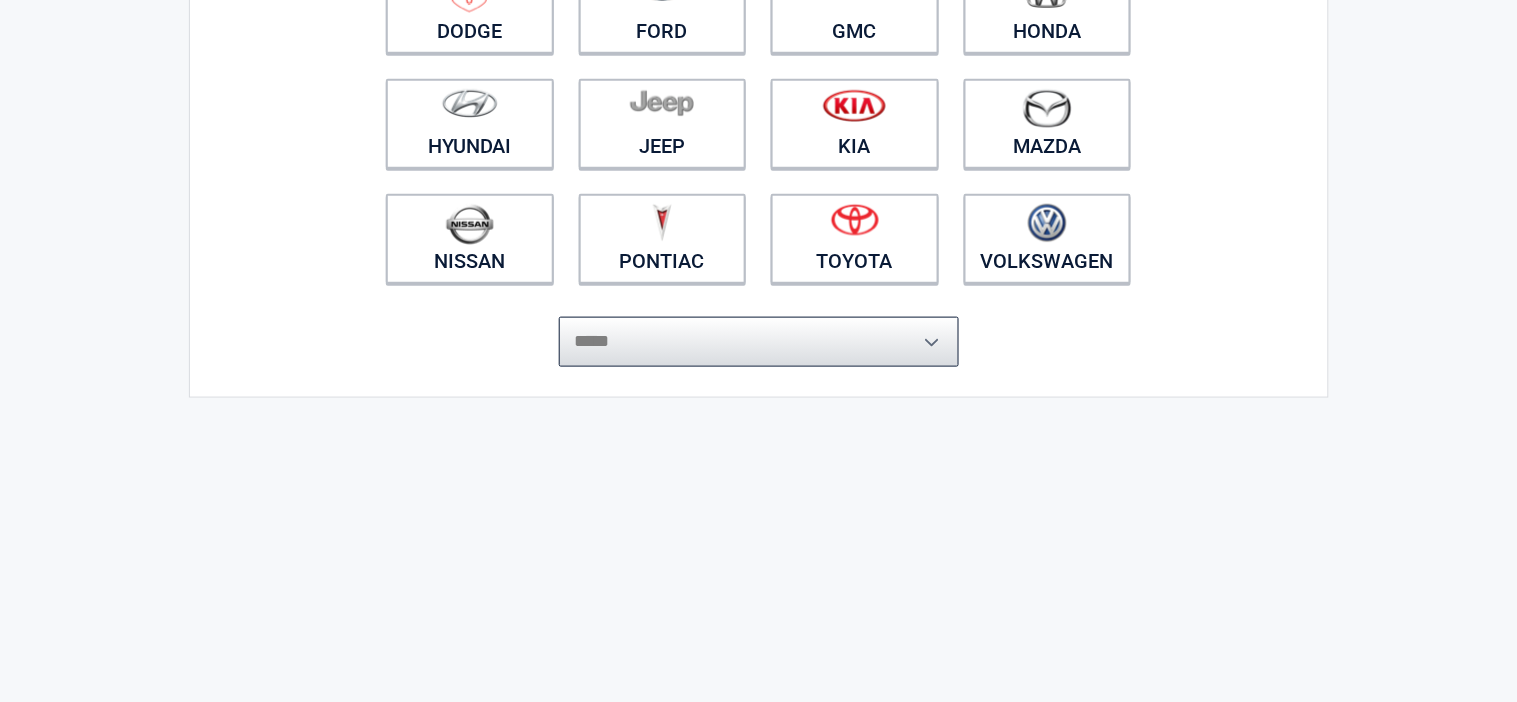 click on "**********" at bounding box center (759, 342) 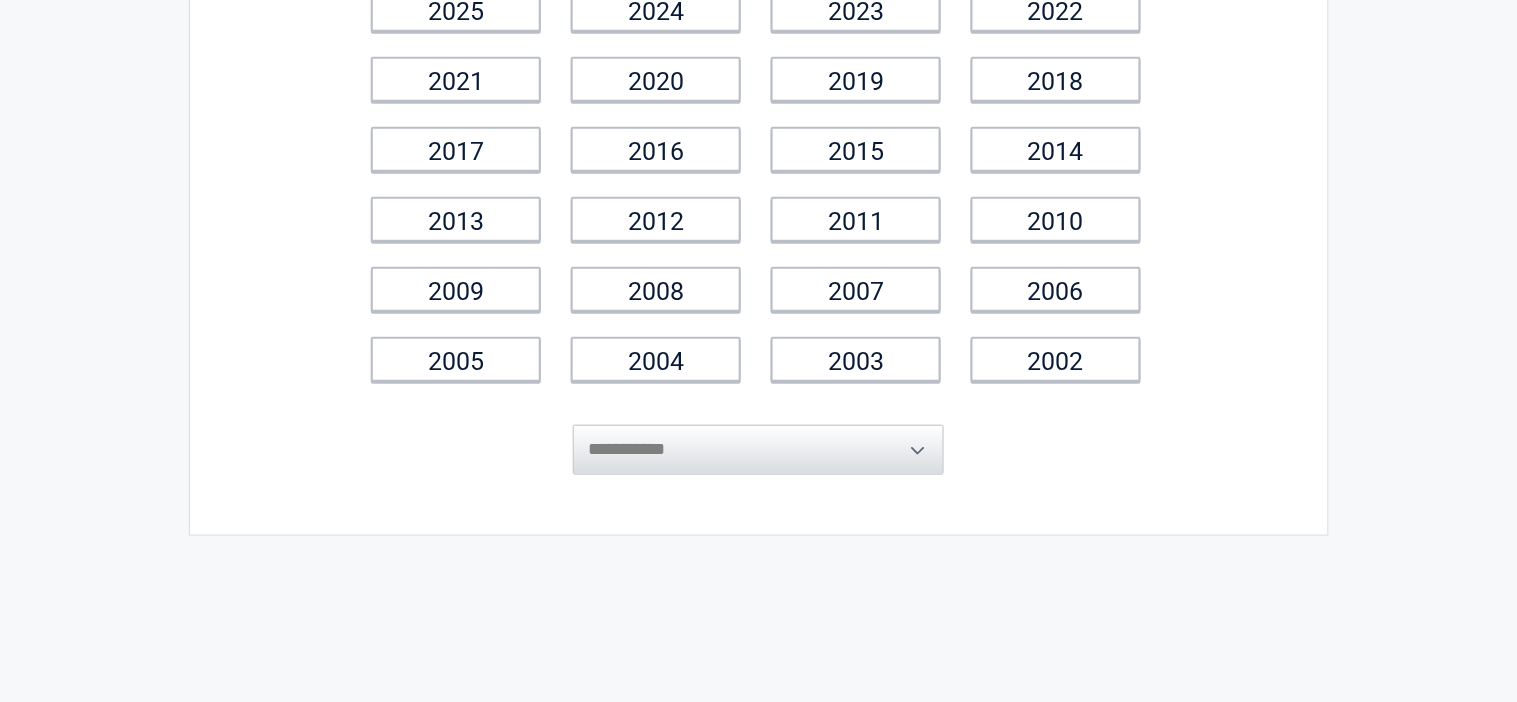 scroll, scrollTop: 0, scrollLeft: 0, axis: both 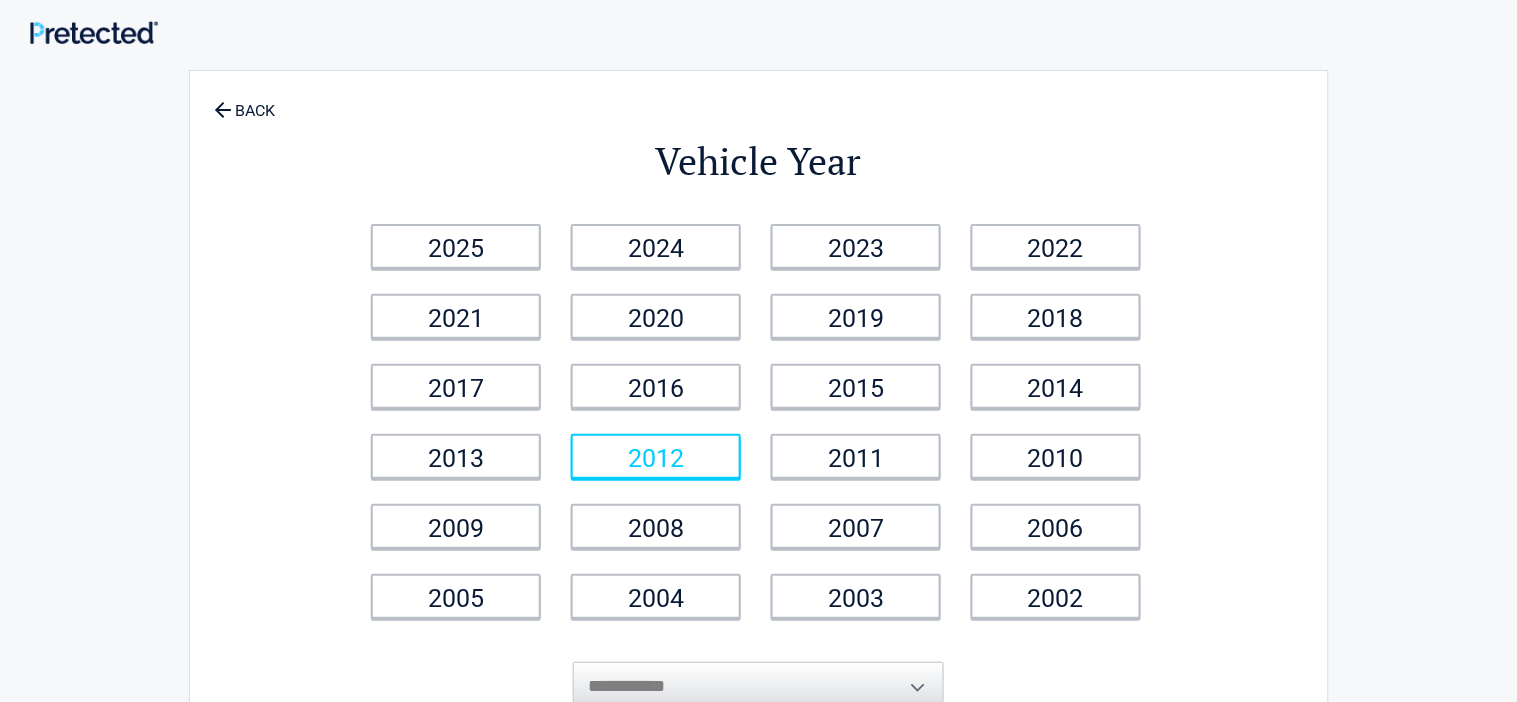 click on "2012" at bounding box center (656, 456) 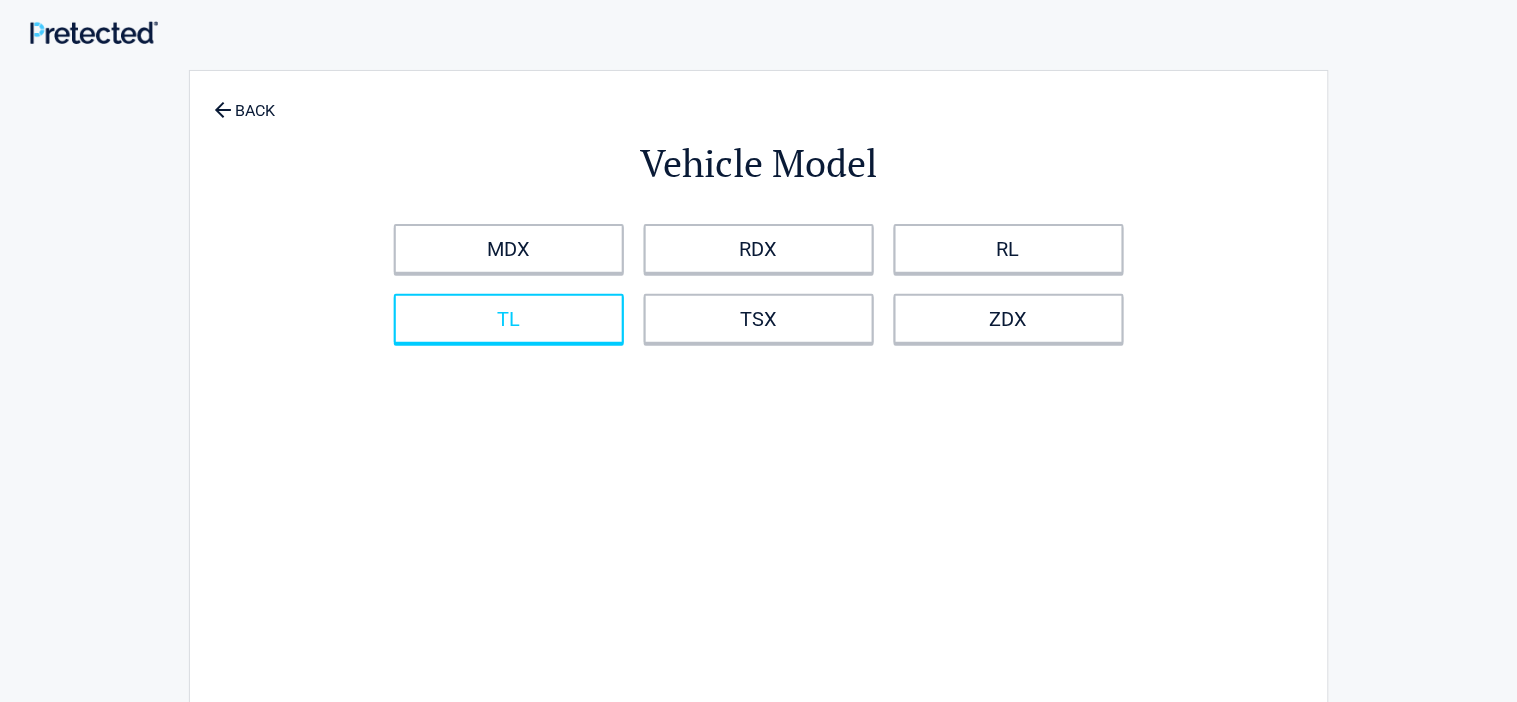 click on "TL" at bounding box center (509, 319) 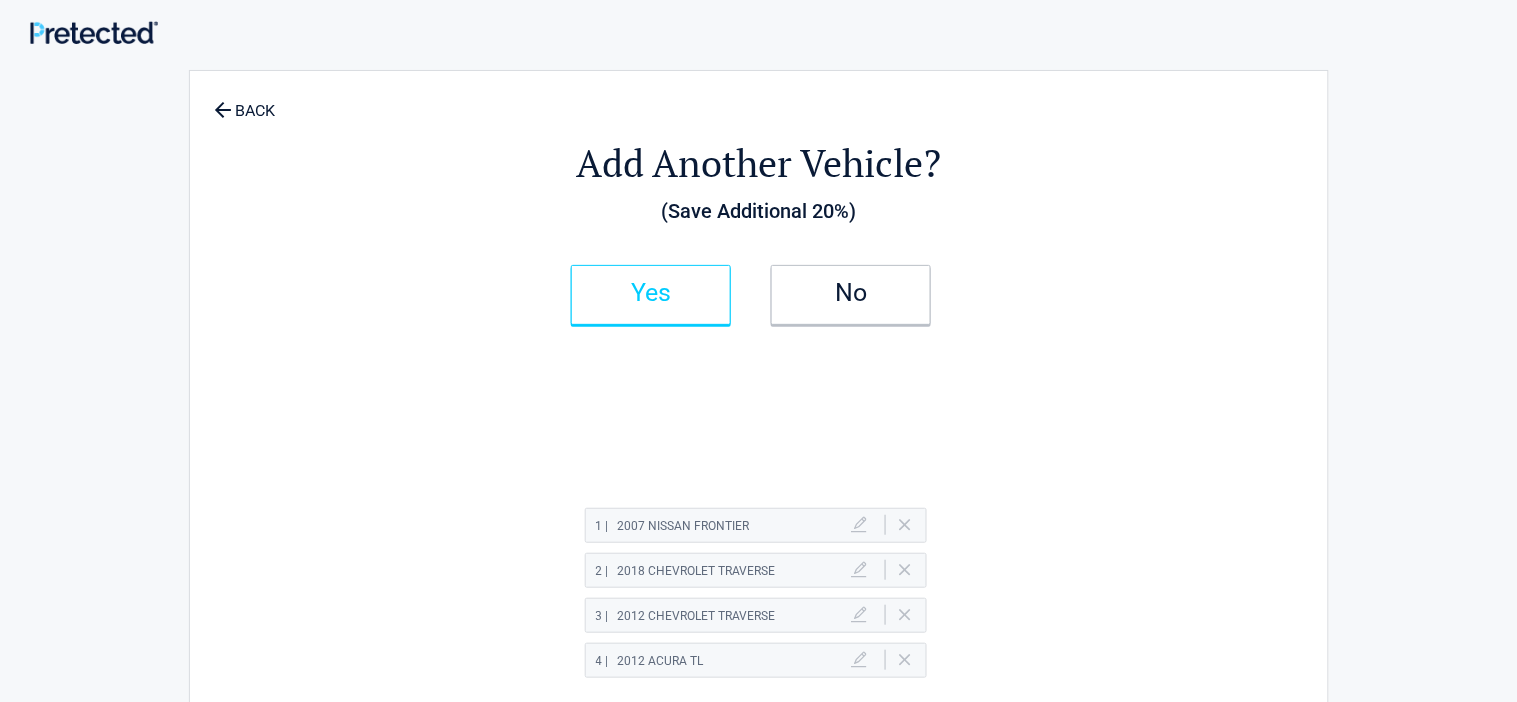 click on "Yes" at bounding box center (651, 295) 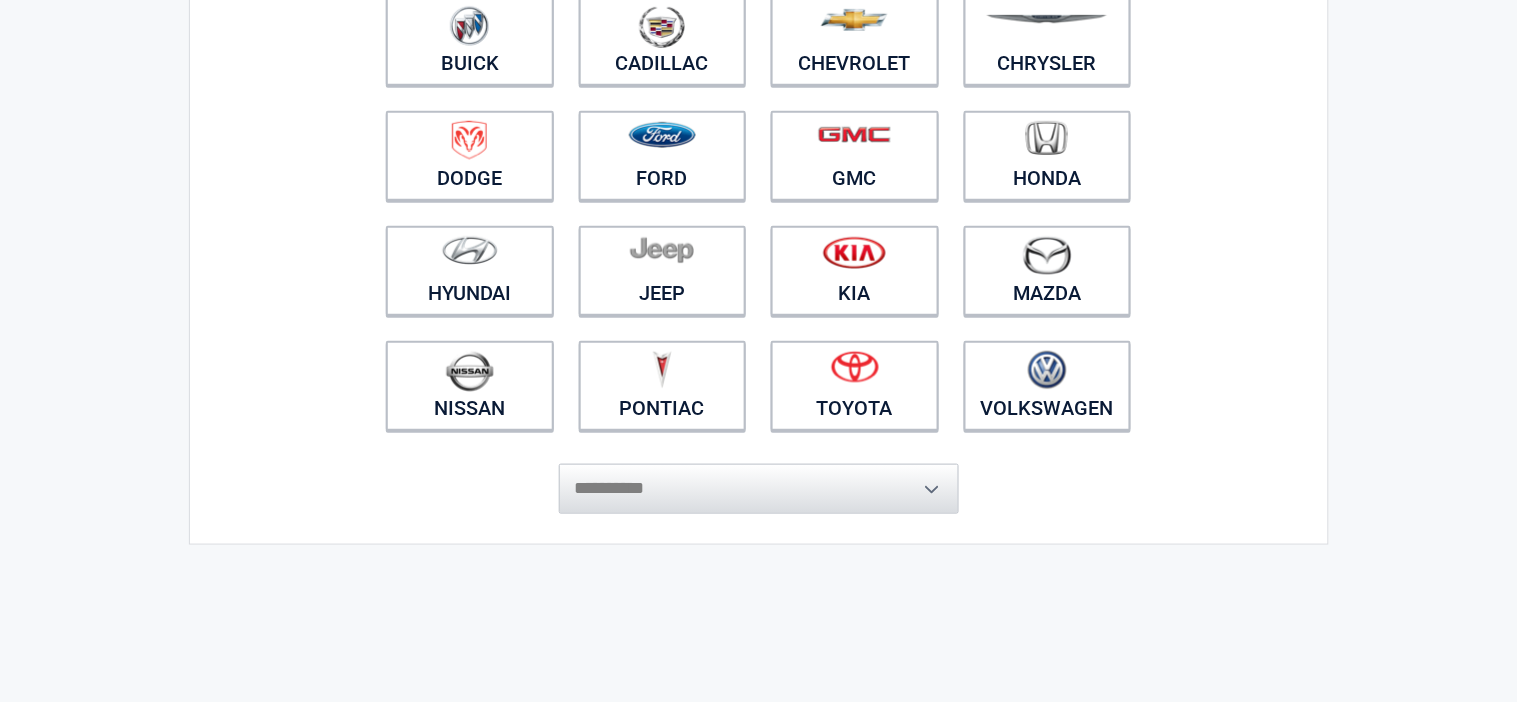 scroll, scrollTop: 276, scrollLeft: 0, axis: vertical 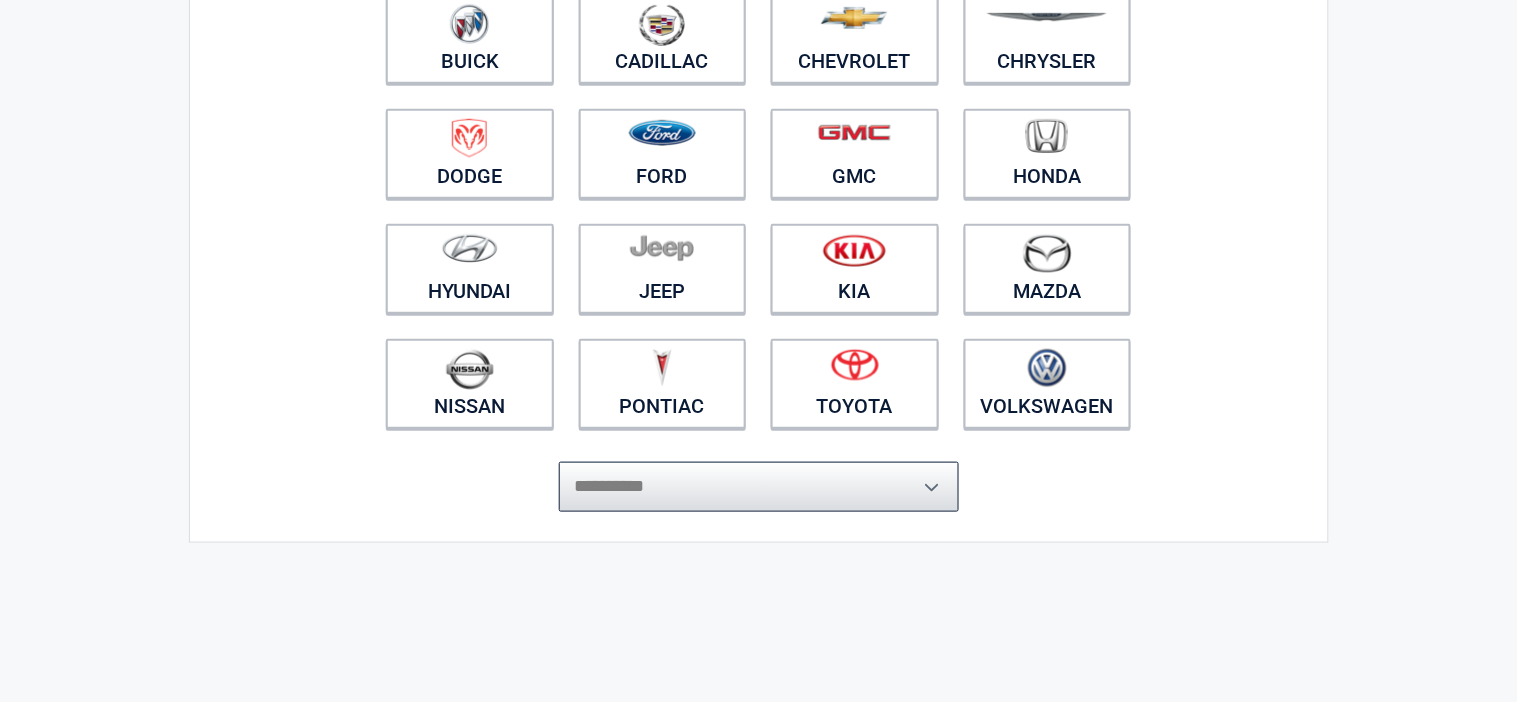 click on "**********" at bounding box center [759, 487] 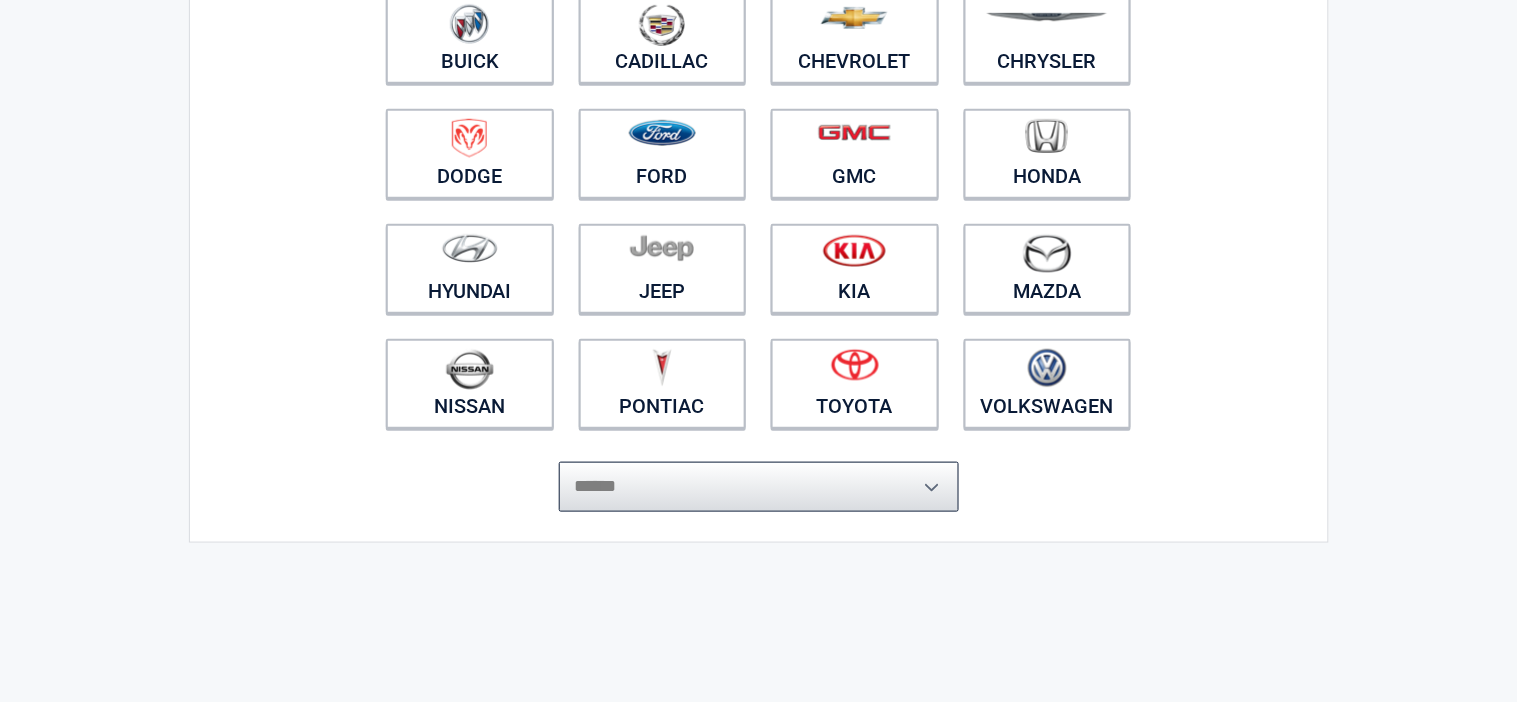 click on "**********" at bounding box center (759, 487) 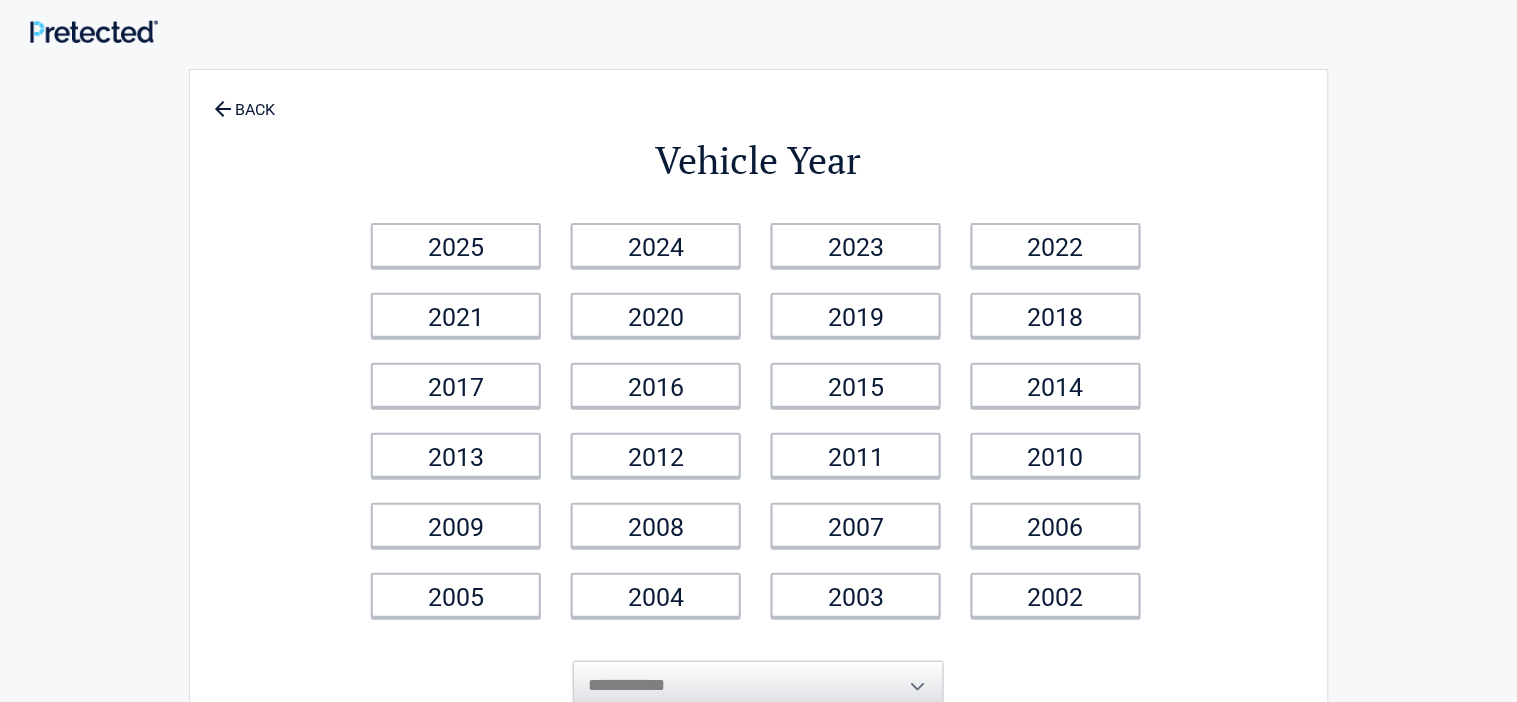 scroll, scrollTop: 0, scrollLeft: 0, axis: both 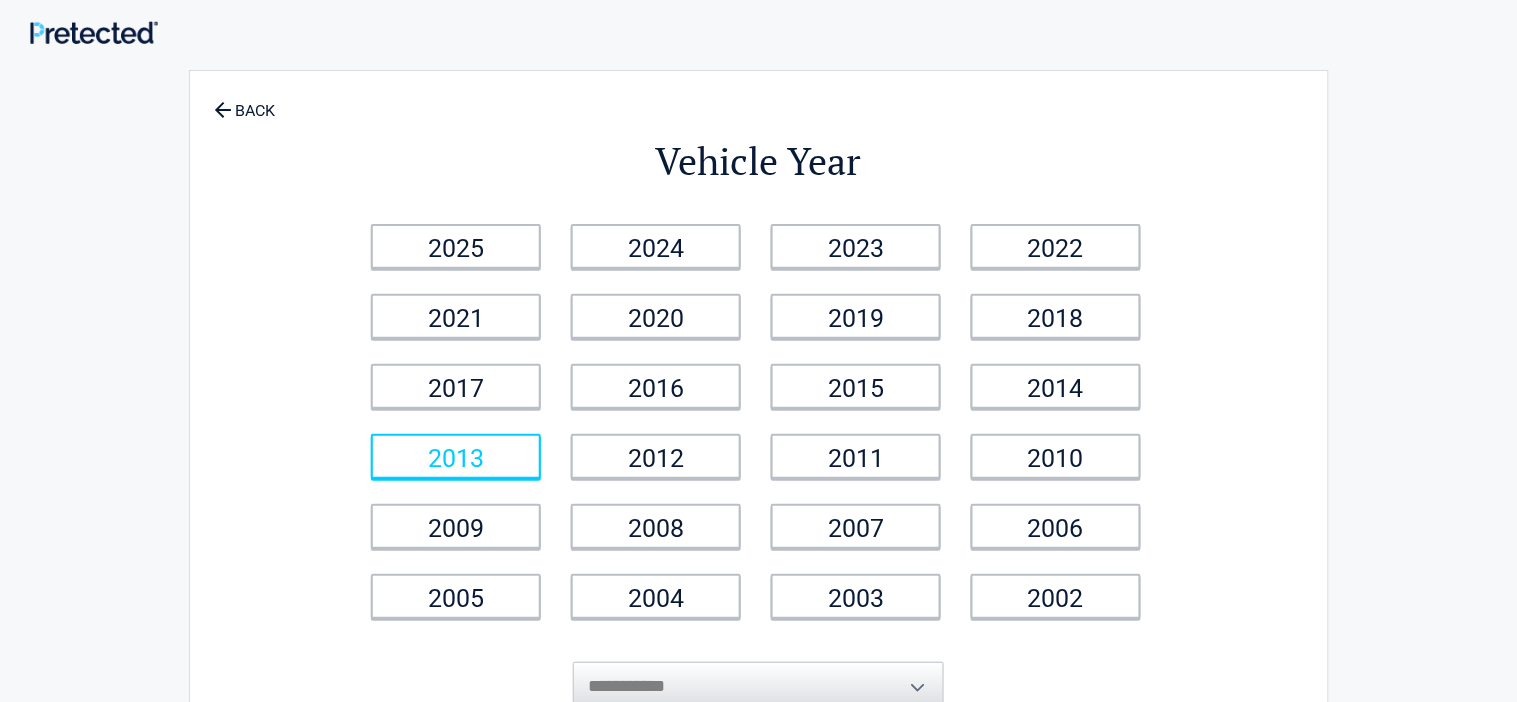 click on "2013" at bounding box center [456, 456] 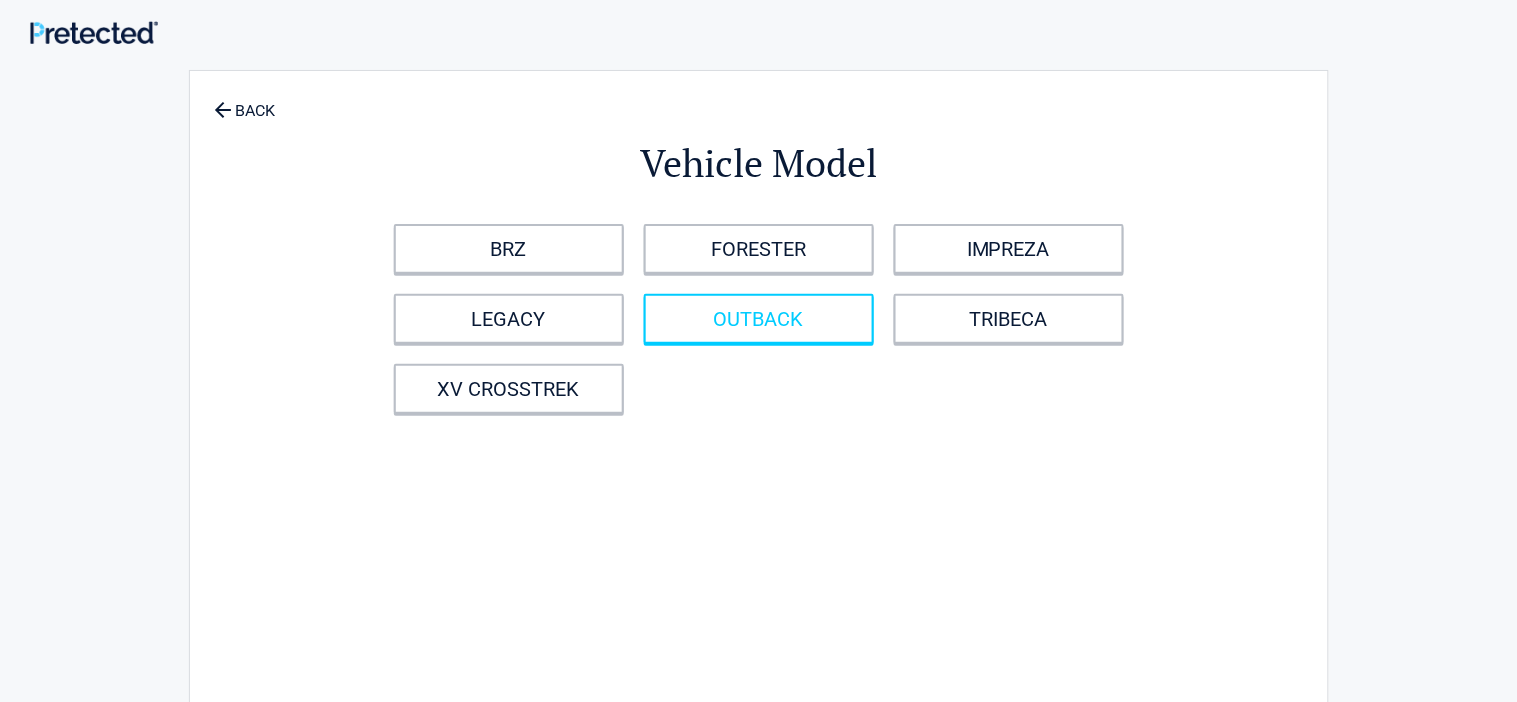 click on "OUTBACK" at bounding box center (759, 319) 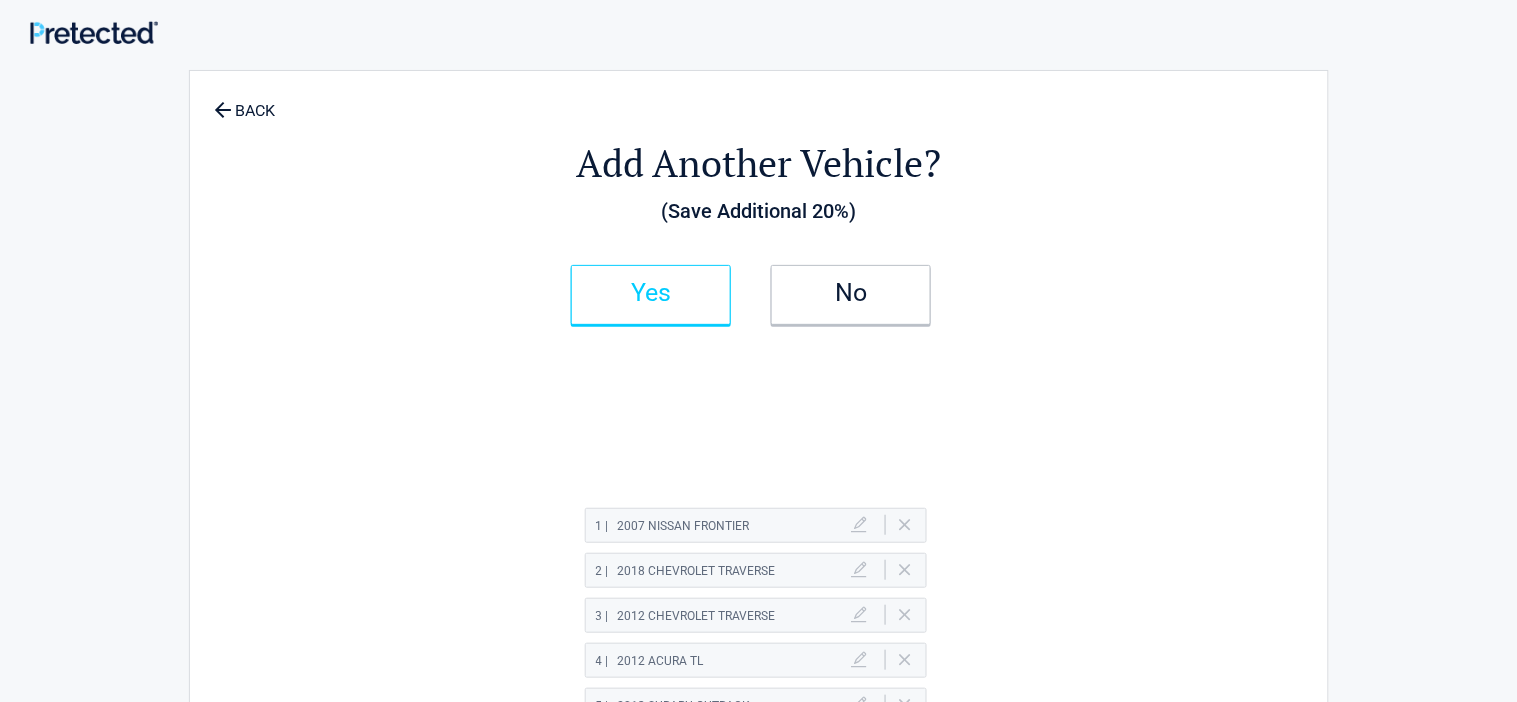click on "Yes" at bounding box center (651, 293) 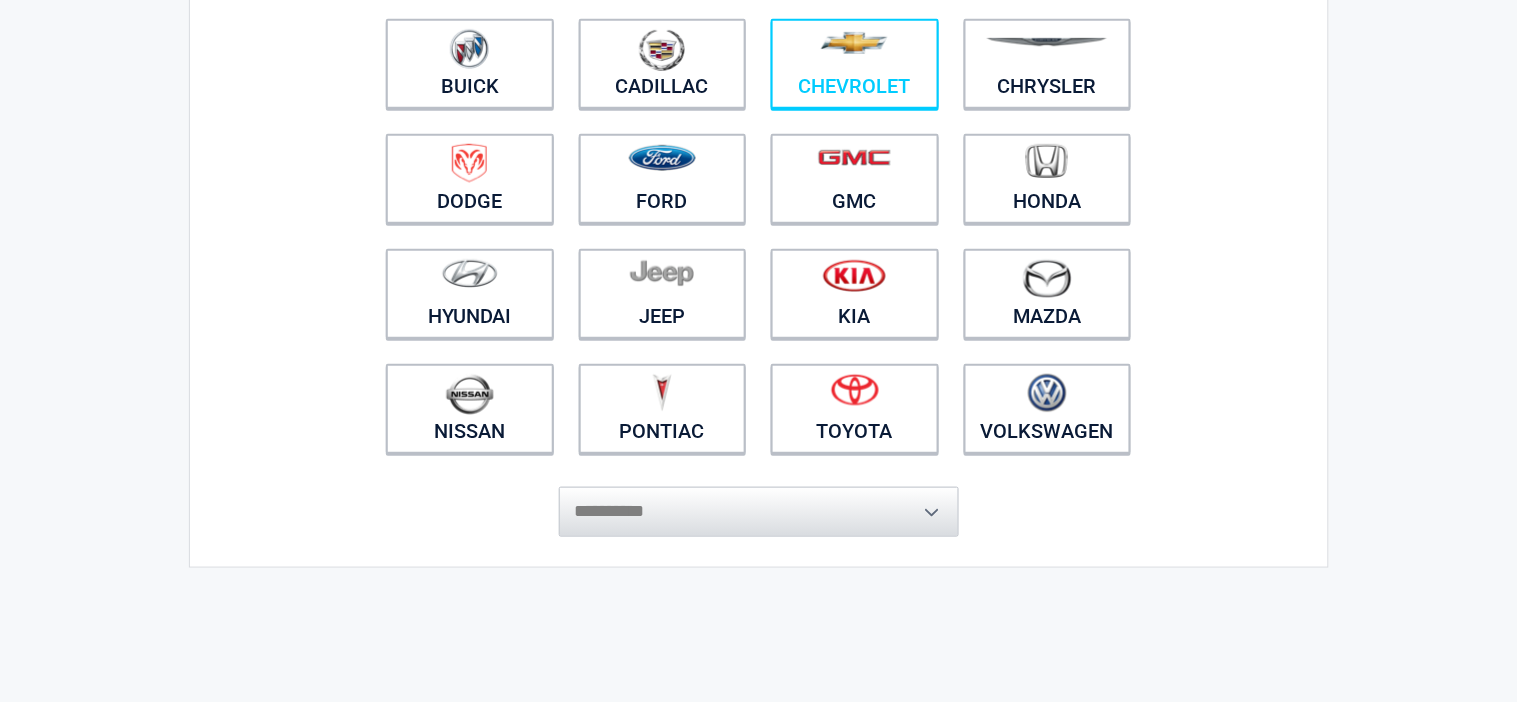 scroll, scrollTop: 252, scrollLeft: 0, axis: vertical 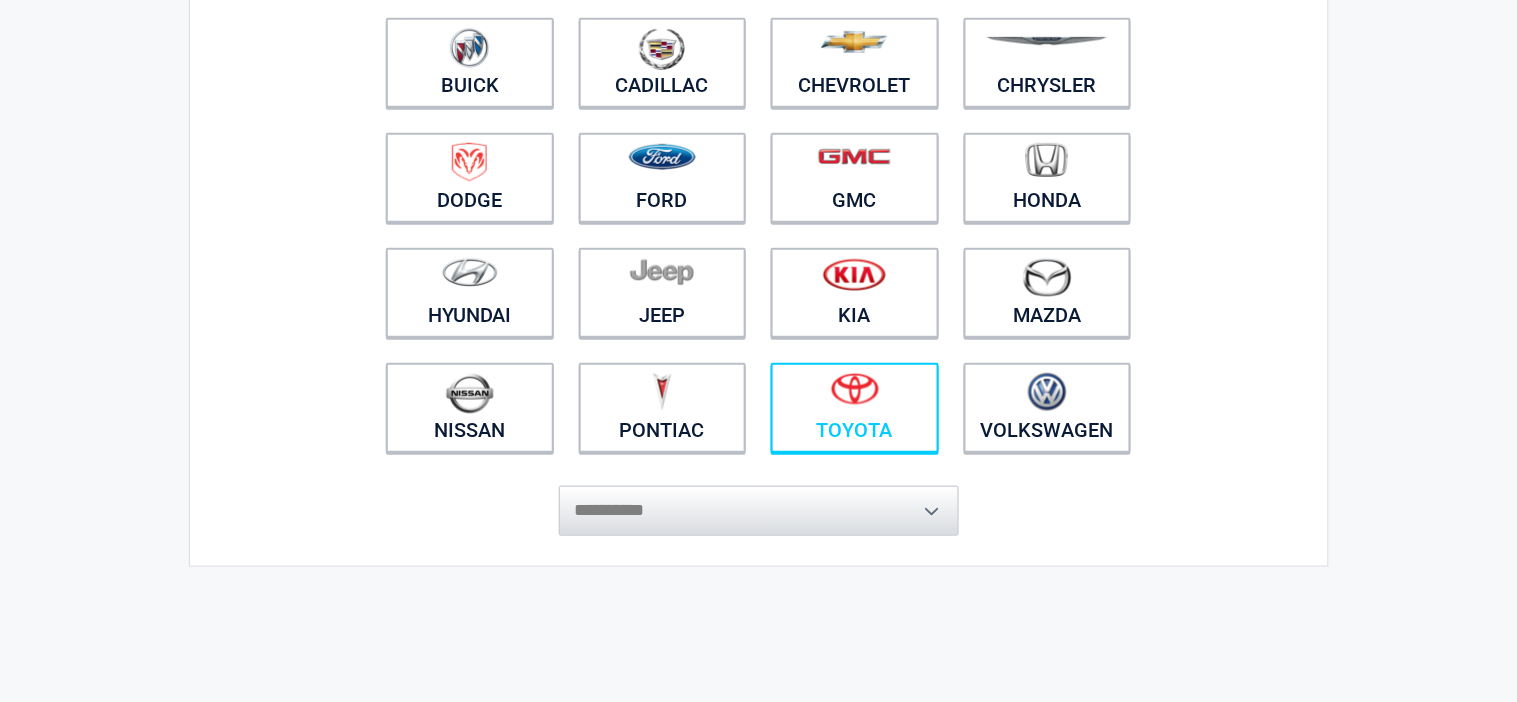 click at bounding box center [855, 395] 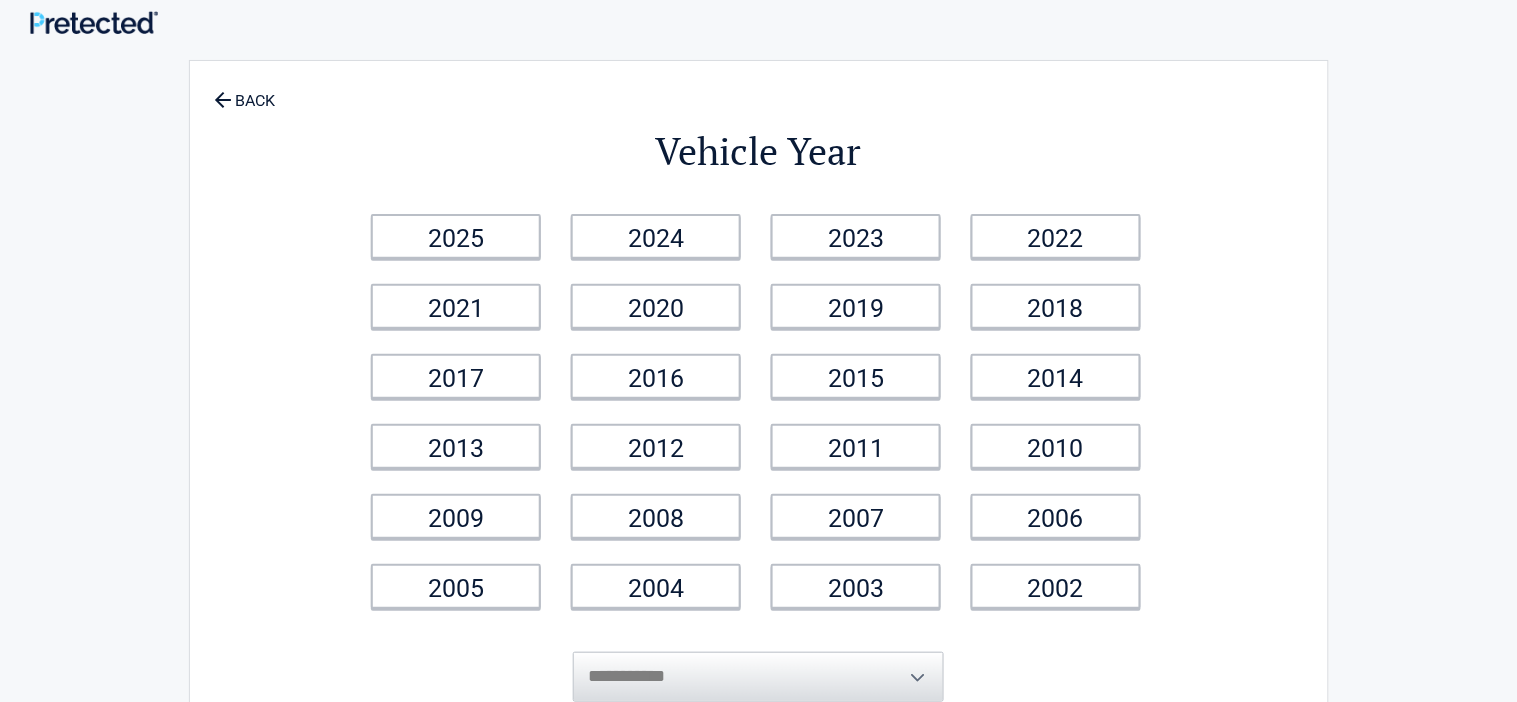 scroll, scrollTop: 0, scrollLeft: 0, axis: both 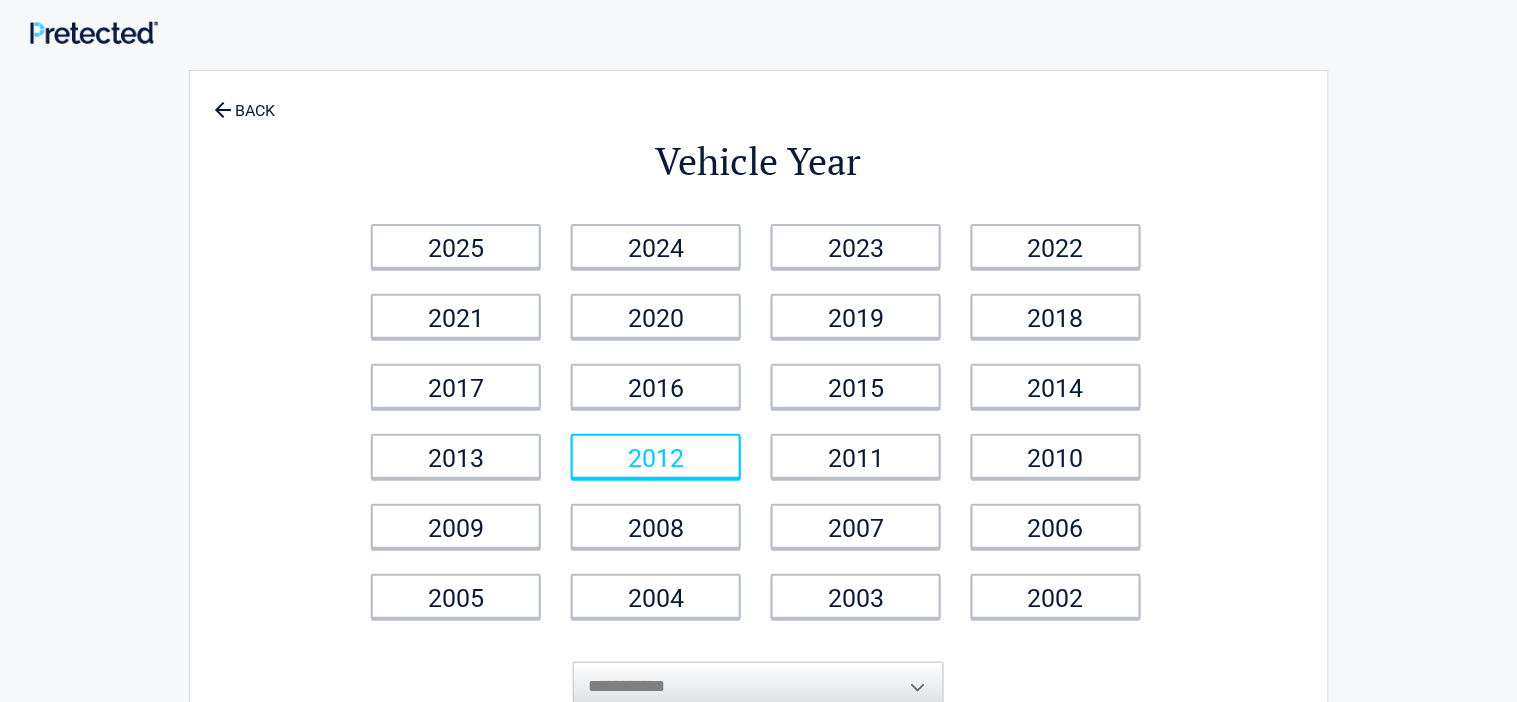 click on "2012" at bounding box center (656, 456) 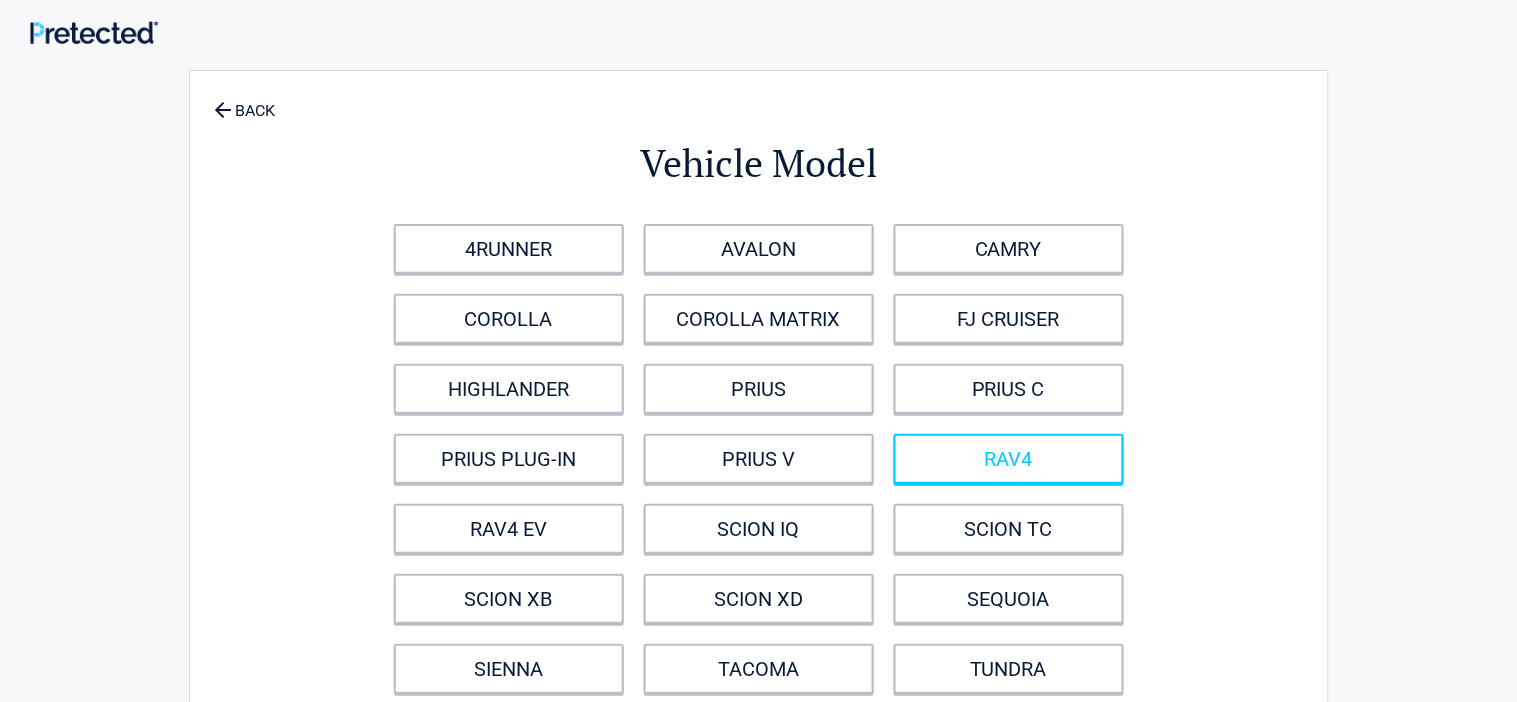 click on "RAV4" at bounding box center (1009, 459) 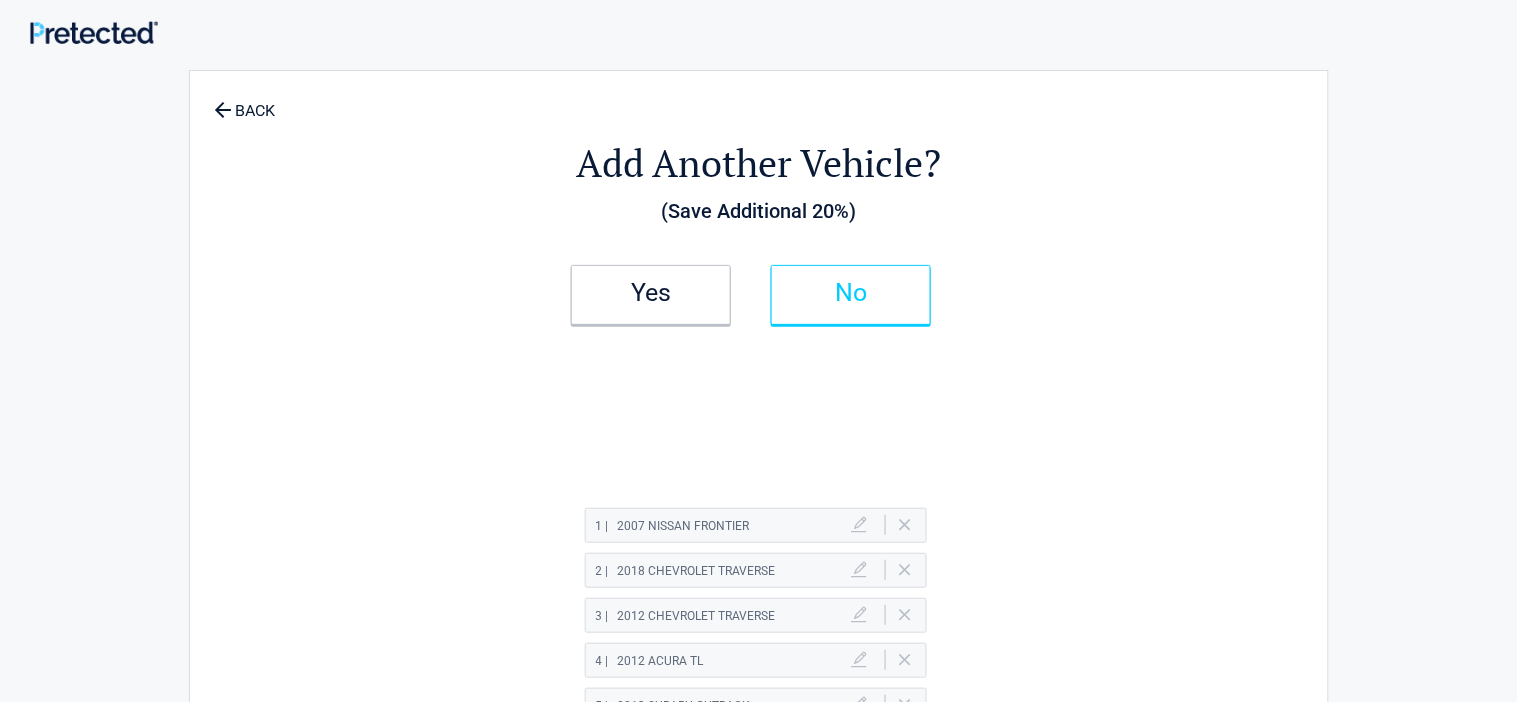 click on "No" at bounding box center (851, 293) 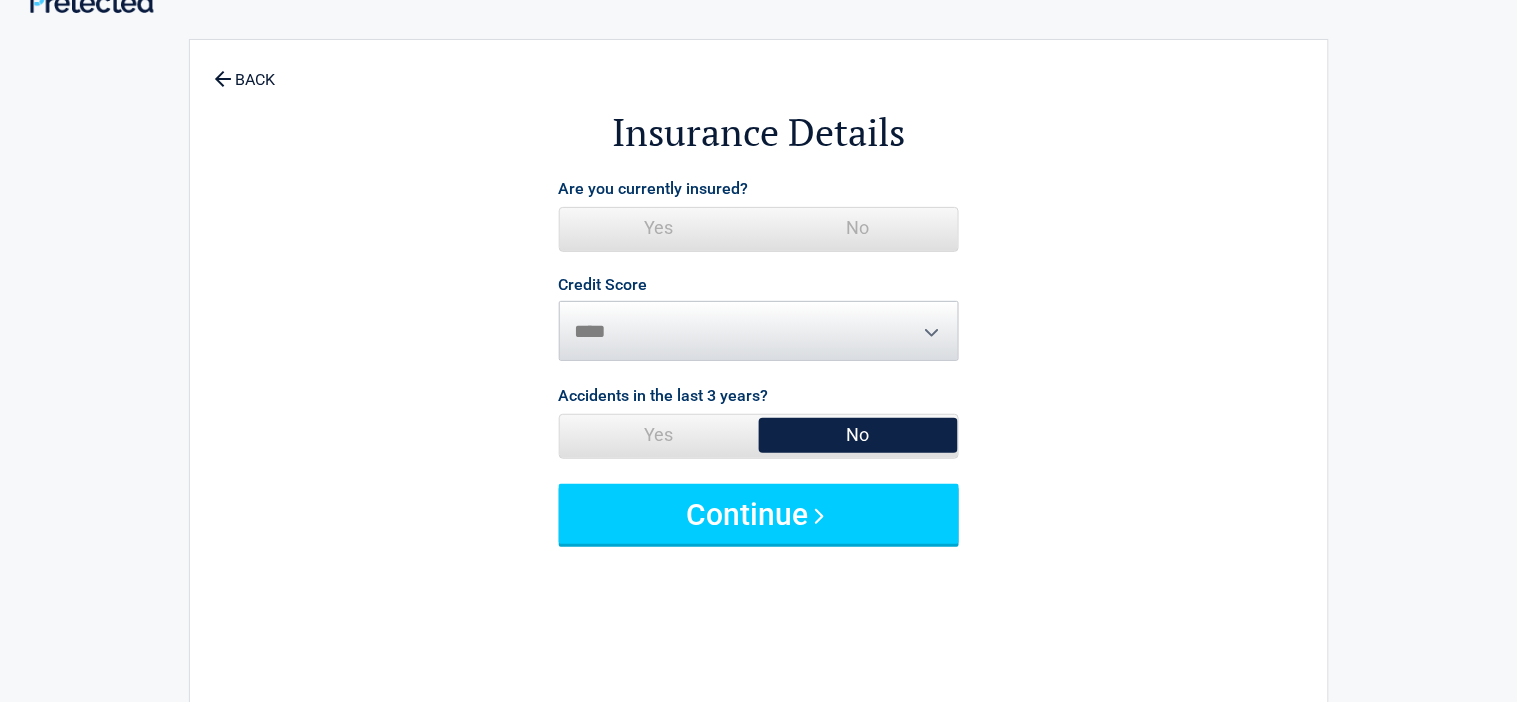 scroll, scrollTop: 34, scrollLeft: 0, axis: vertical 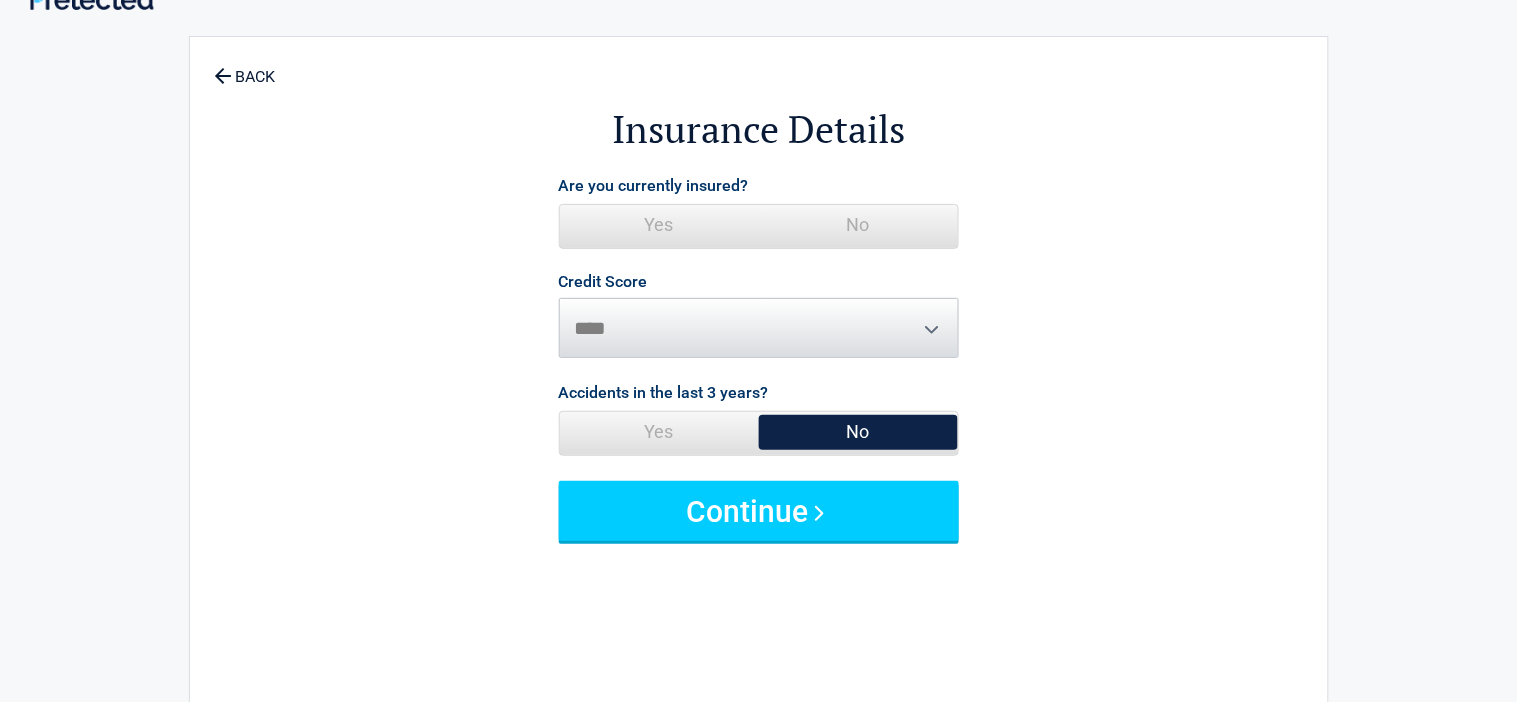 click on "No" at bounding box center [858, 432] 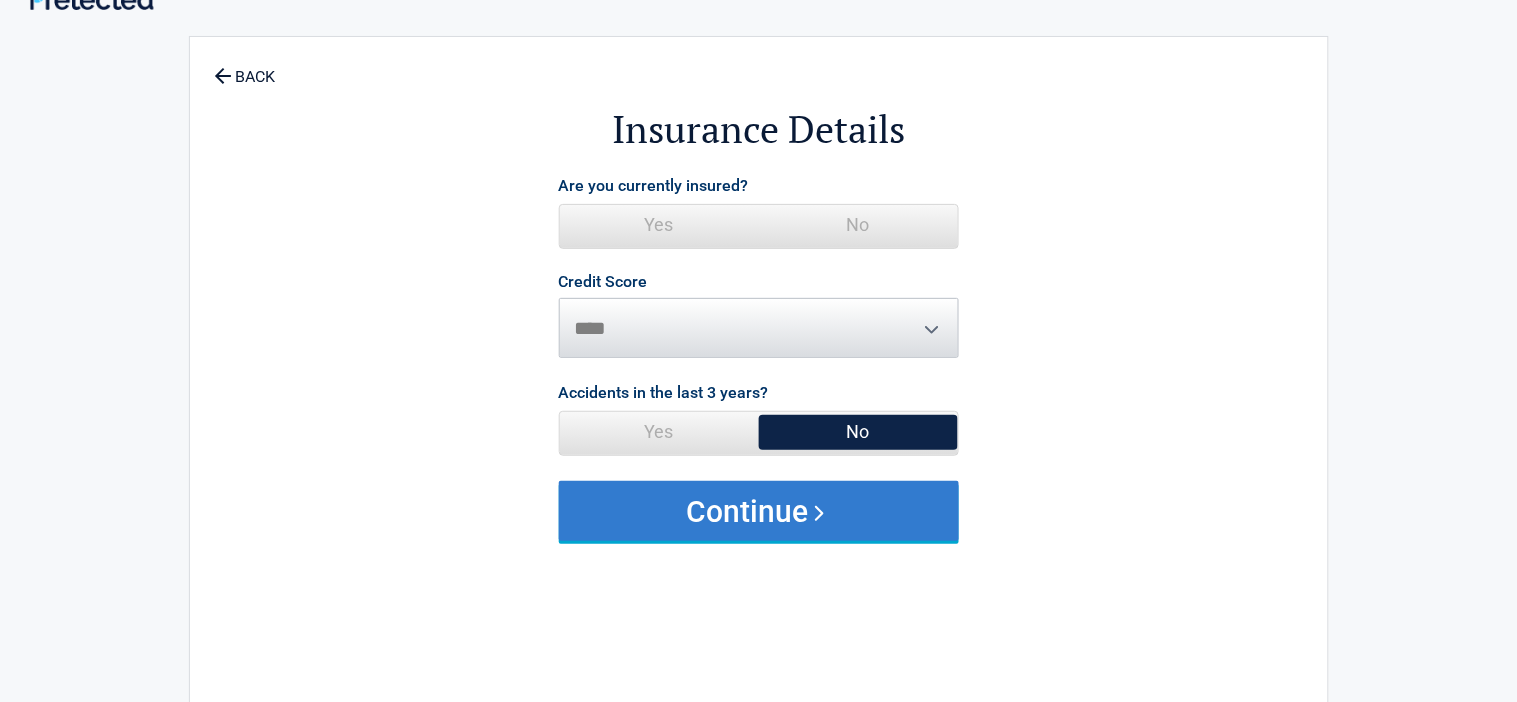click on "Continue" at bounding box center (759, 511) 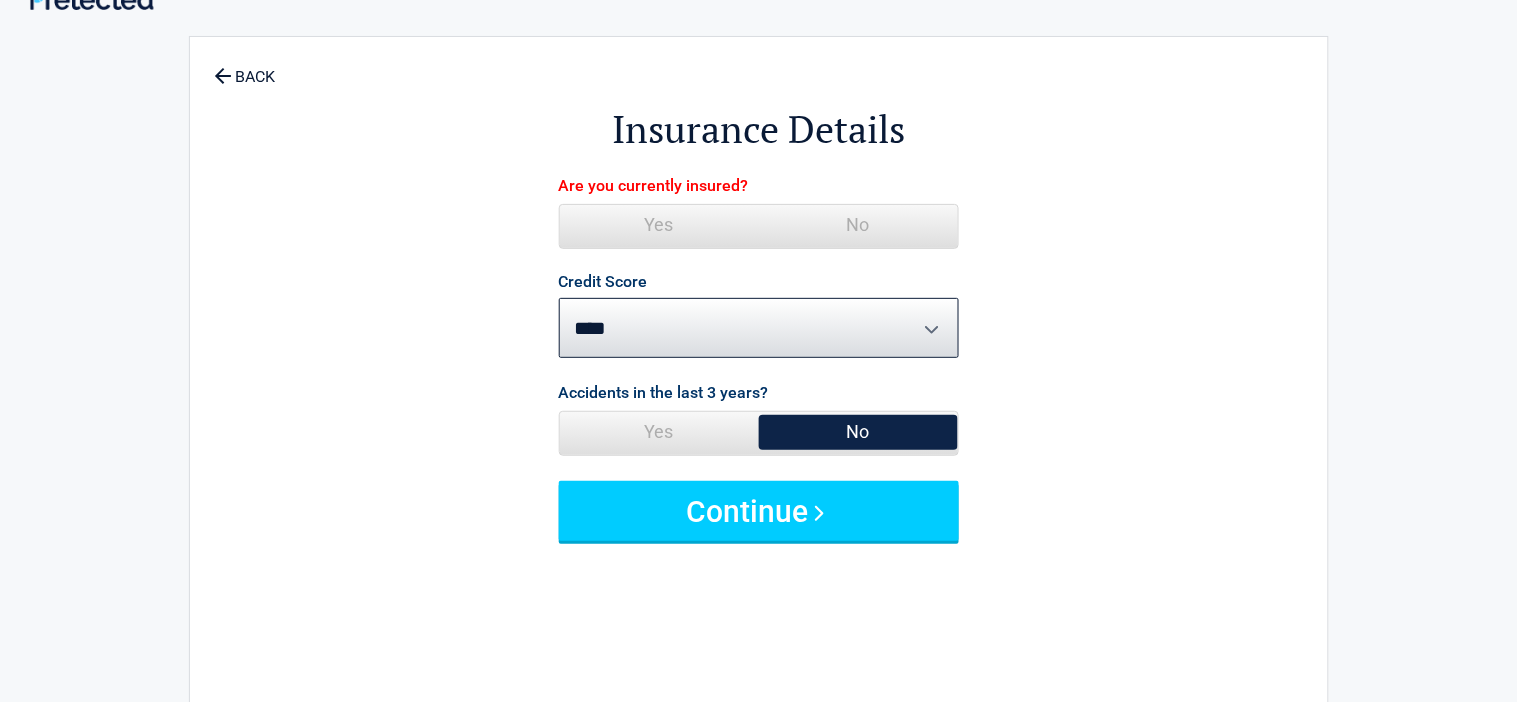 click on "Credit Score
*********
****
*******
****" at bounding box center [759, 316] 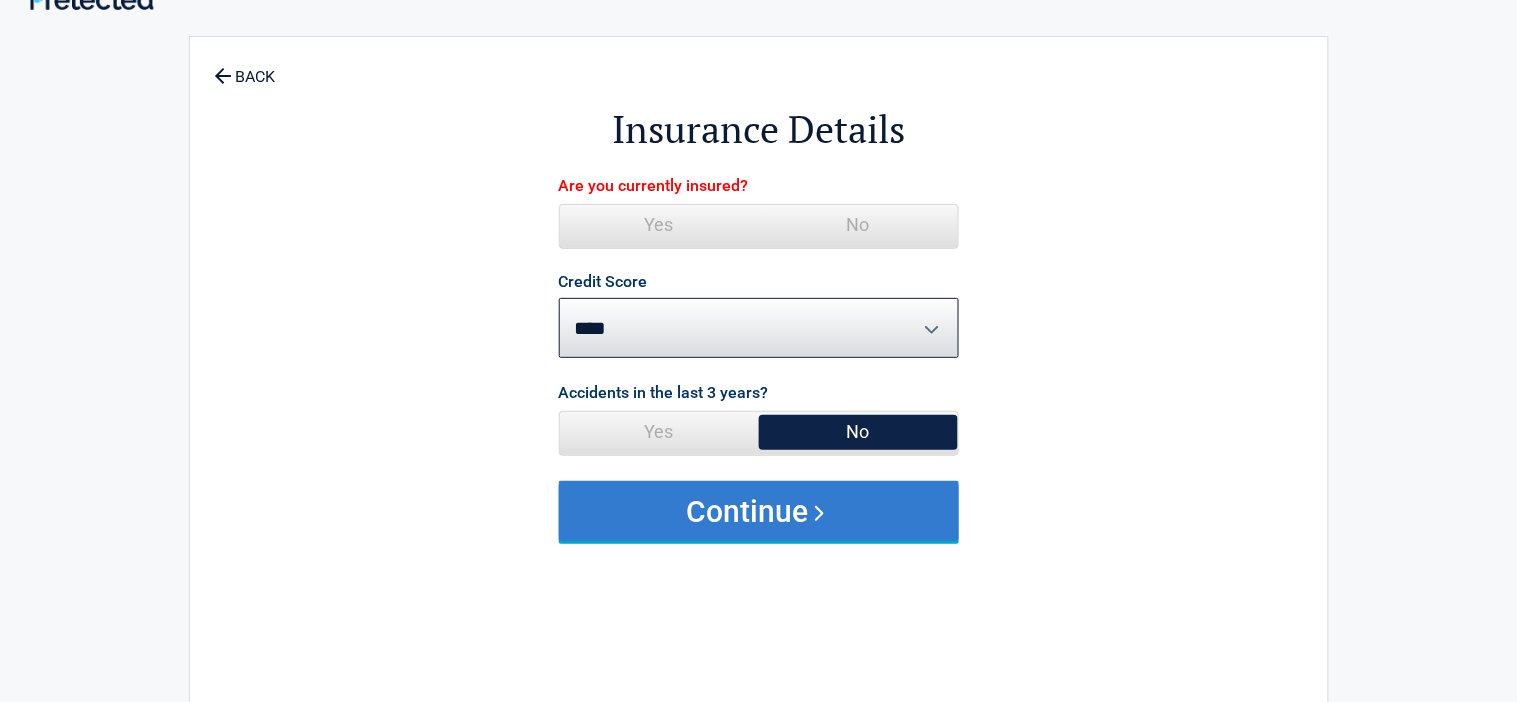 click on "Continue" at bounding box center (759, 511) 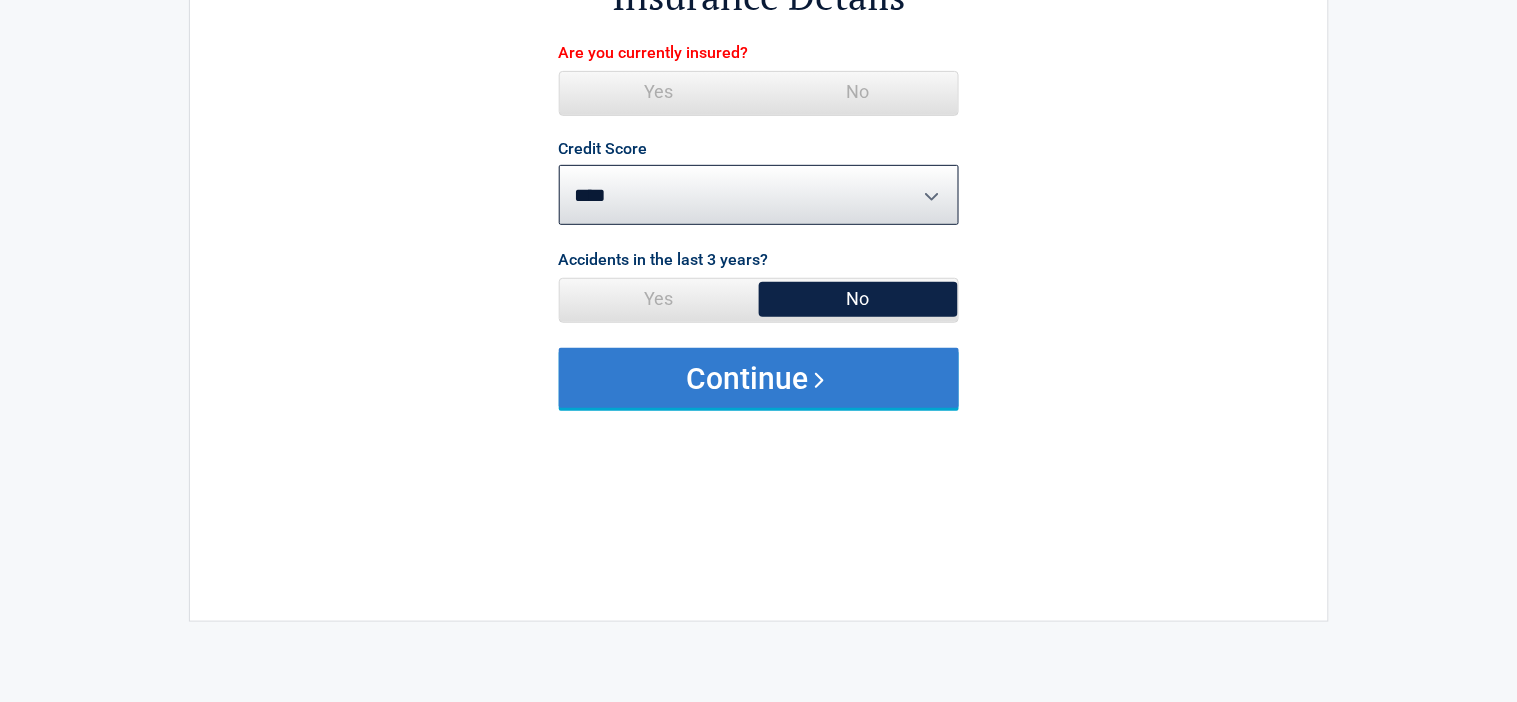 scroll, scrollTop: 177, scrollLeft: 0, axis: vertical 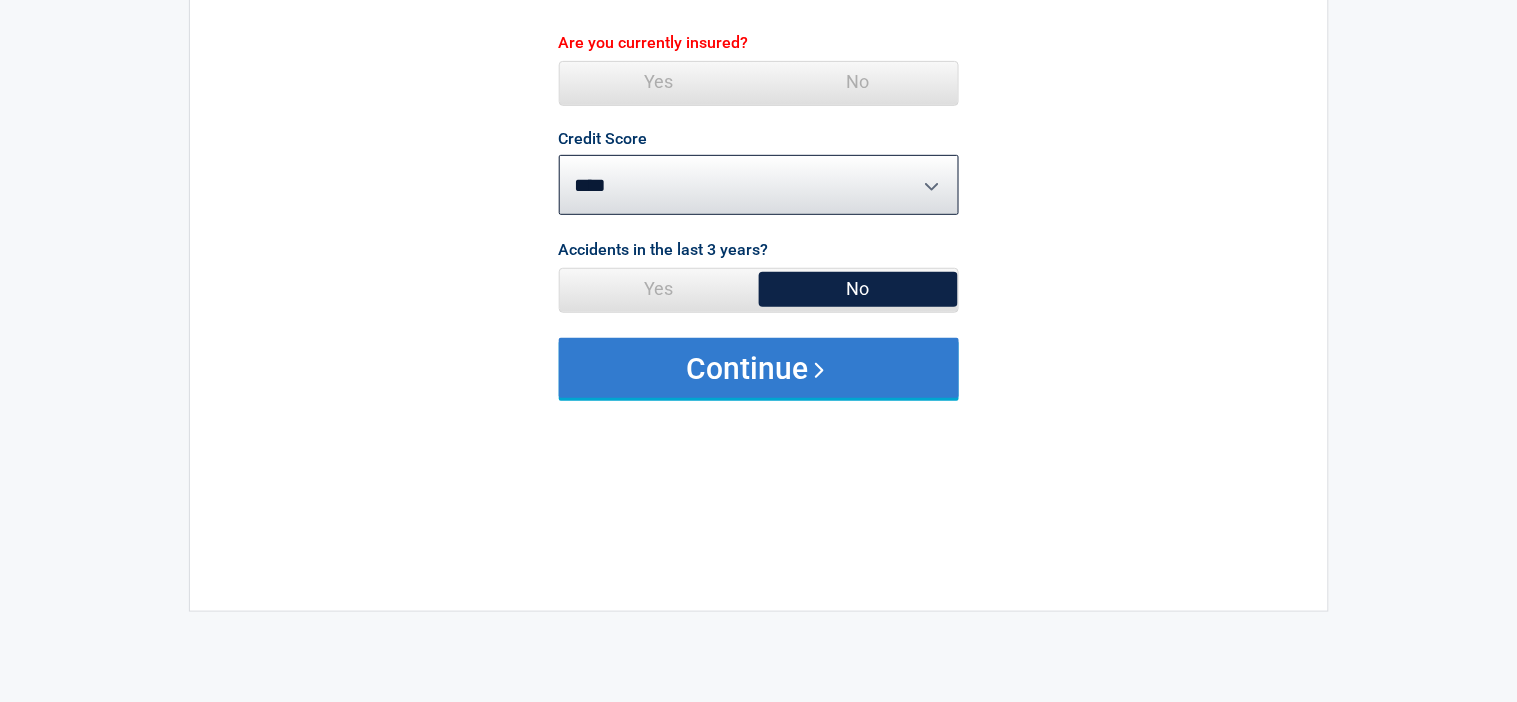 click on "Continue" at bounding box center [759, 368] 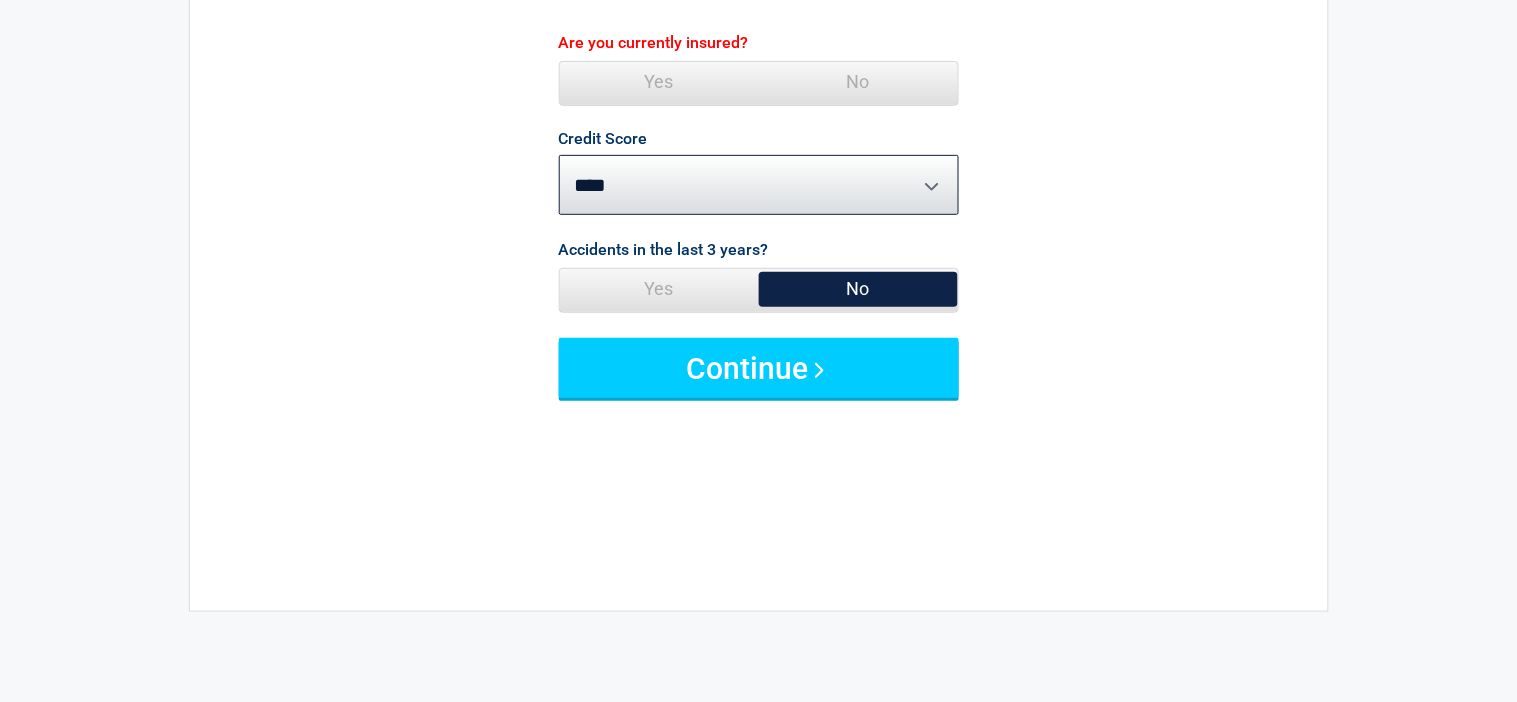 click on "Yes" at bounding box center [659, 289] 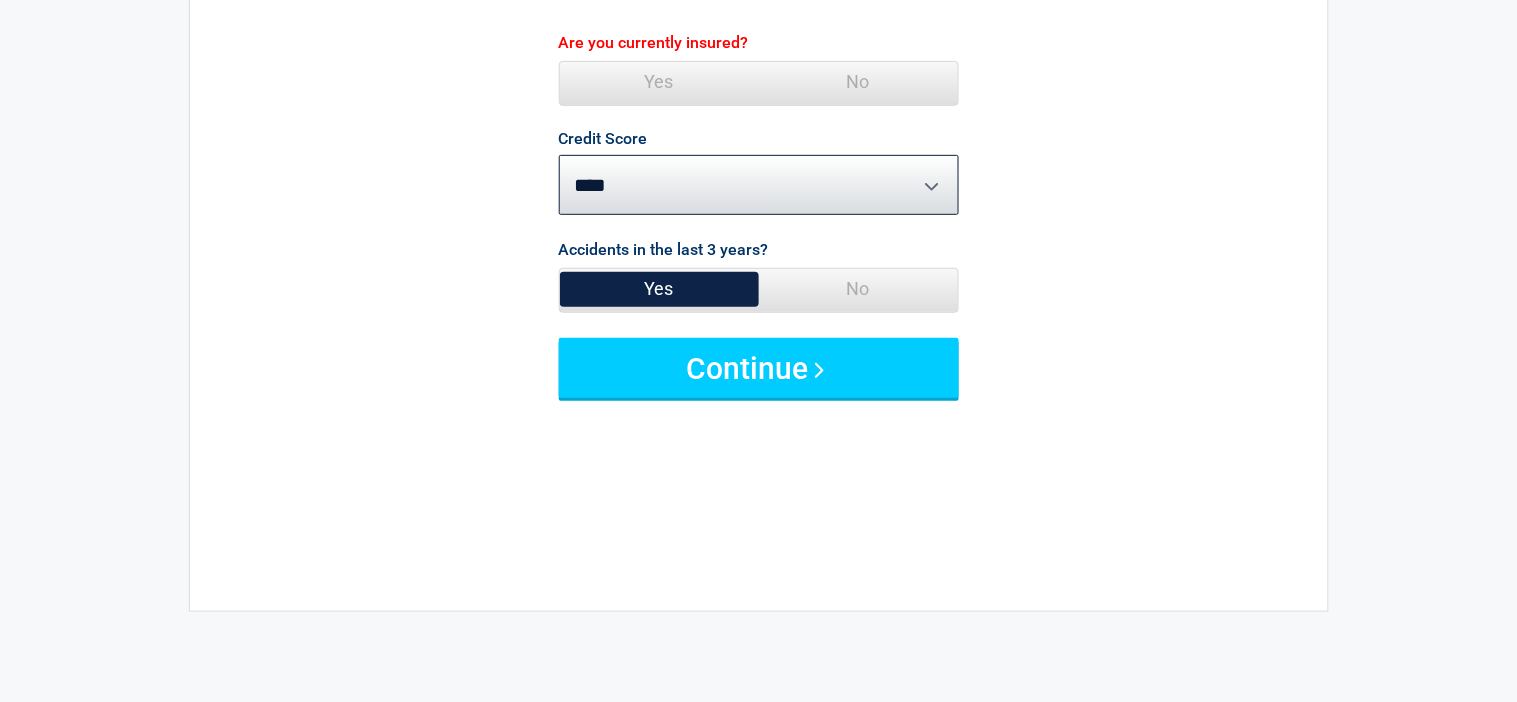 click on "No" at bounding box center [858, 289] 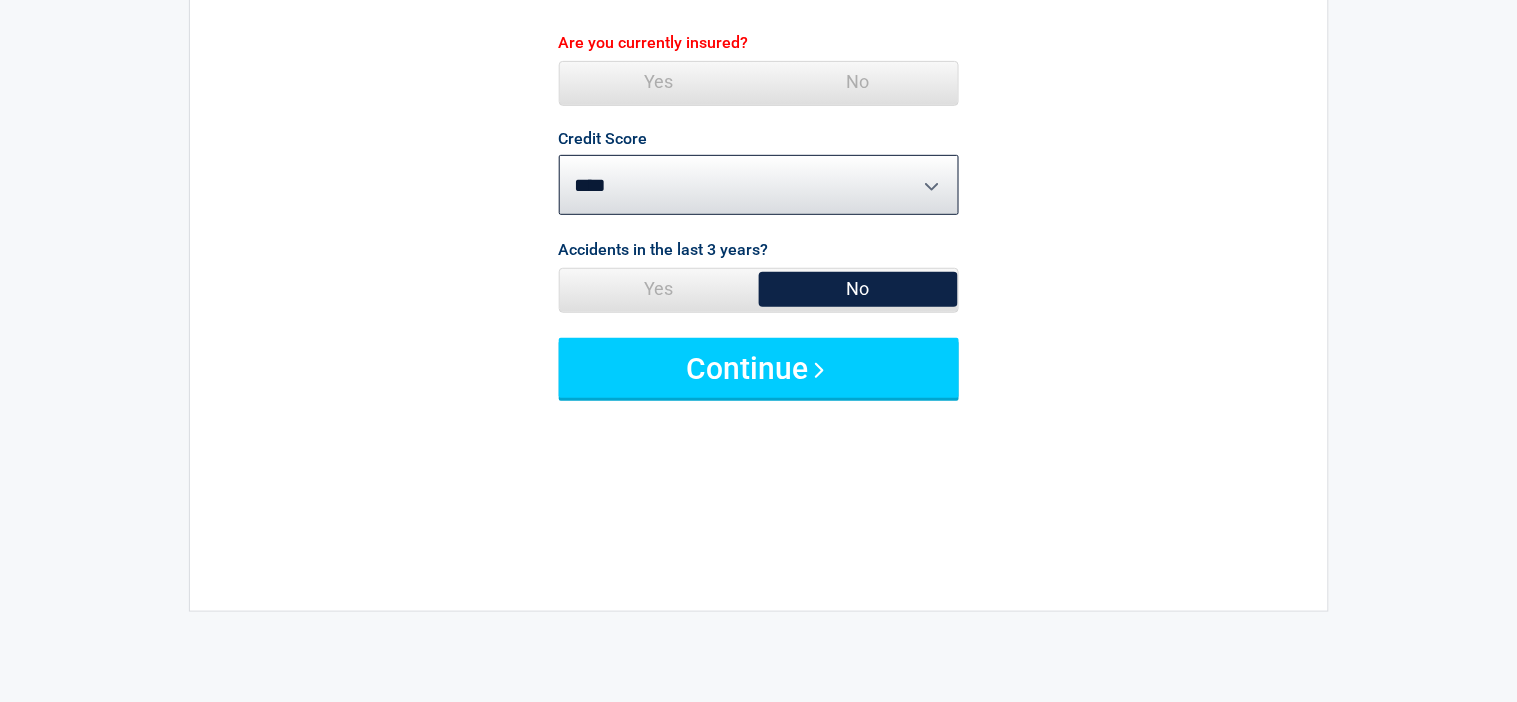 click on "No" at bounding box center (858, 289) 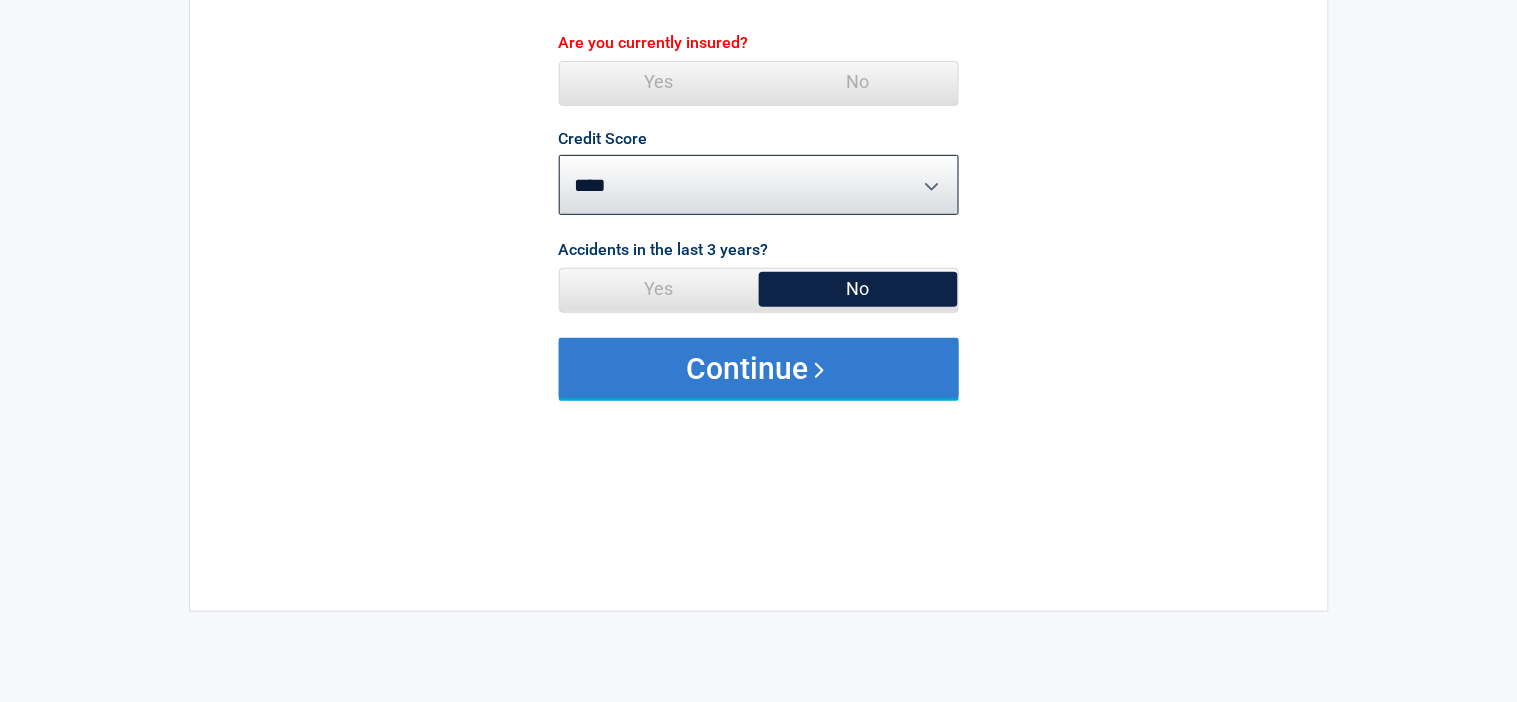 click on "Continue" at bounding box center (759, 368) 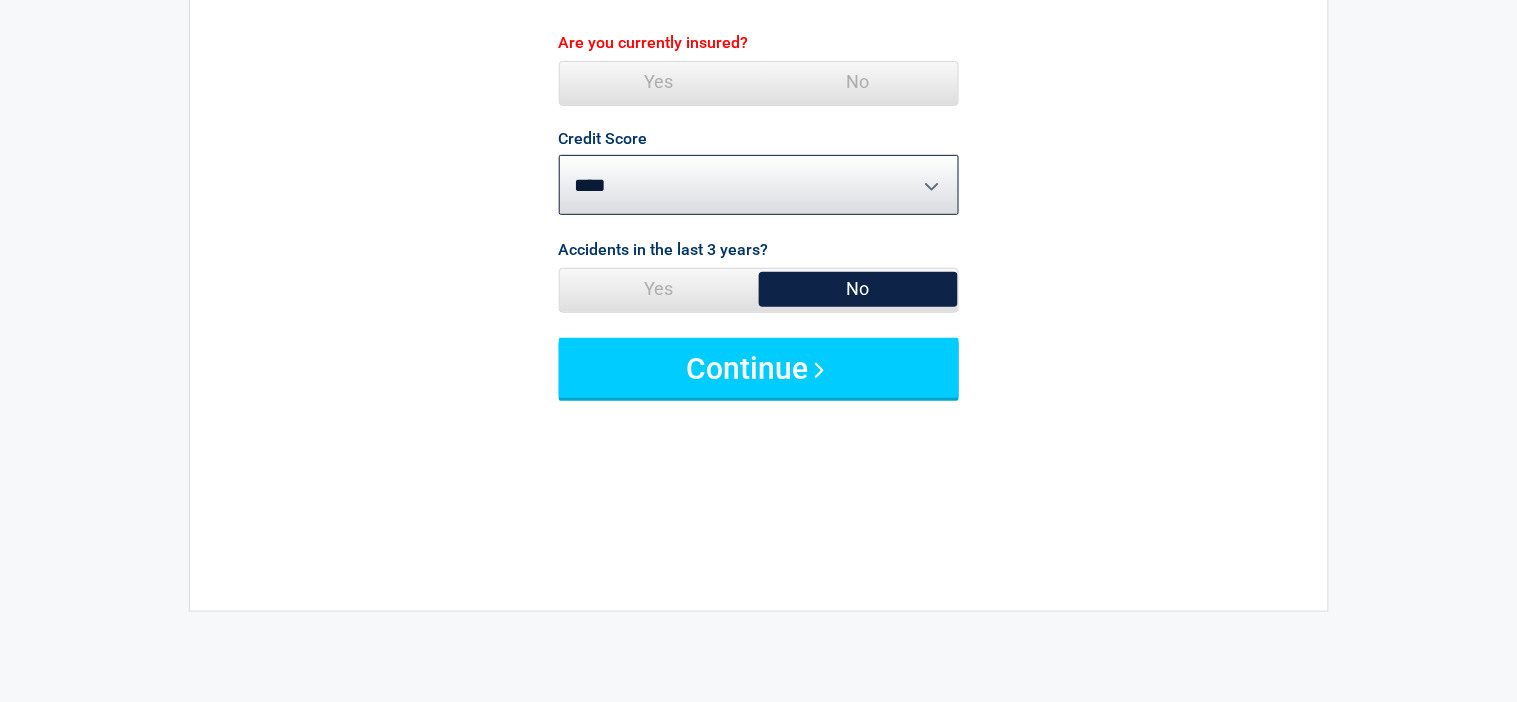 click on "*********
****
*******
****" at bounding box center [759, 185] 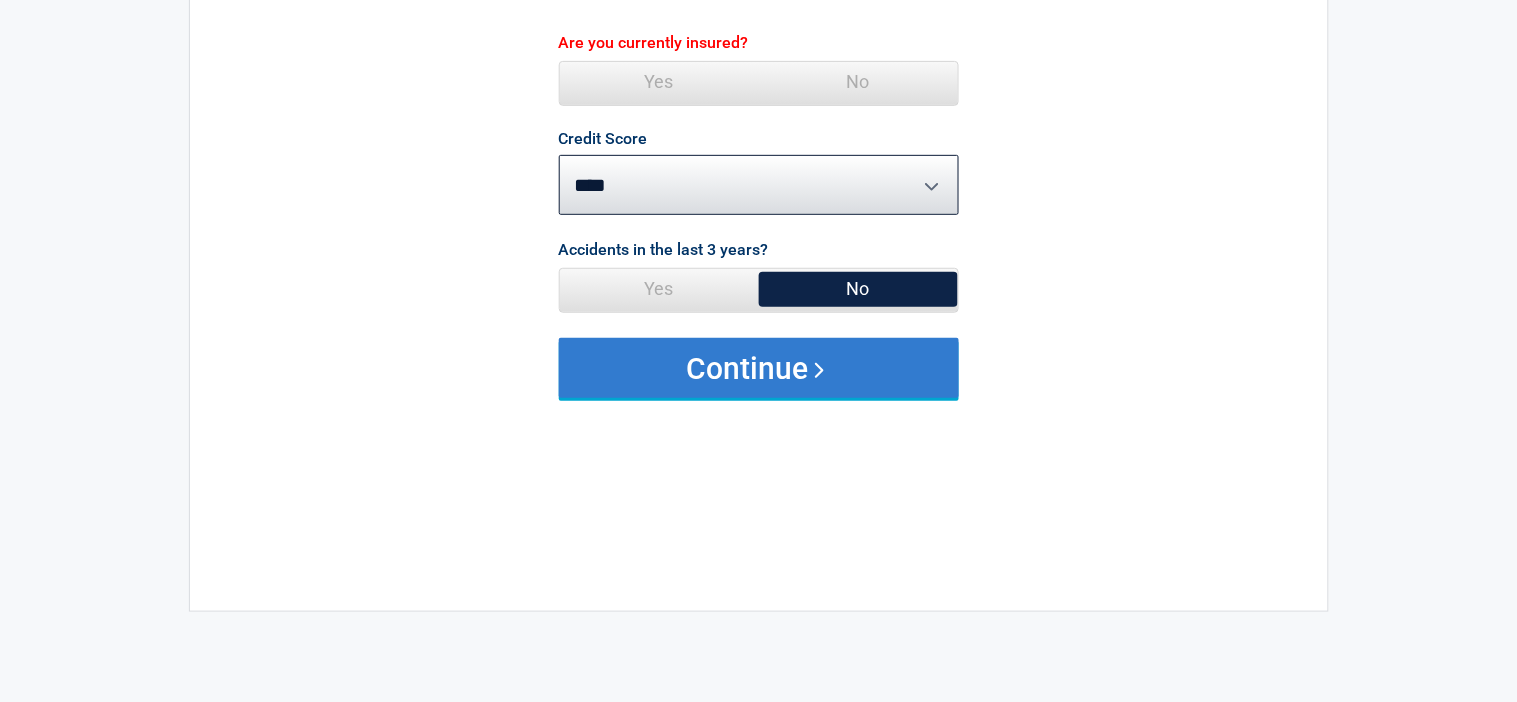 click on "Continue" at bounding box center [759, 368] 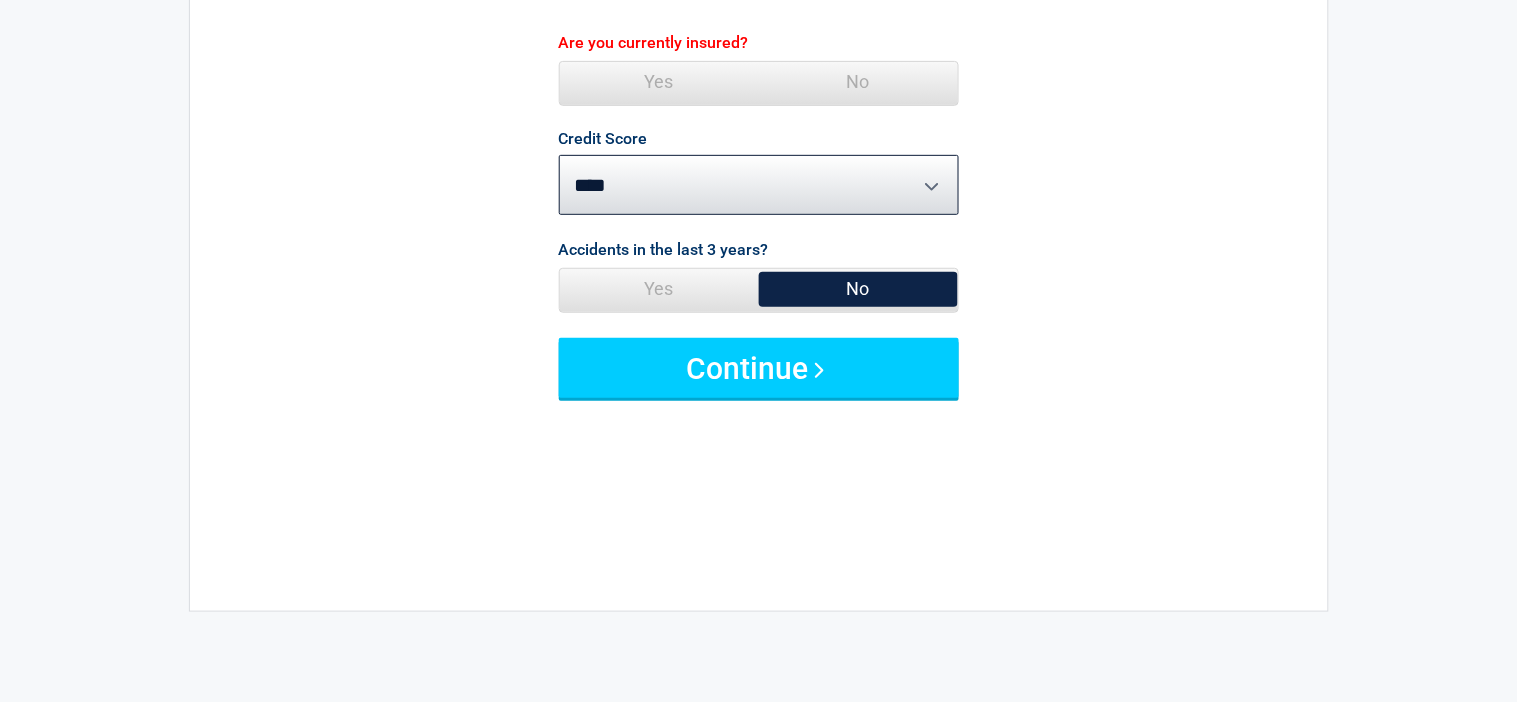 click on "Yes" at bounding box center (659, 82) 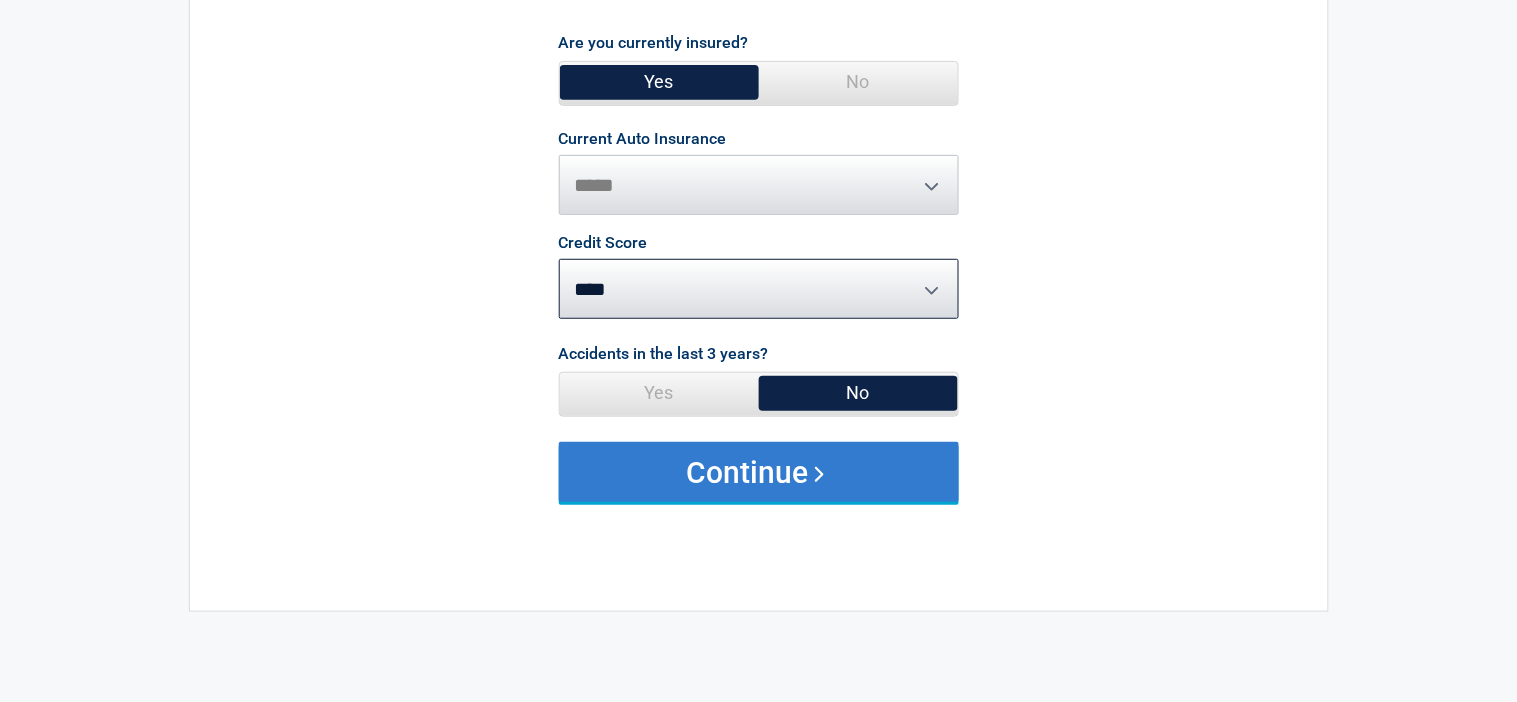click on "Continue" at bounding box center (759, 472) 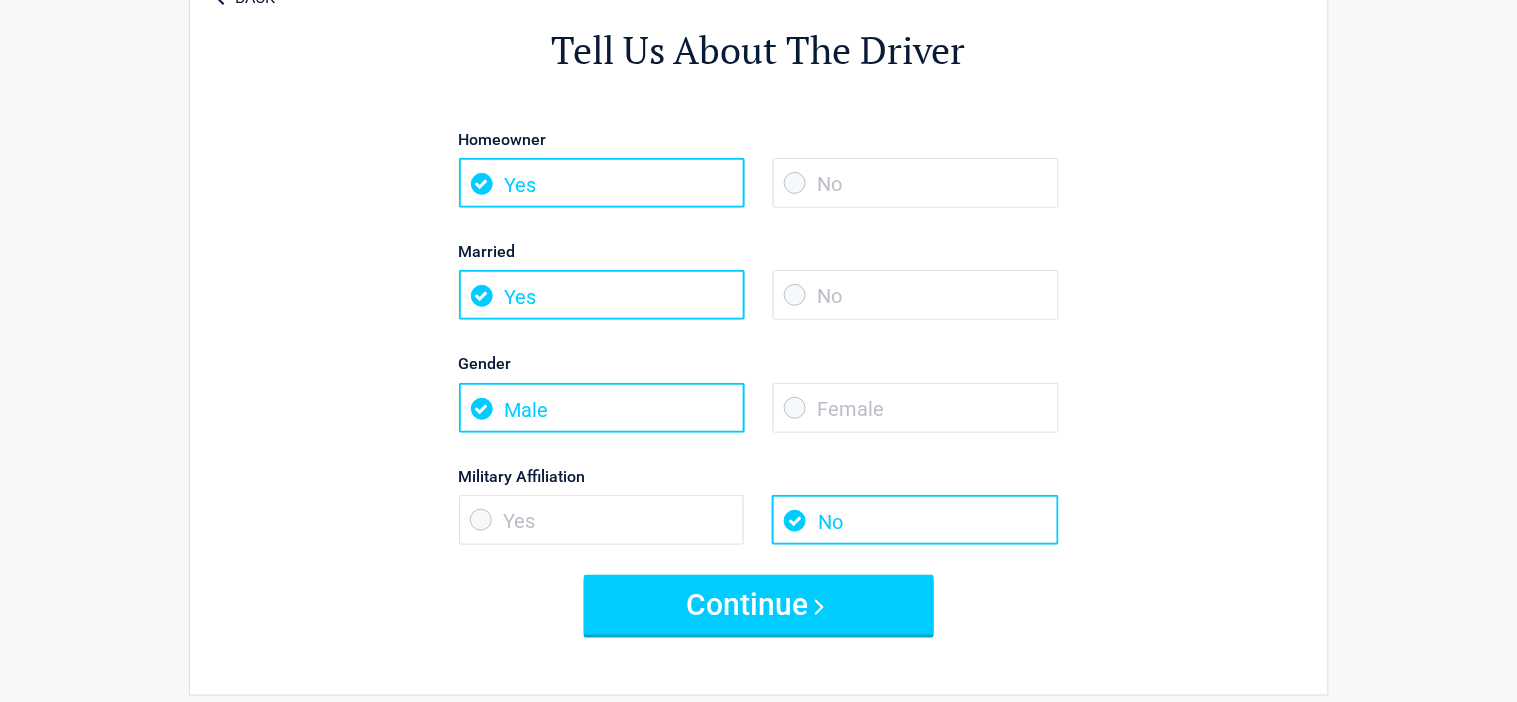 scroll, scrollTop: 115, scrollLeft: 0, axis: vertical 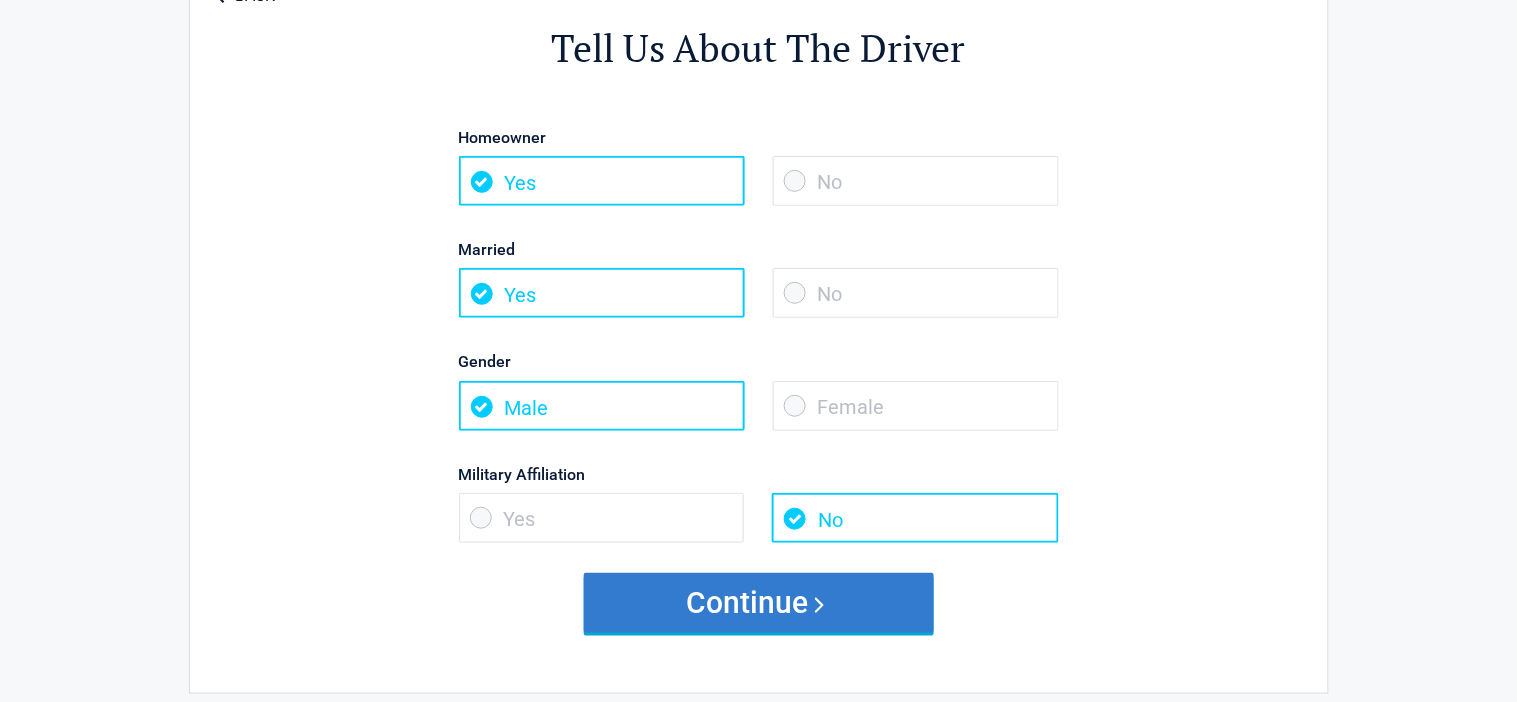 click on "Continue" at bounding box center (759, 603) 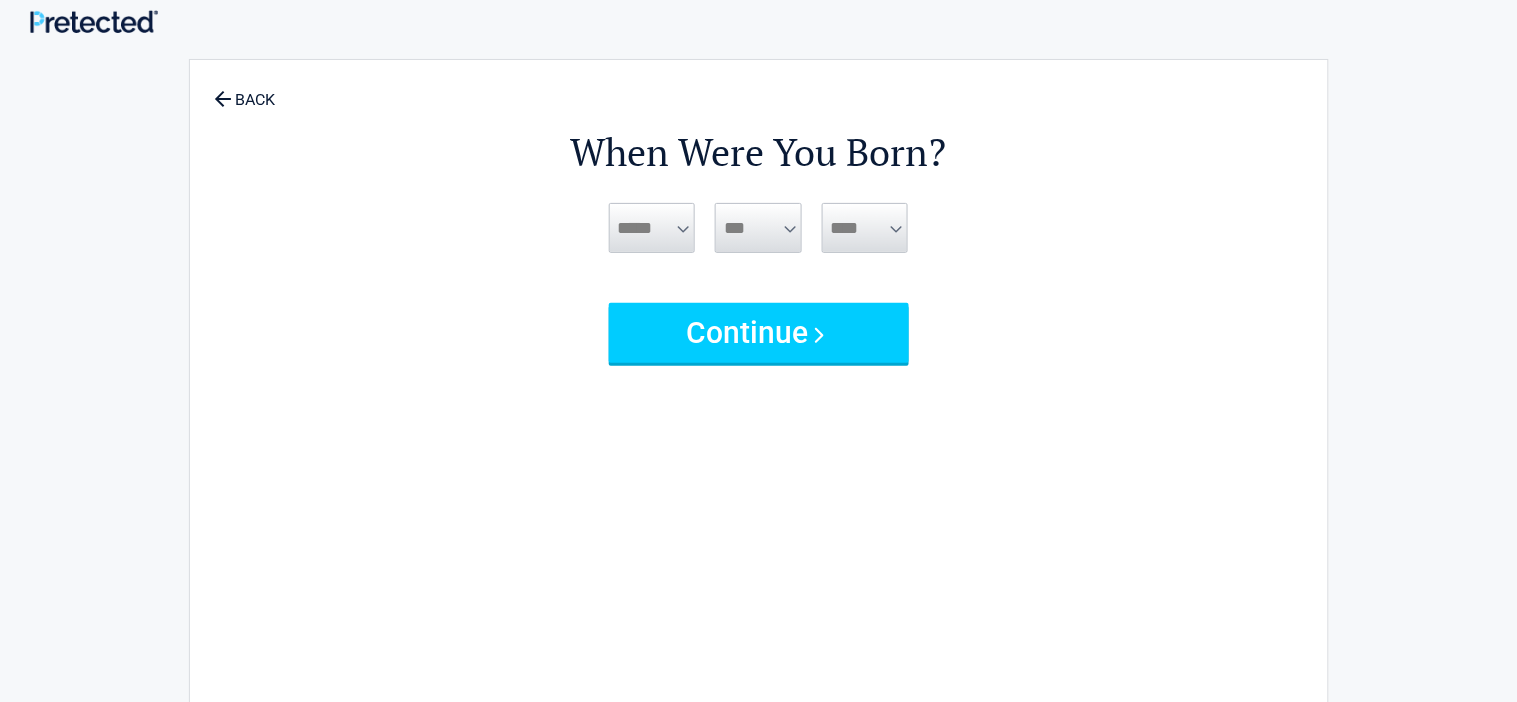 scroll, scrollTop: 0, scrollLeft: 0, axis: both 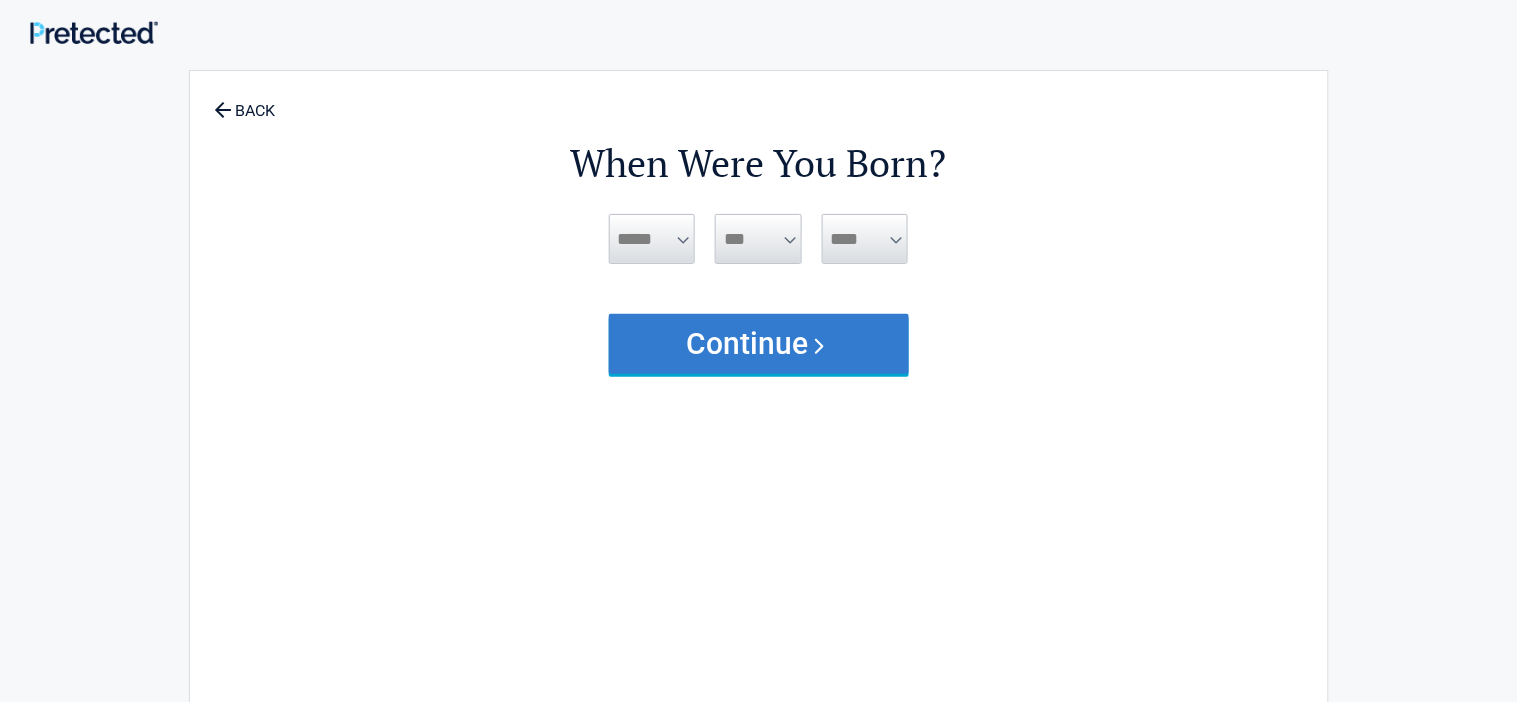 click on "Continue" at bounding box center [759, 344] 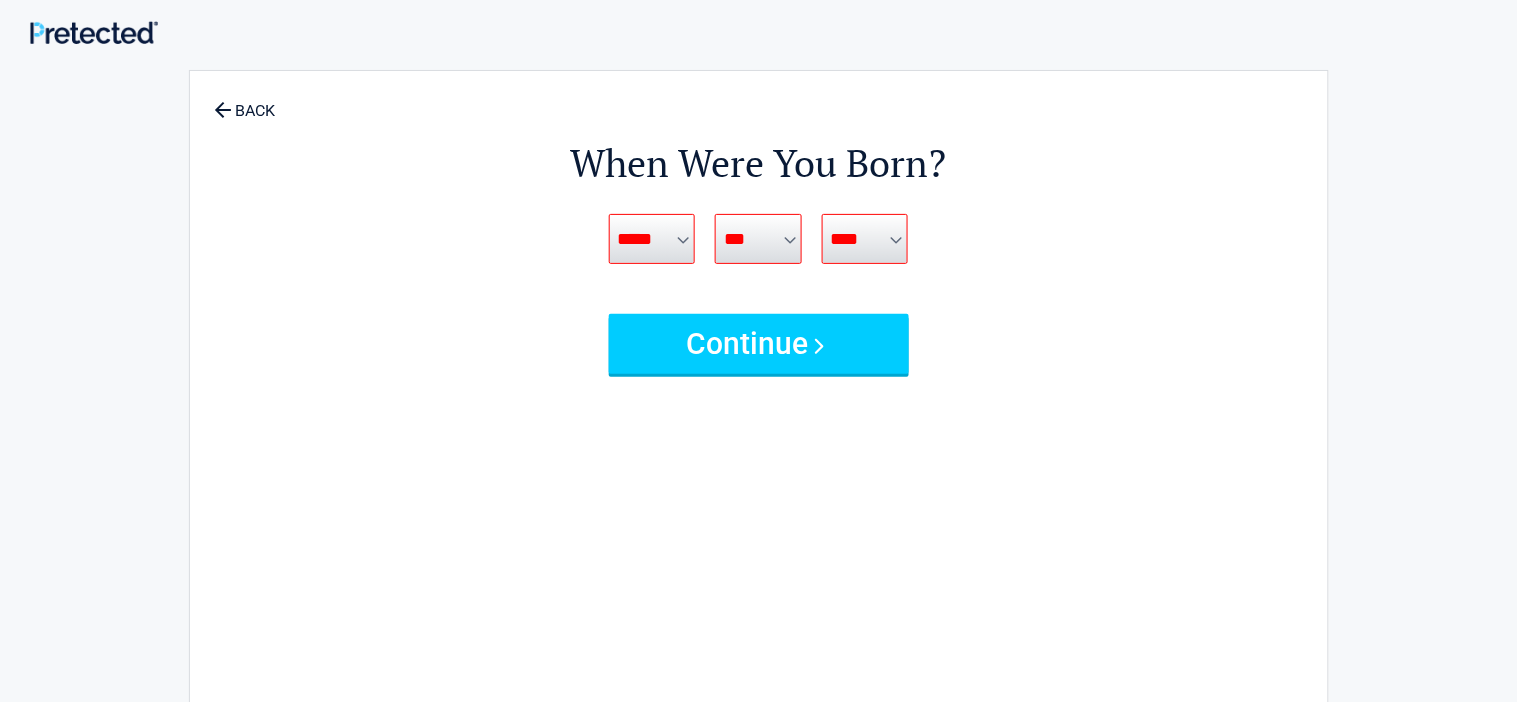 click on "*****
***
***
***
***
***
***
***
***
***
***
***
***" at bounding box center [652, 239] 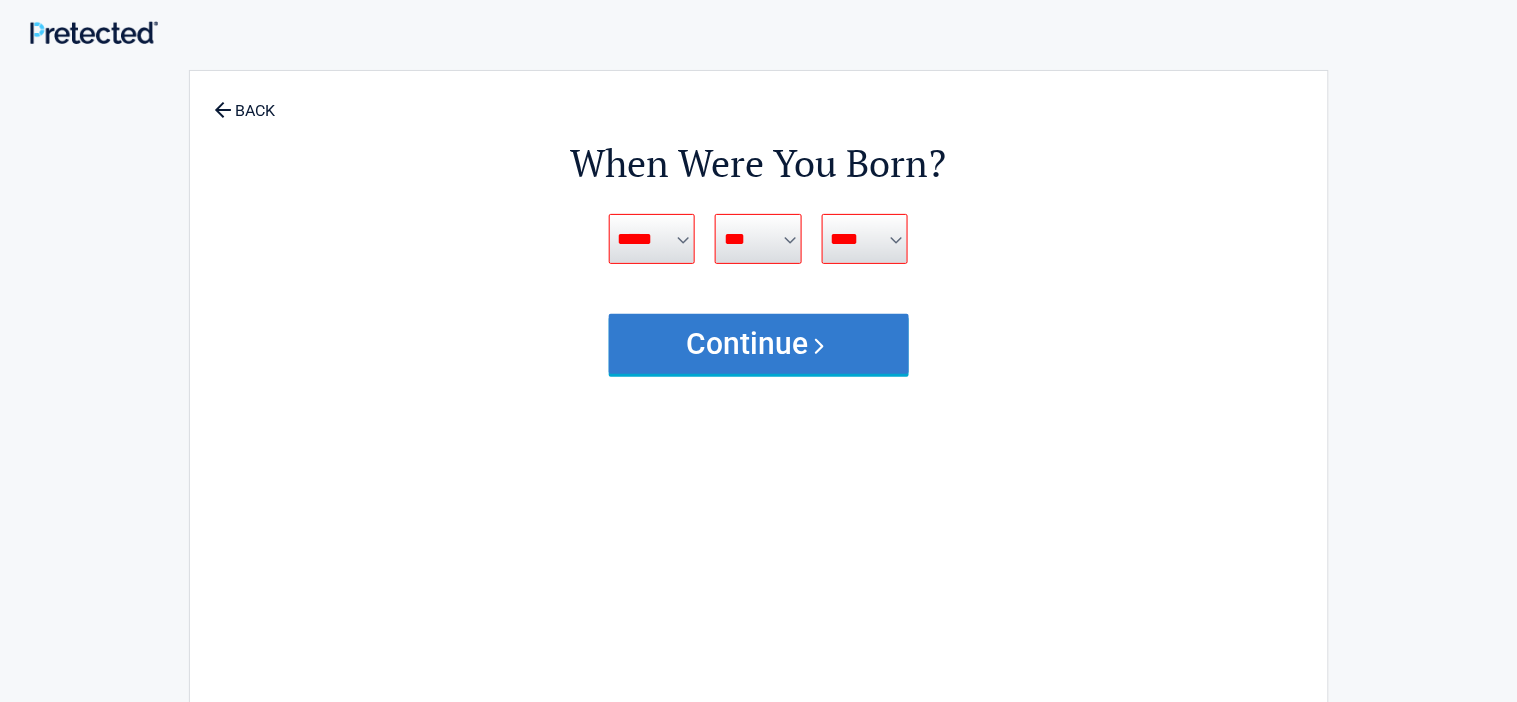 click on "Continue" at bounding box center [759, 344] 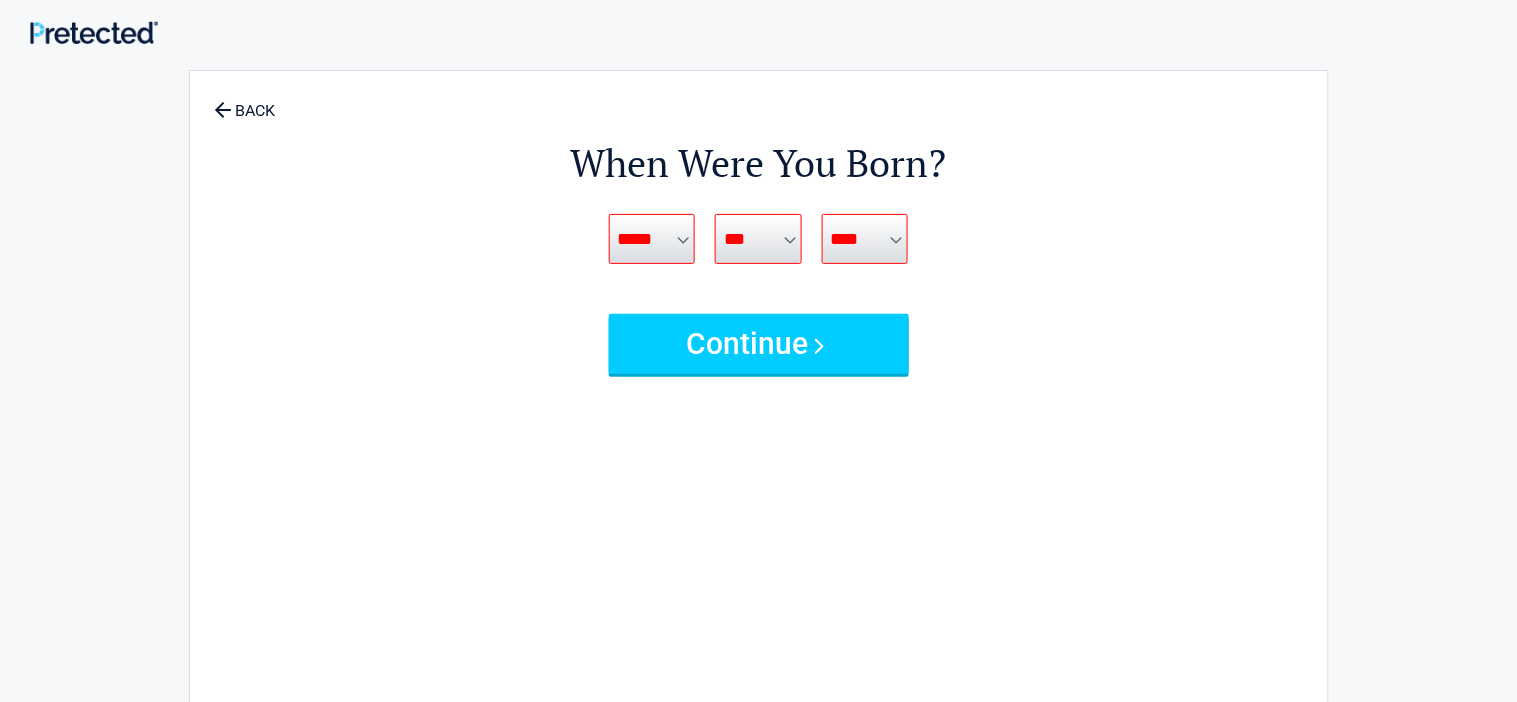 click on "****
****
****
****
****
****
****
****
****
****
****
****
****
****
****
****
****
****
****
****
****
****
****
****
****
****
****
****
****
****
****
****
****
****
****
****
****
****
****
****
****
****
****
****
****
****
****
****
****
****
****
****
****
****
****
****
****
****
****
****
****
****
**** ****" at bounding box center [865, 239] 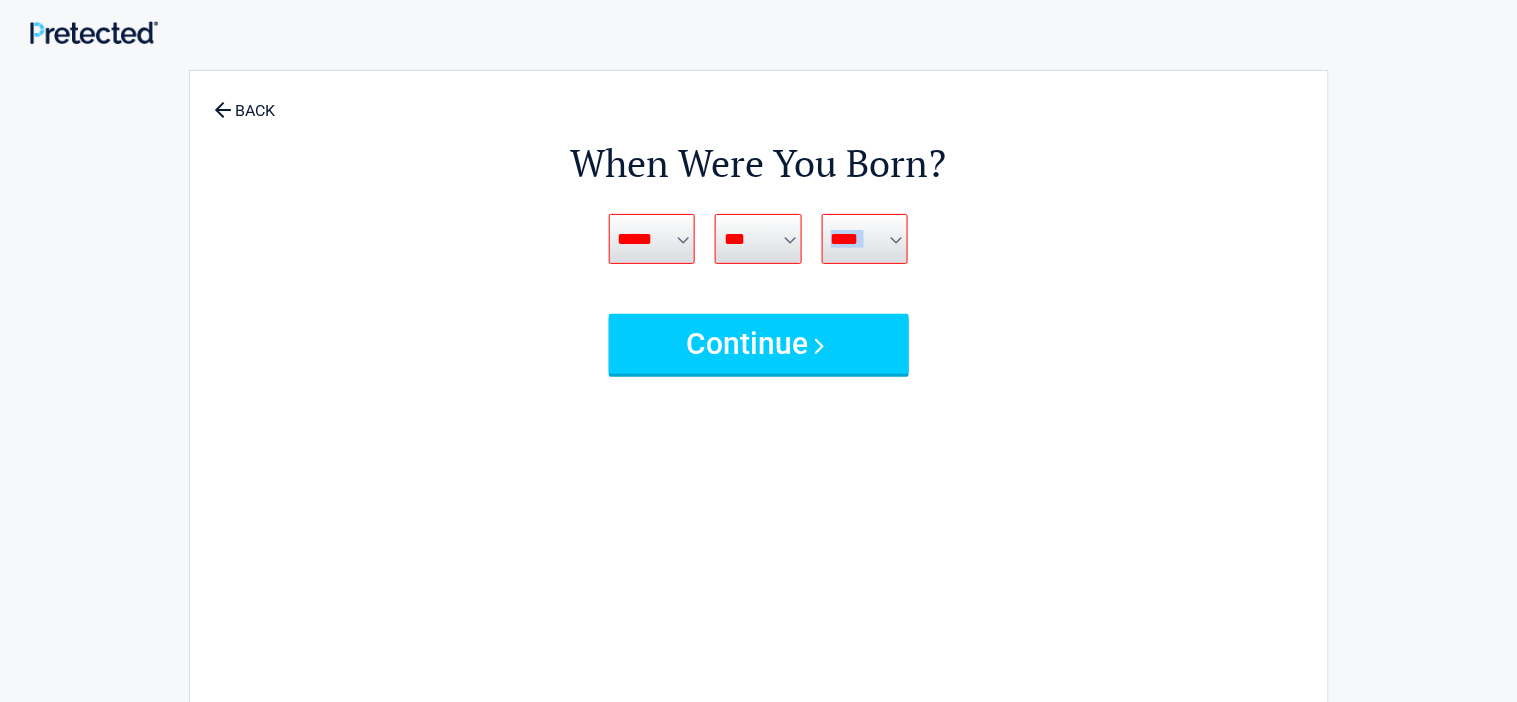 click on "****
****
****
****
****
****
****
****
****
****
****
****
****
****
****
****
****
****
****
****
****
****
****
****
****
****
****
****
****
****
****
****
****
****
****
****
****
****
****
****
****
****
****
****
****
****
****
****
****
****
****
****
****
****
****
****
****
****
****
****
****
****
**** ****" at bounding box center [865, 239] 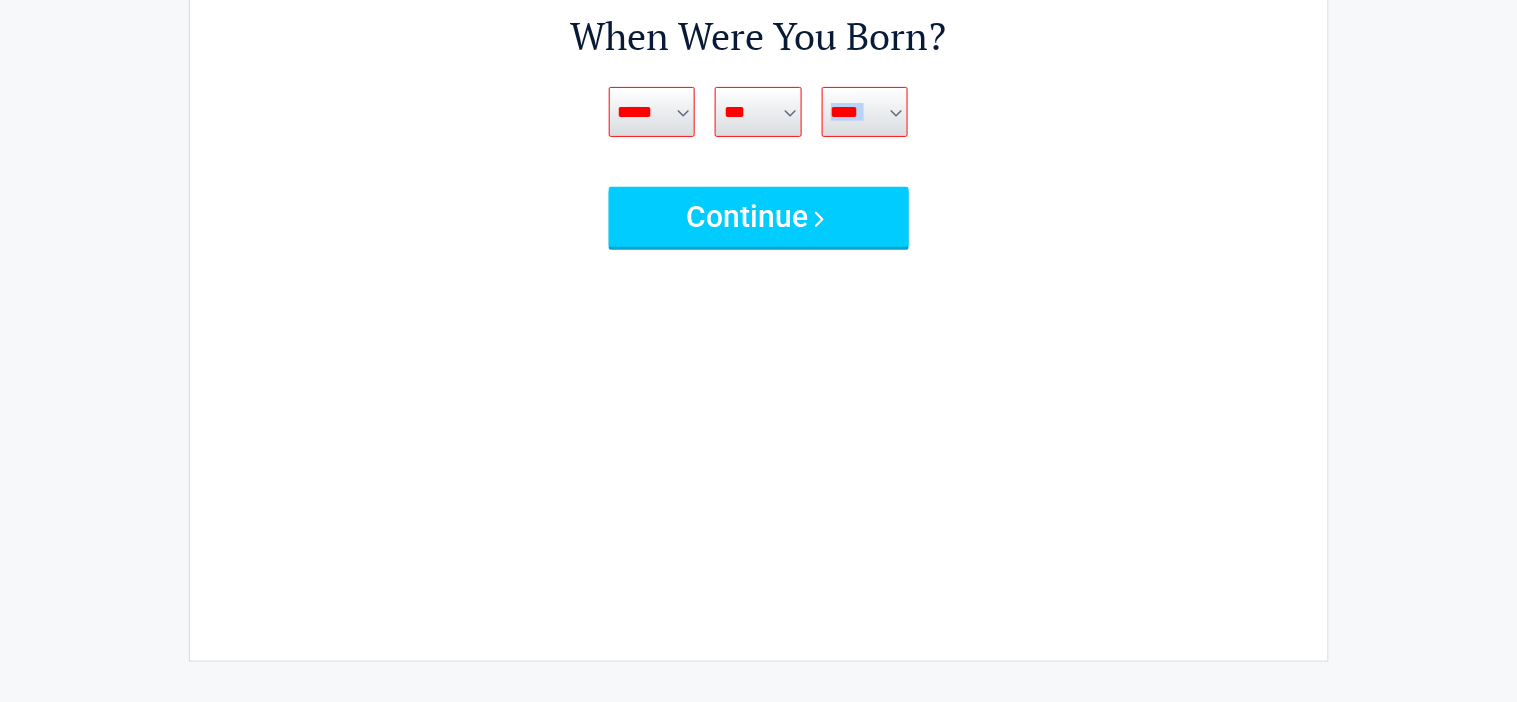 scroll, scrollTop: 126, scrollLeft: 0, axis: vertical 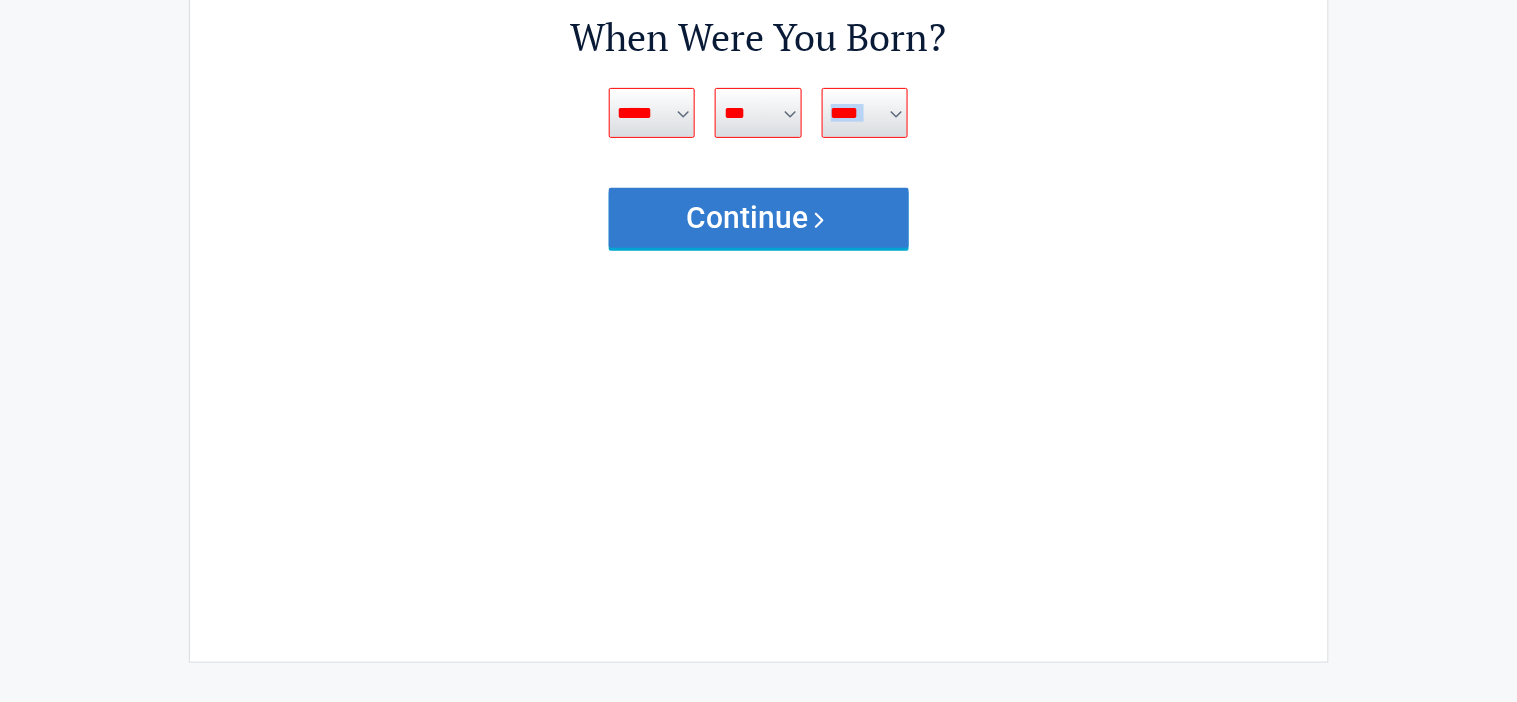 click on "Continue" at bounding box center [759, 218] 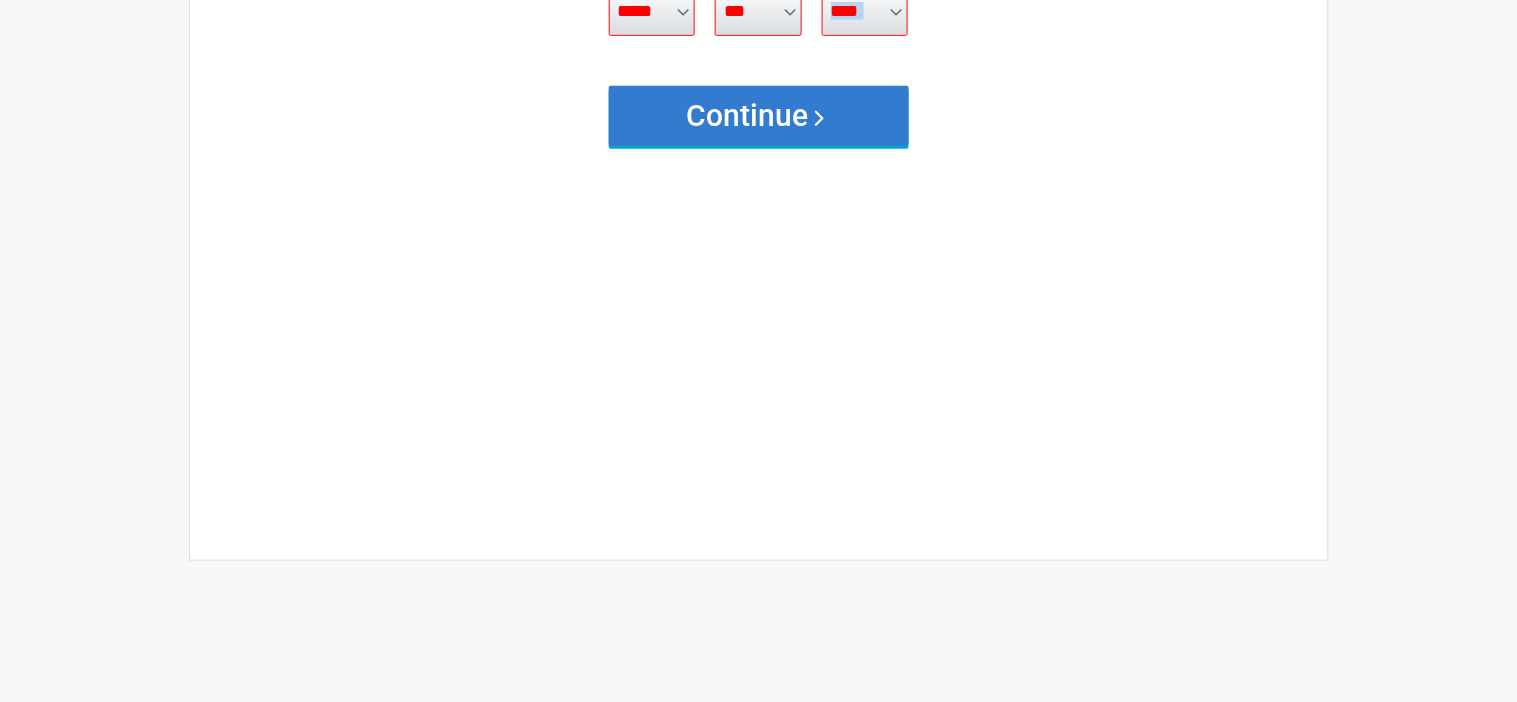 scroll, scrollTop: 231, scrollLeft: 0, axis: vertical 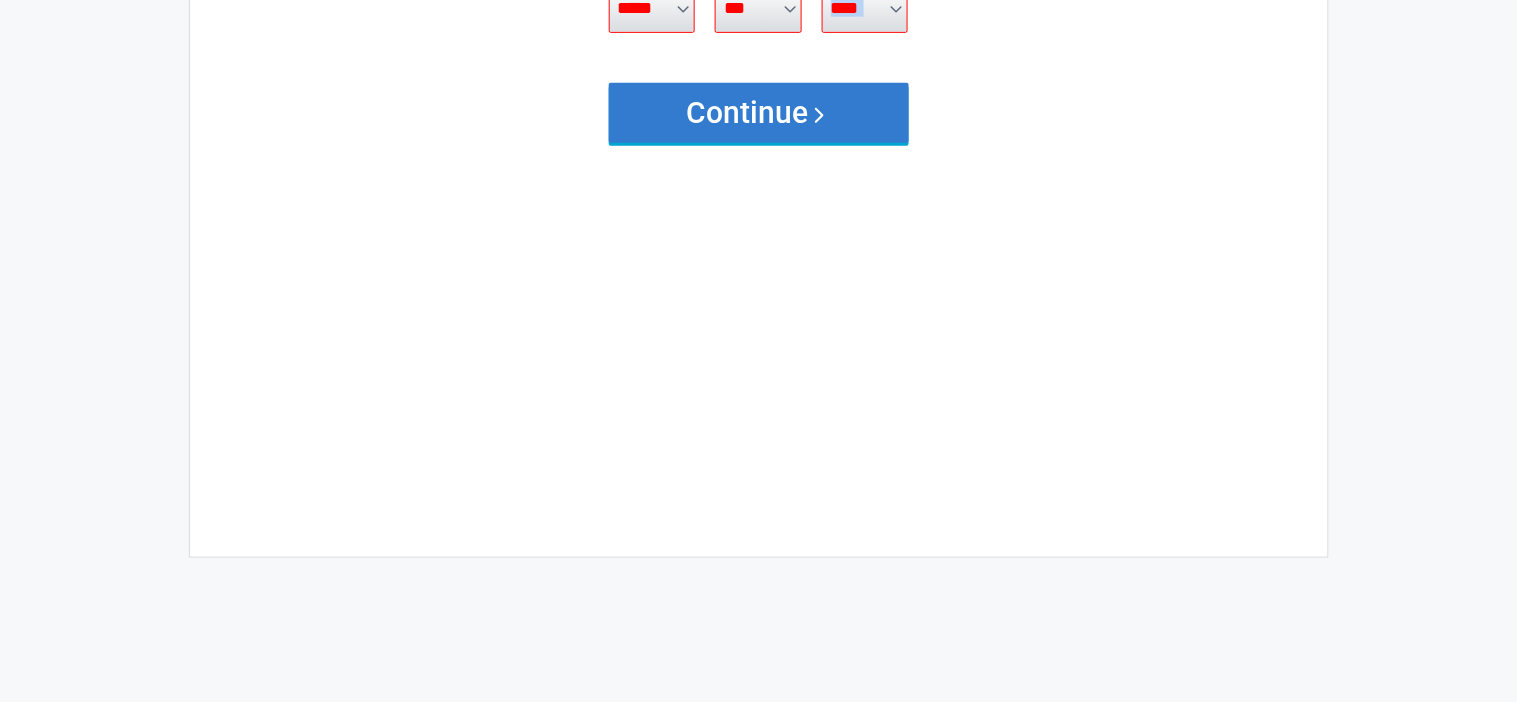 click on "Continue" at bounding box center (759, 113) 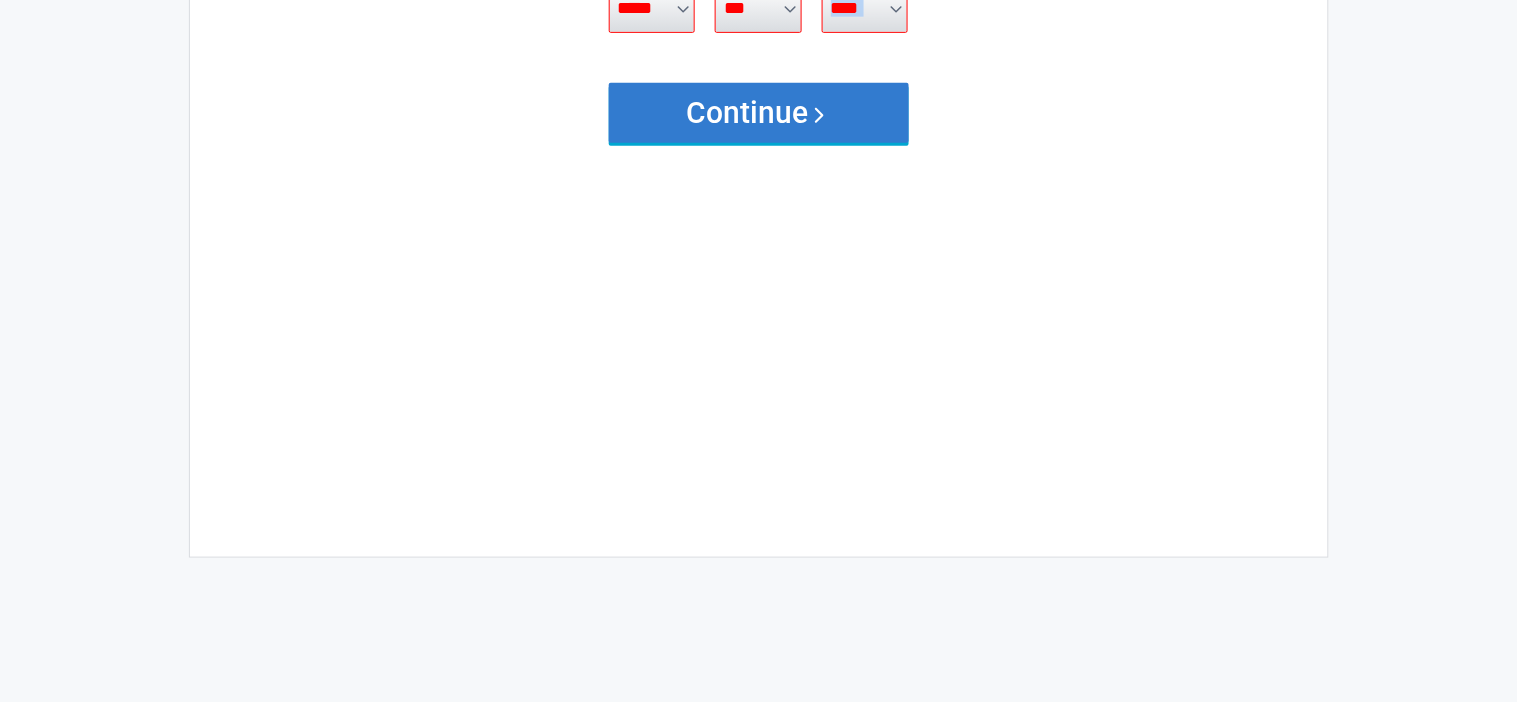scroll, scrollTop: 213, scrollLeft: 0, axis: vertical 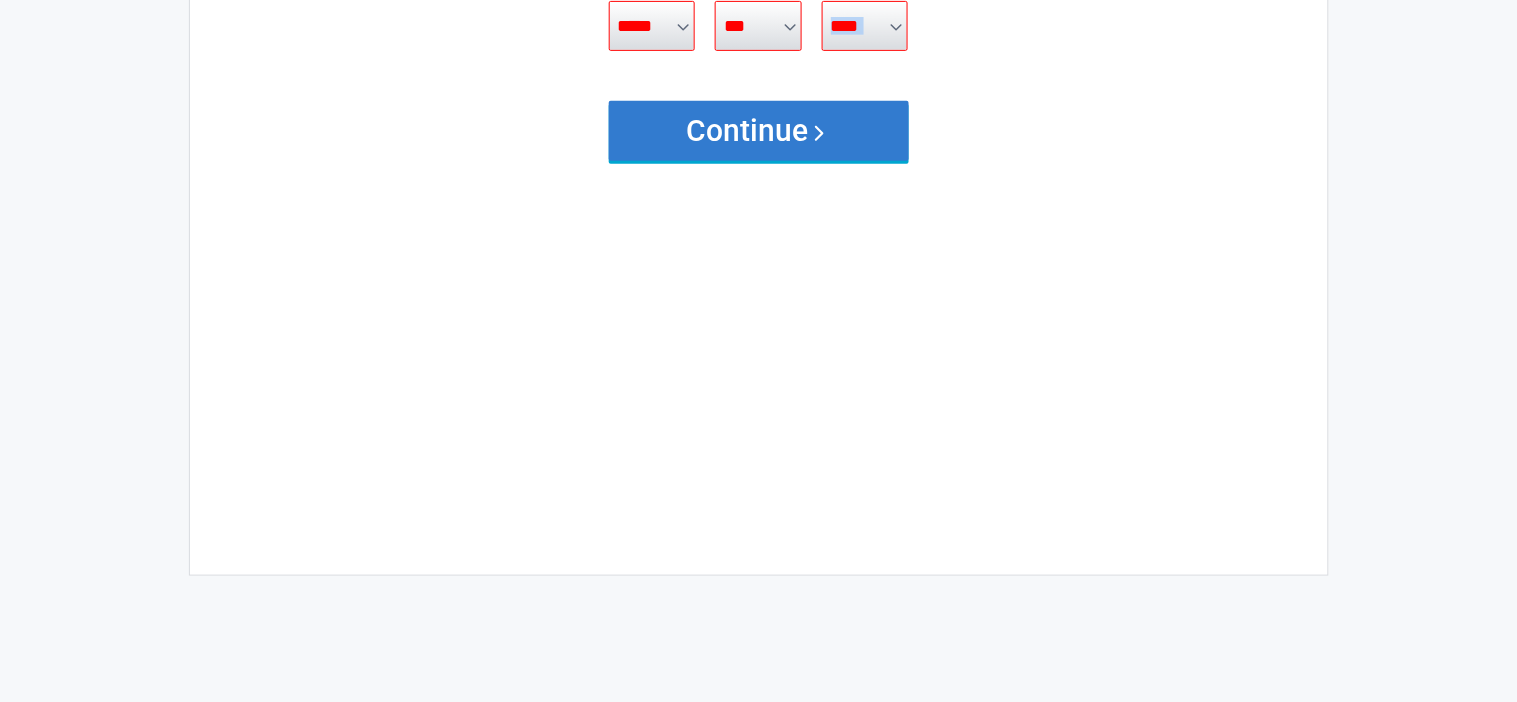 click on "Continue" at bounding box center (759, 131) 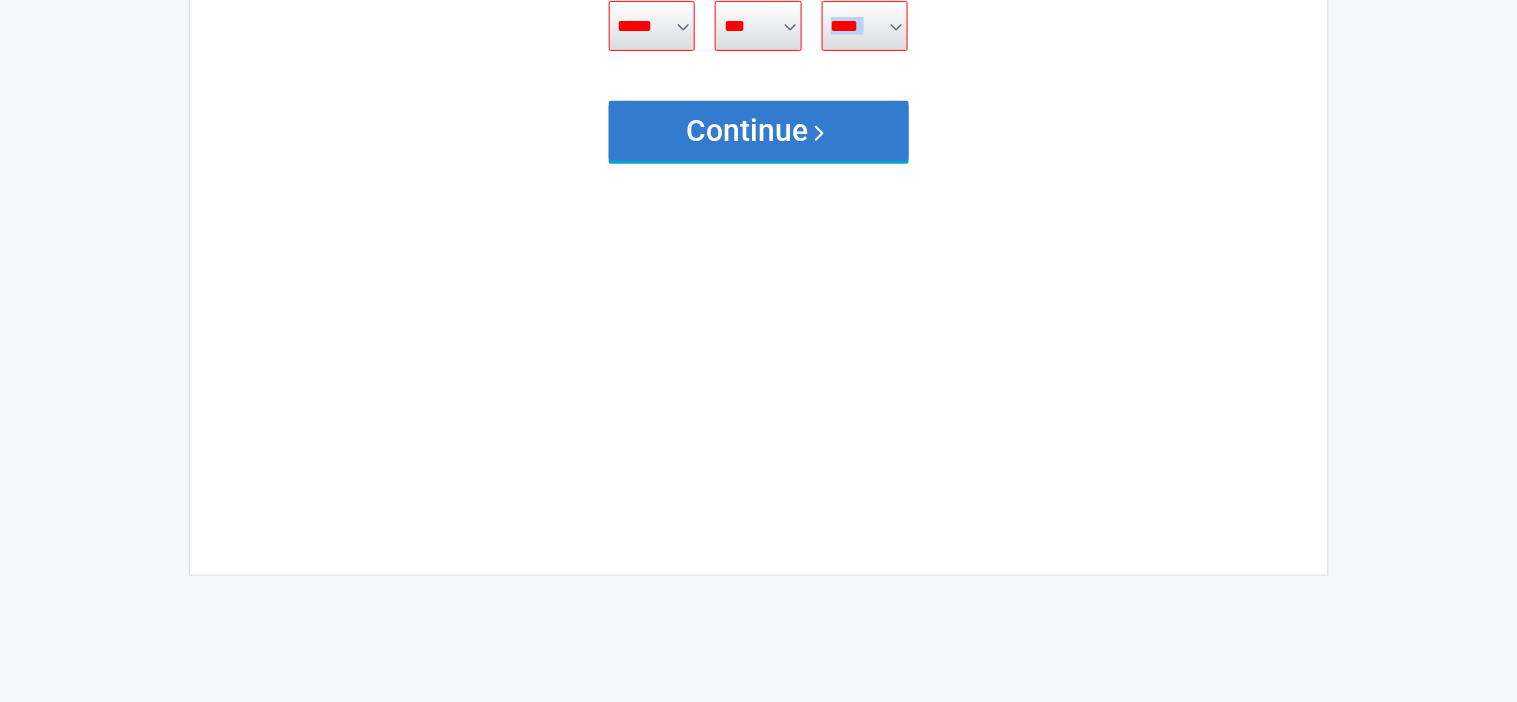 click on "Continue" at bounding box center [759, 131] 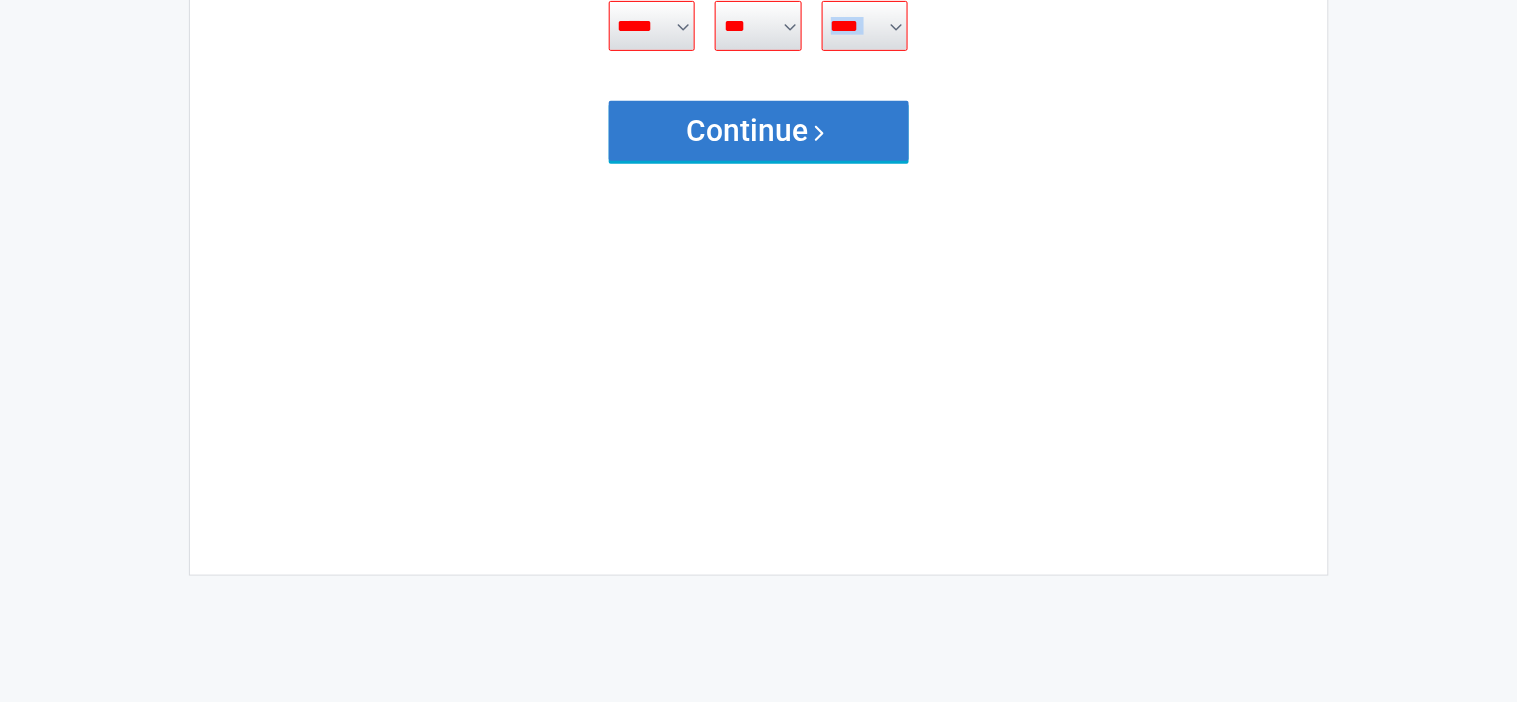 click on "Continue" at bounding box center (759, 131) 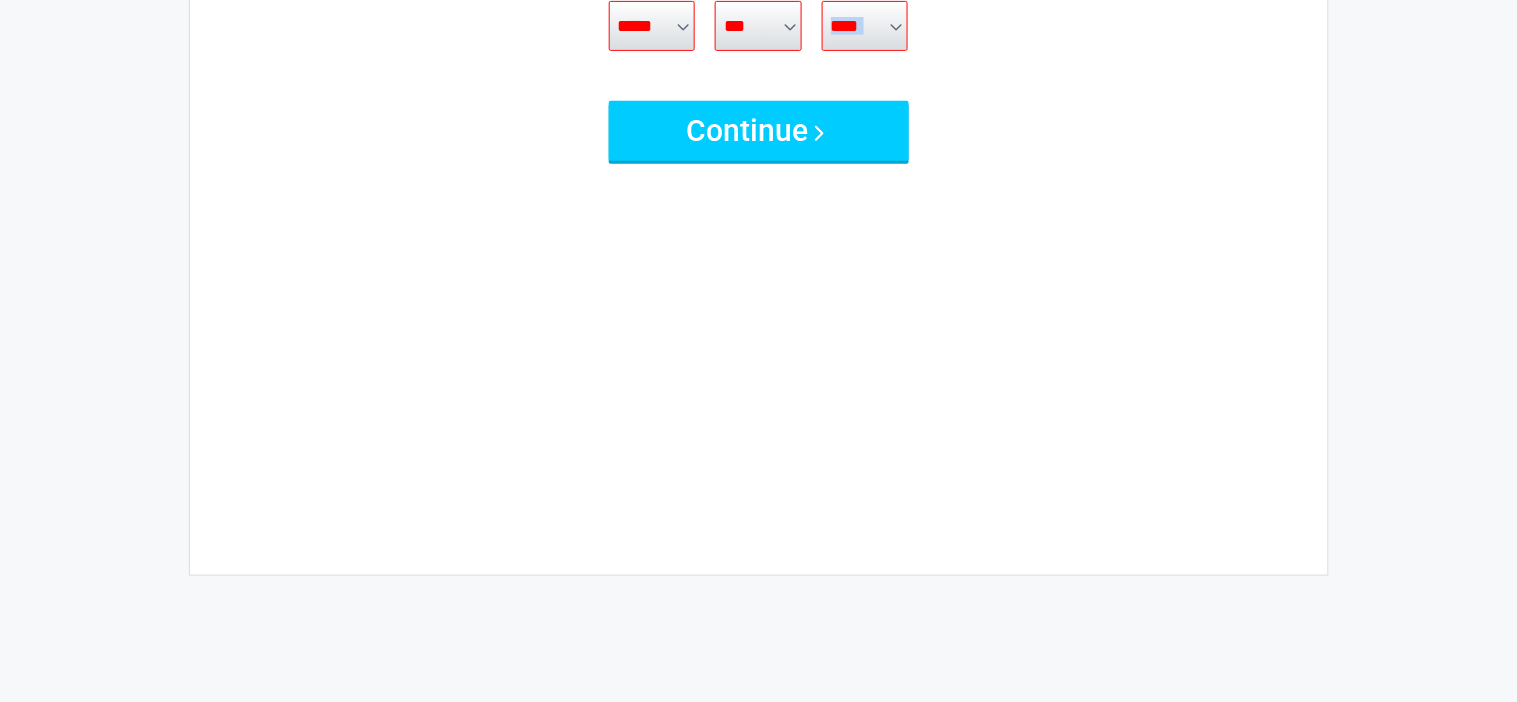 click on "****
****
****
****
****
****
****
****
****
****
****
****
****
****
****
****
****
****
****
****
****
****
****
****
****
****
****
****
****
****
****
****
****
****
****
****
****
****
****
****
****
****
****
****
****
****
****
****
****
****
****
****
****
****
****
****
****
****
****
****
****
****
**** ****" at bounding box center [865, 26] 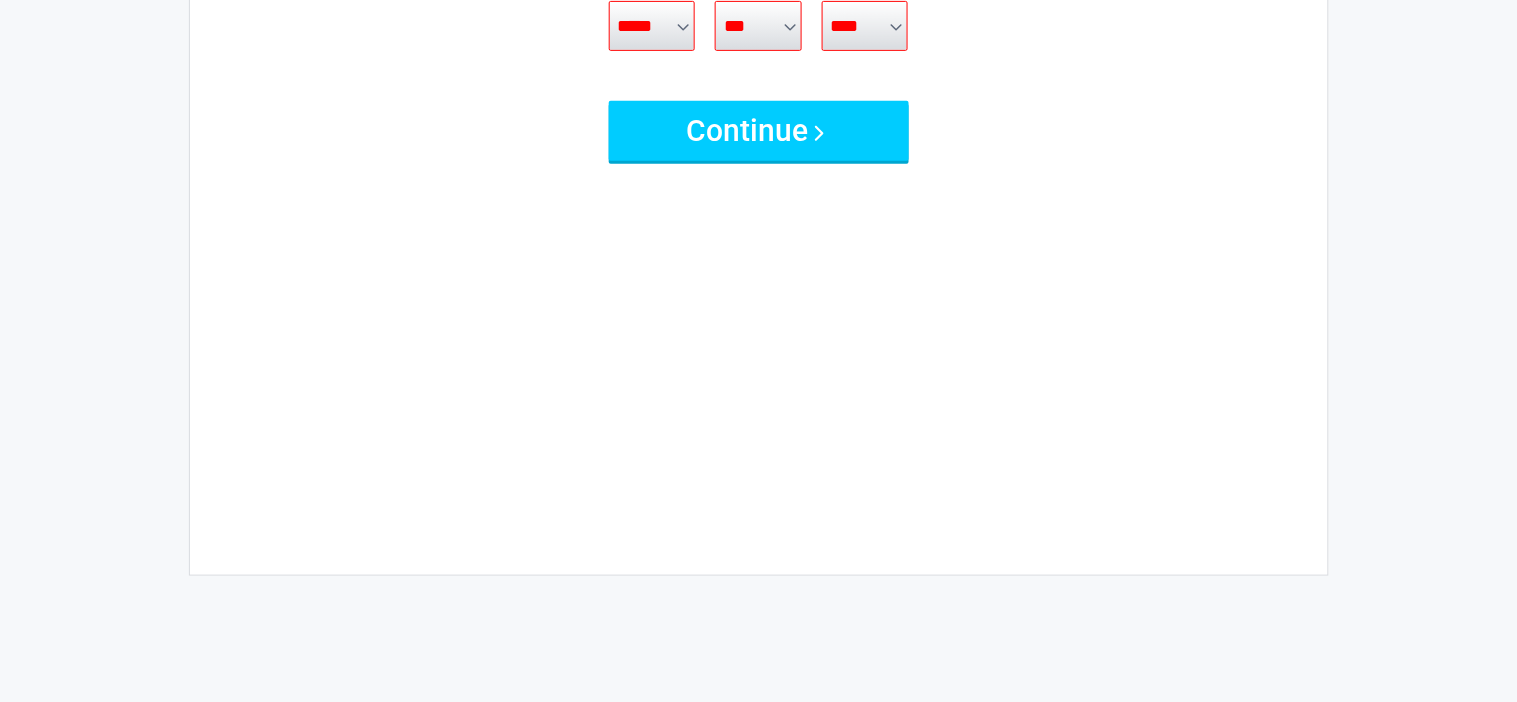 click on "****
****
****
****
****
****
****
****
****
****
****
****
****
****
****
****
****
****
****
****
****
****
****
****
****
****
****
****
****
****
****
****
****
****
****
****
****
****
****
****
****
****
****
****
****
****
****
****
****
****
****
****
****
****
****
****
****
****
****
****
****
****
**** ****" at bounding box center [865, 26] 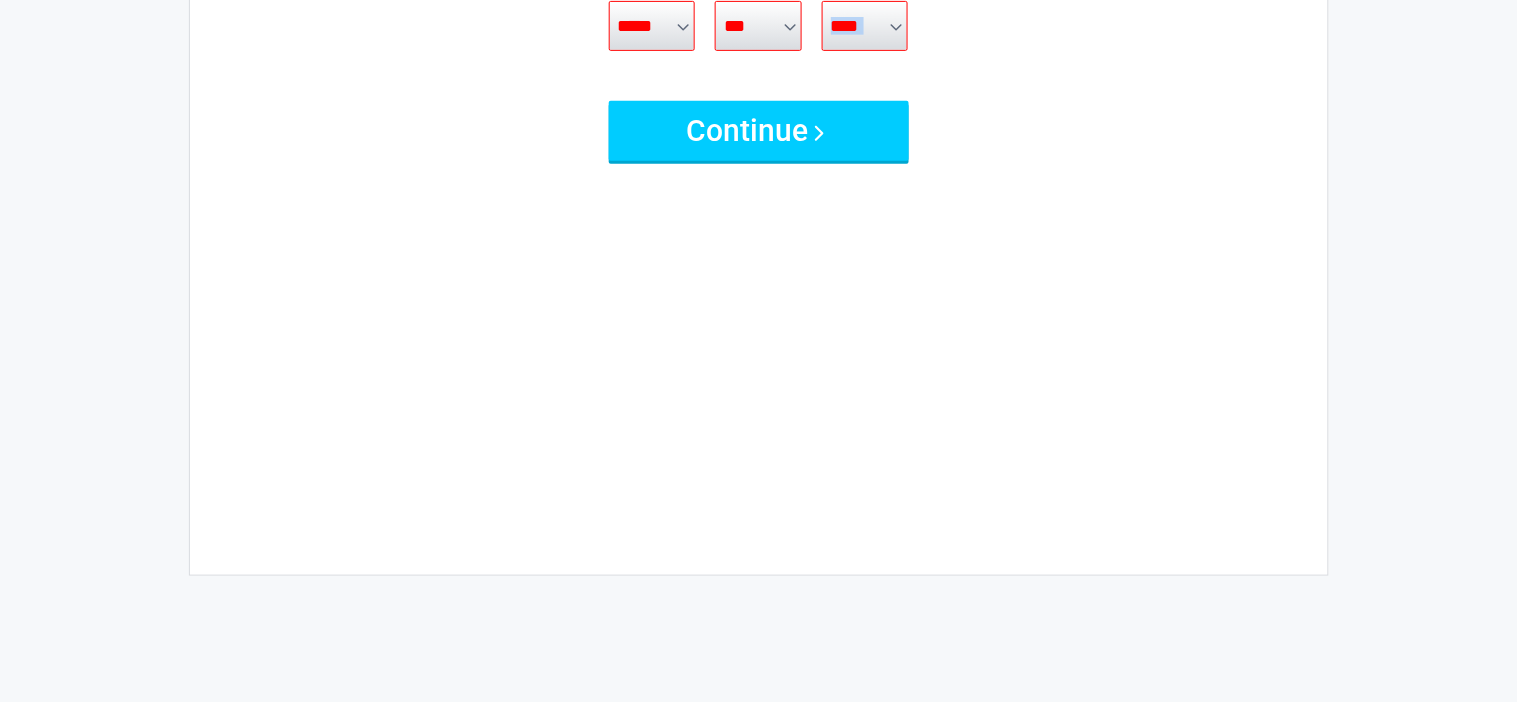 click on "****
****
****
****
****
****
****
****
****
****
****
****
****
****
****
****
****
****
****
****
****
****
****
****
****
****
****
****
****
****
****
****
****
****
****
****
****
****
****
****
****
****
****
****
****
****
****
****
****
****
****
****
****
****
****
****
****
****
****
****
****
****
**** ****" at bounding box center (865, 26) 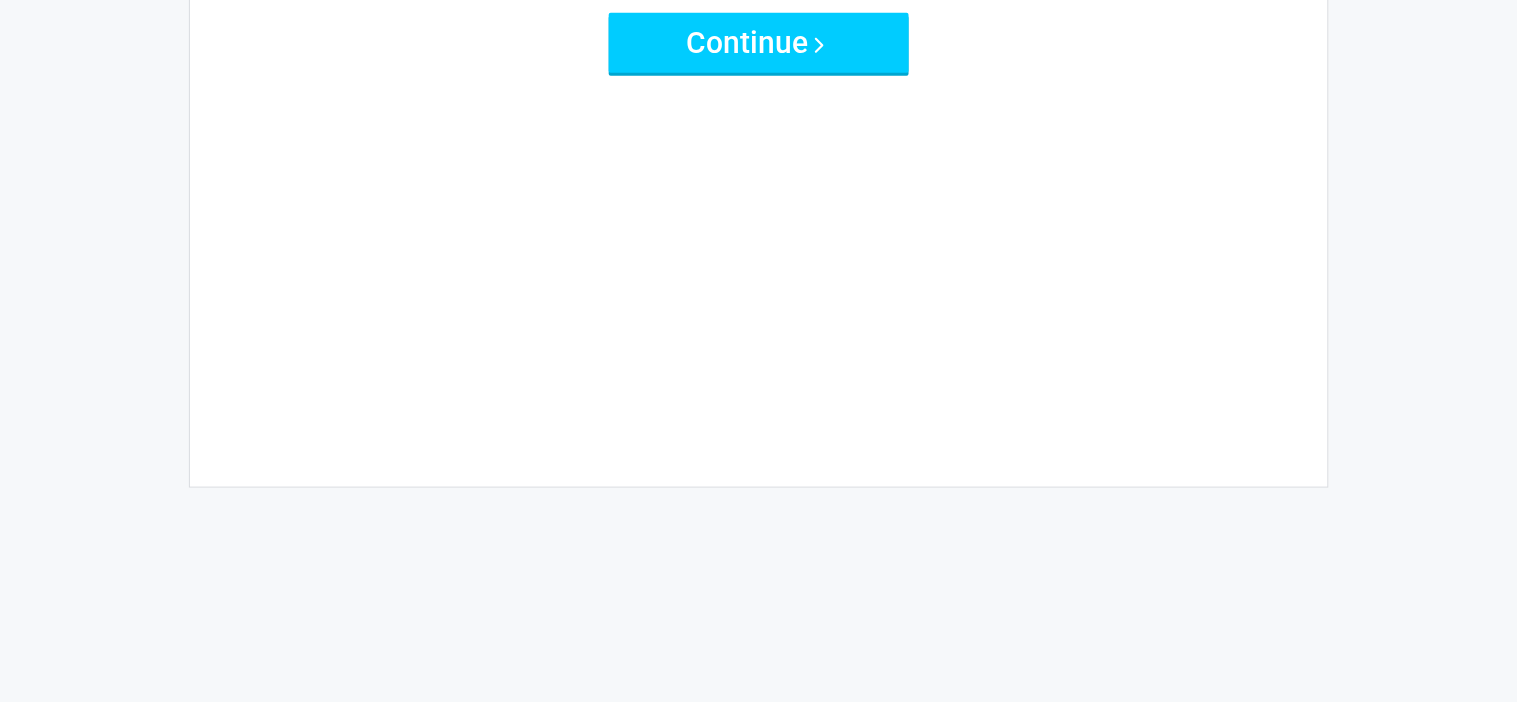 scroll, scrollTop: 304, scrollLeft: 0, axis: vertical 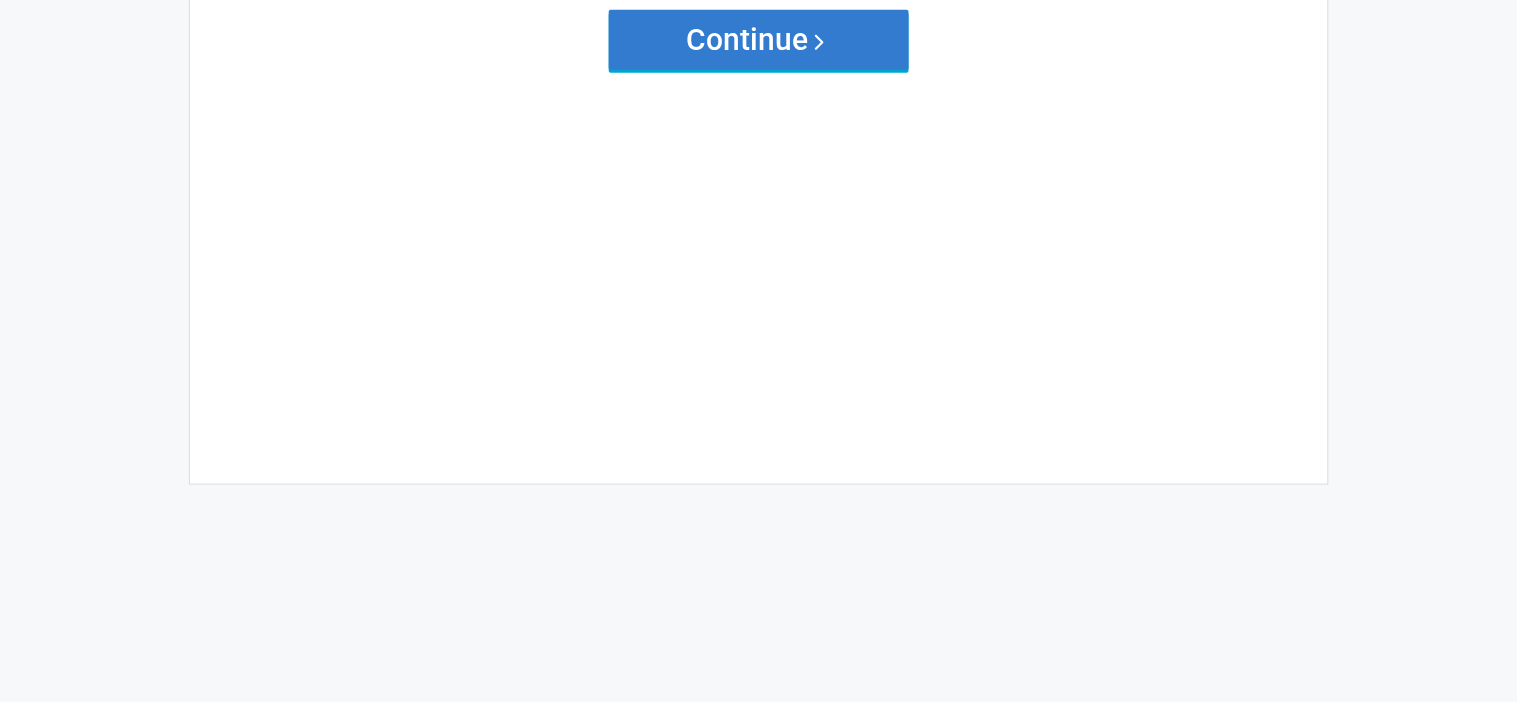 click on "Continue" at bounding box center [759, 40] 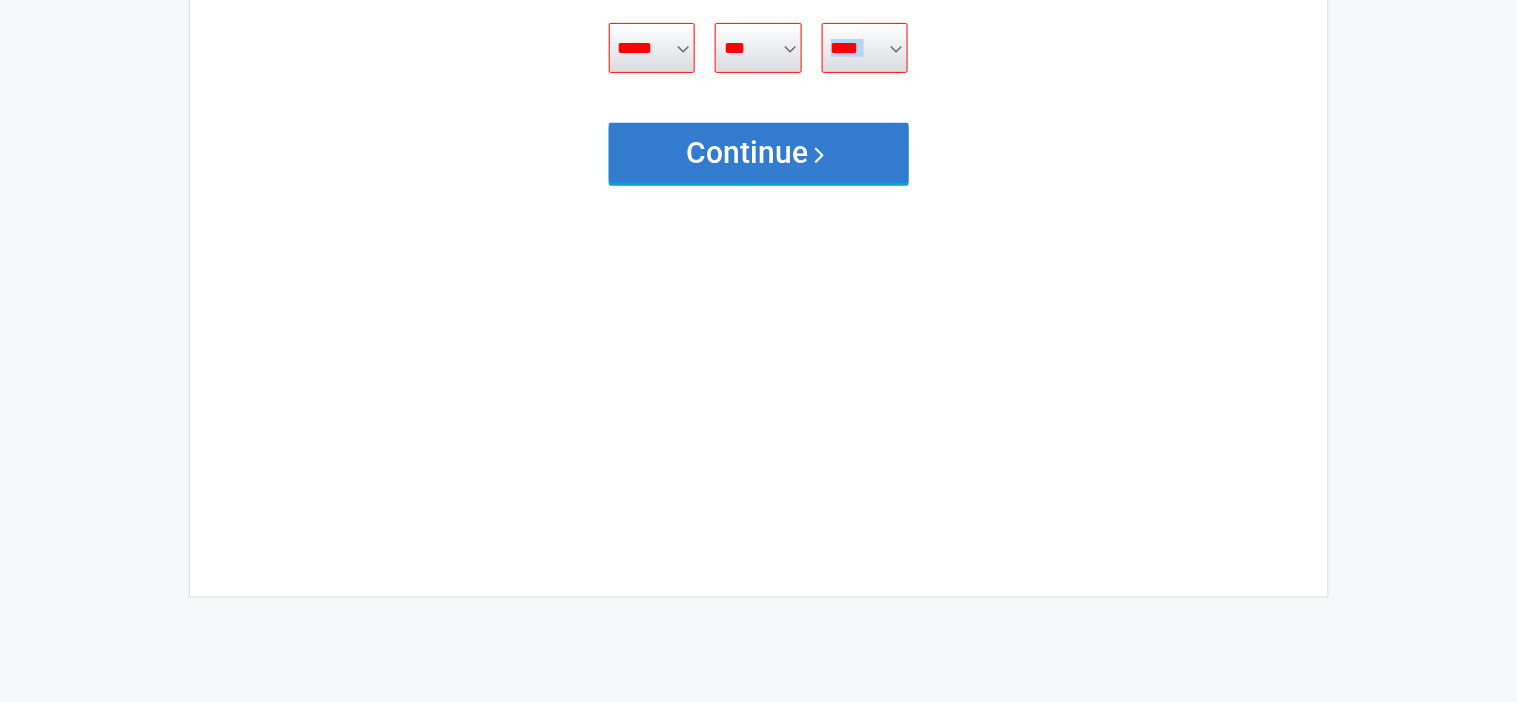 scroll, scrollTop: 0, scrollLeft: 0, axis: both 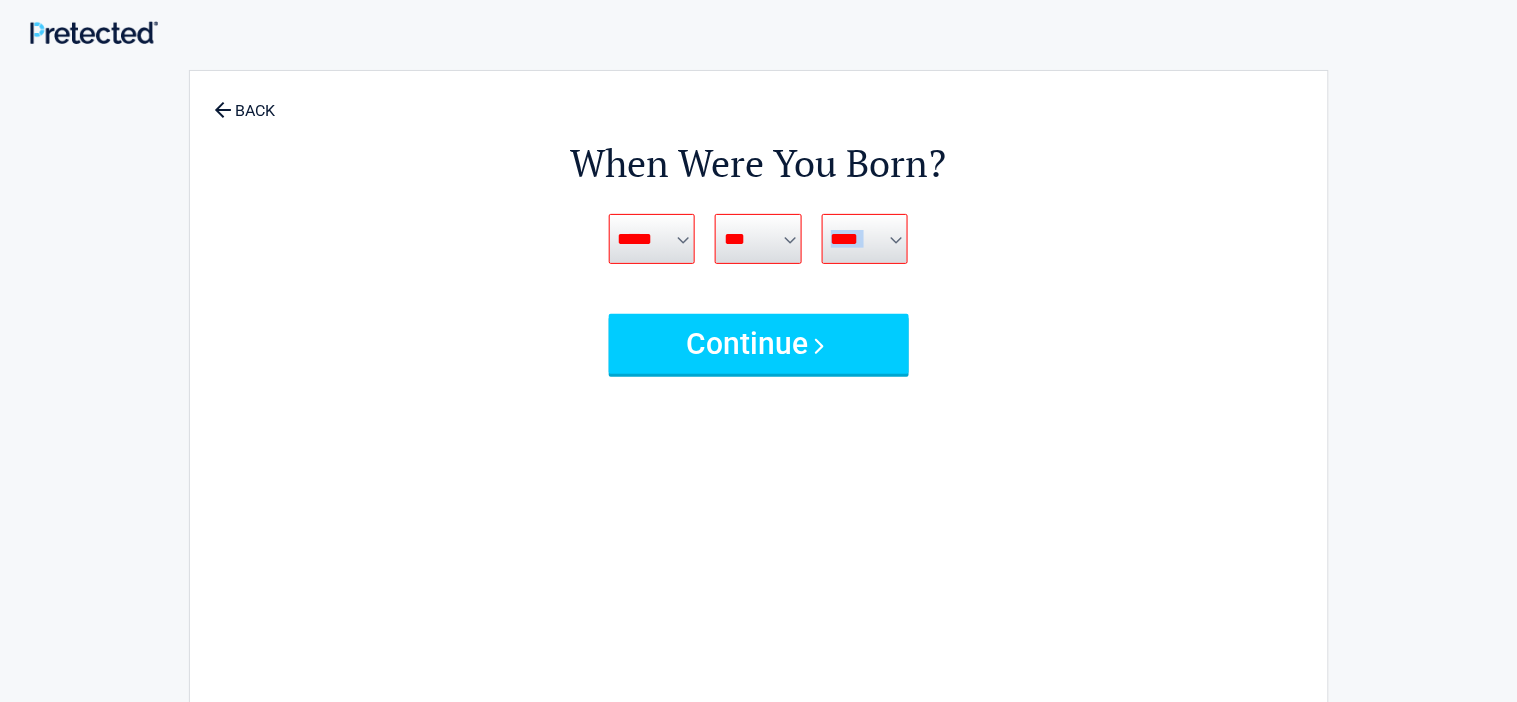 click on "****
****
****
****
****
****
****
****
****
****
****
****
****
****
****
****
****
****
****
****
****
****
****
****
****
****
****
****
****
****
****
****
****
****
****
****
****
****
****
****
****
****
****
****
****
****
****
****
****
****
****
****
****
****
****
****
****
****
****
****
****
****
****
****" at bounding box center [865, 239] 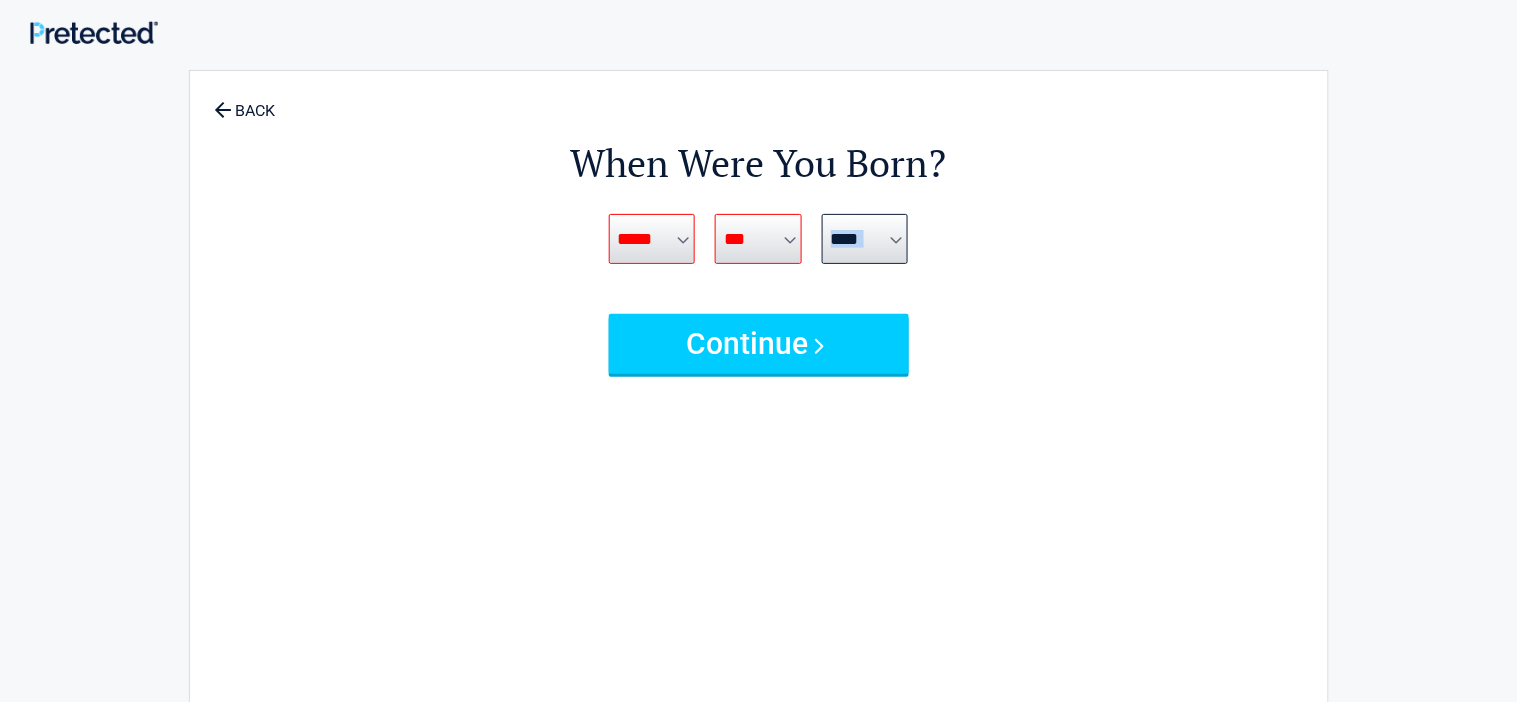 click on "***
*
*
*
*
*
*
*
*
*
**
**
**
**
**
**
**
**
**
**
**
**
**
**
**
**
**
**
**
**
**
**" at bounding box center [758, 239] 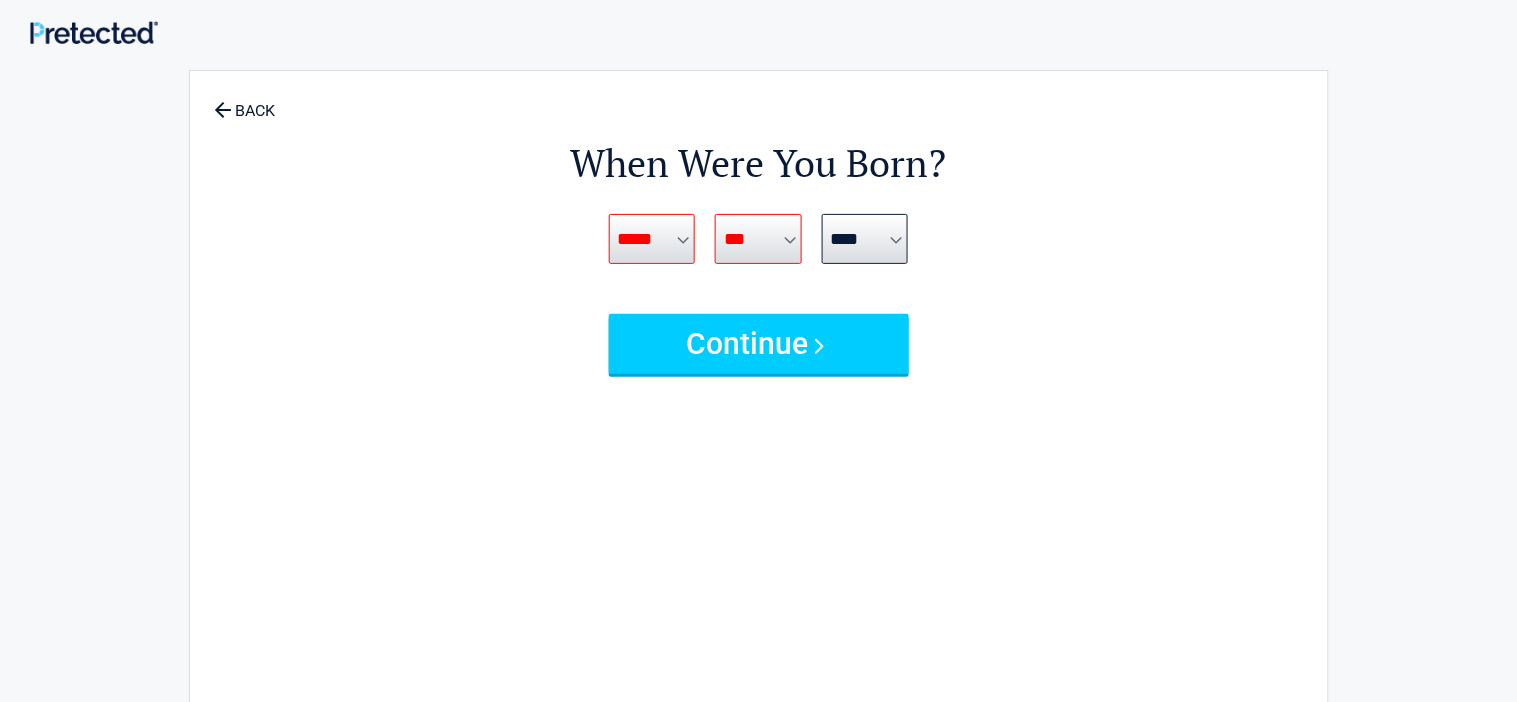 click on "***
*
*
*
*
*
*
*
*
*
**
**
**
**
**
**
**
**
**
**
**
**
**
**
**
**
**
**
**
**
**
**" at bounding box center [758, 239] 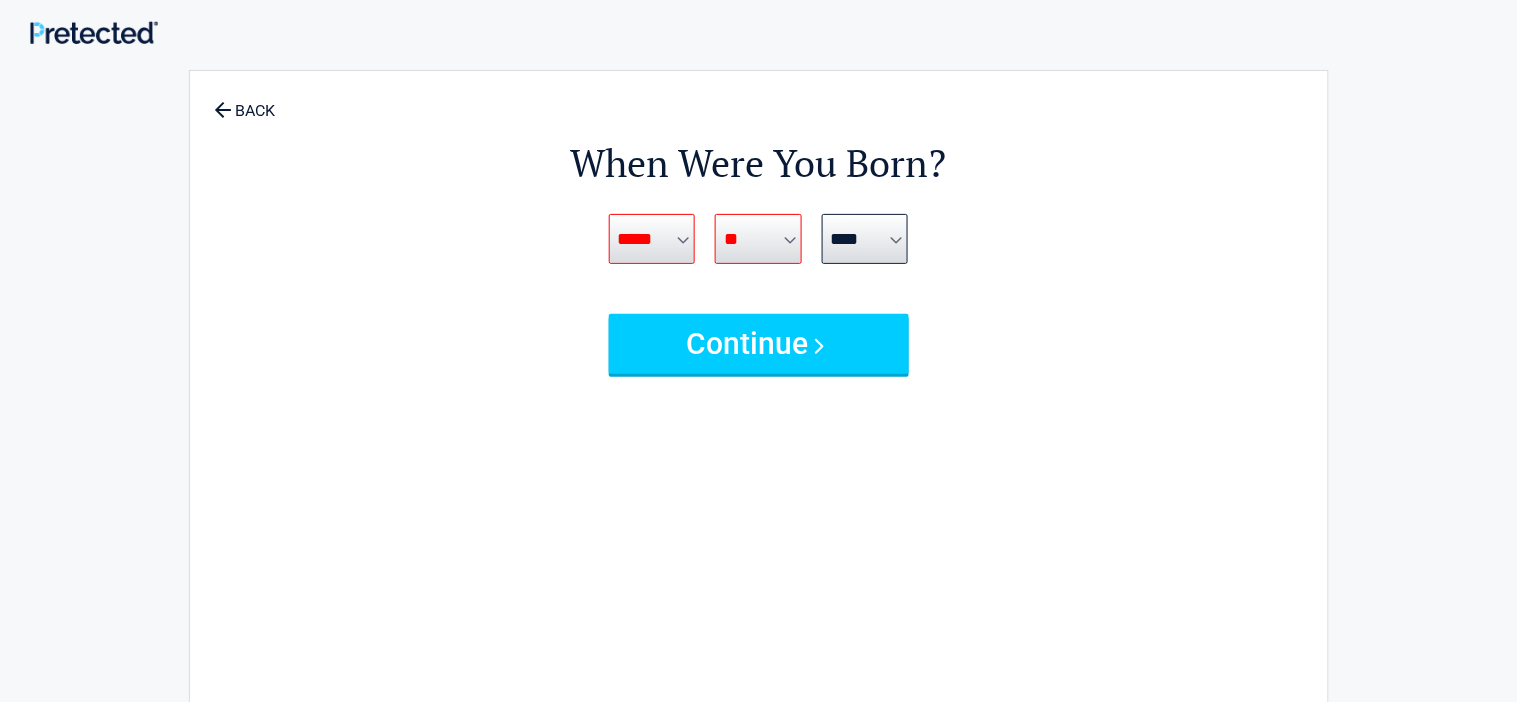 click on "***
*
*
*
*
*
*
*
*
*
**
**
**
**
**
**
**
**
**
**
**
**
**
**
**
**
**
**
**
**
**
**" at bounding box center [758, 239] 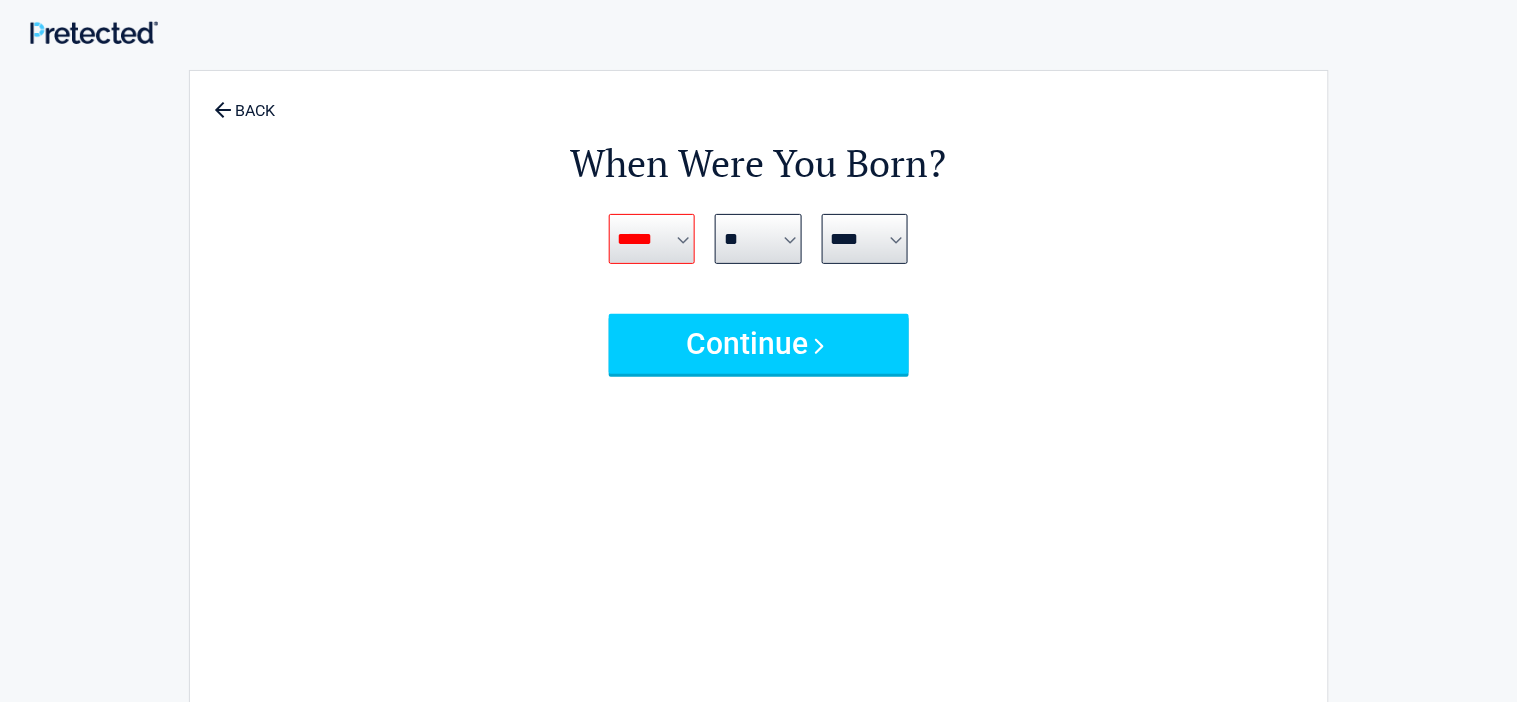 click on "*****
***
***
***
***
***
***
***
***
***
***
***
***" at bounding box center (652, 239) 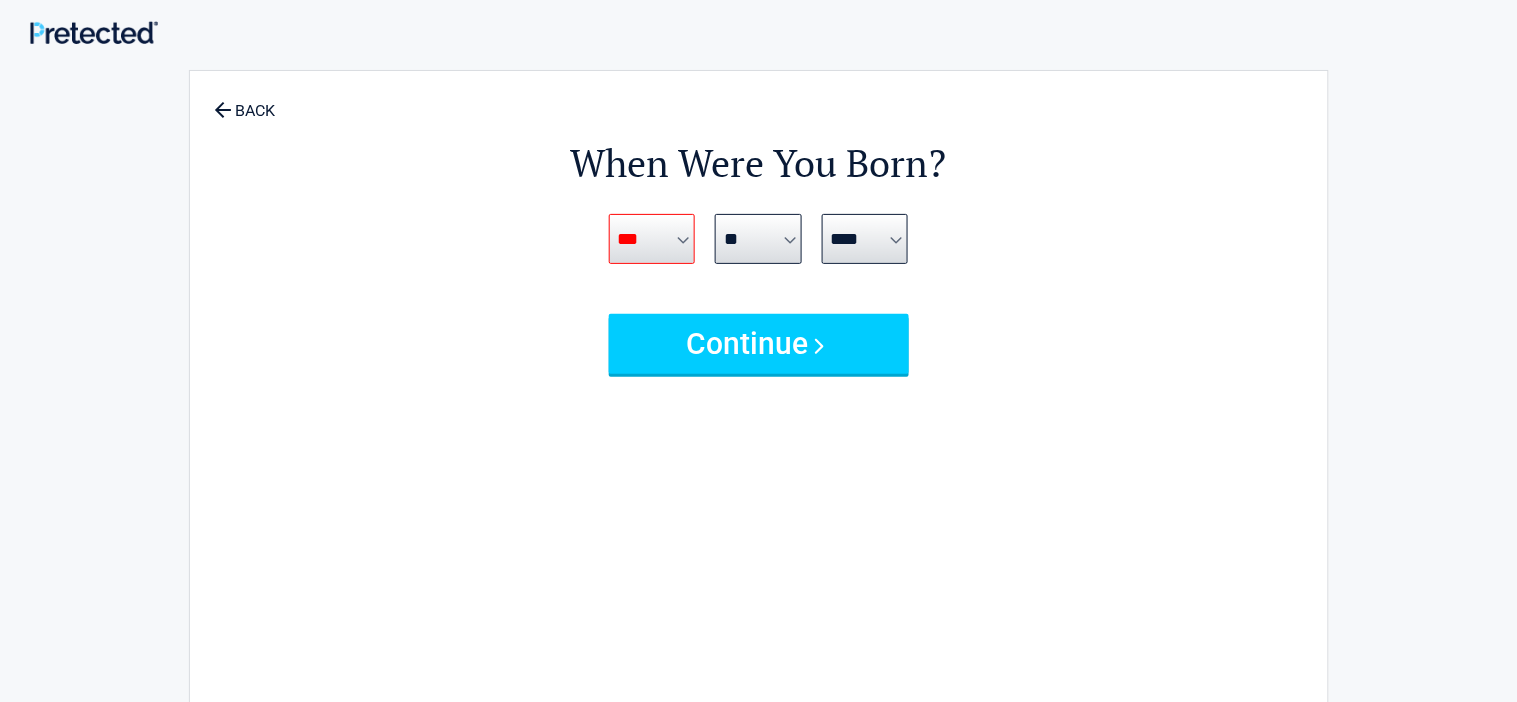 click on "*****
***
***
***
***
***
***
***
***
***
***
***
***" at bounding box center [652, 239] 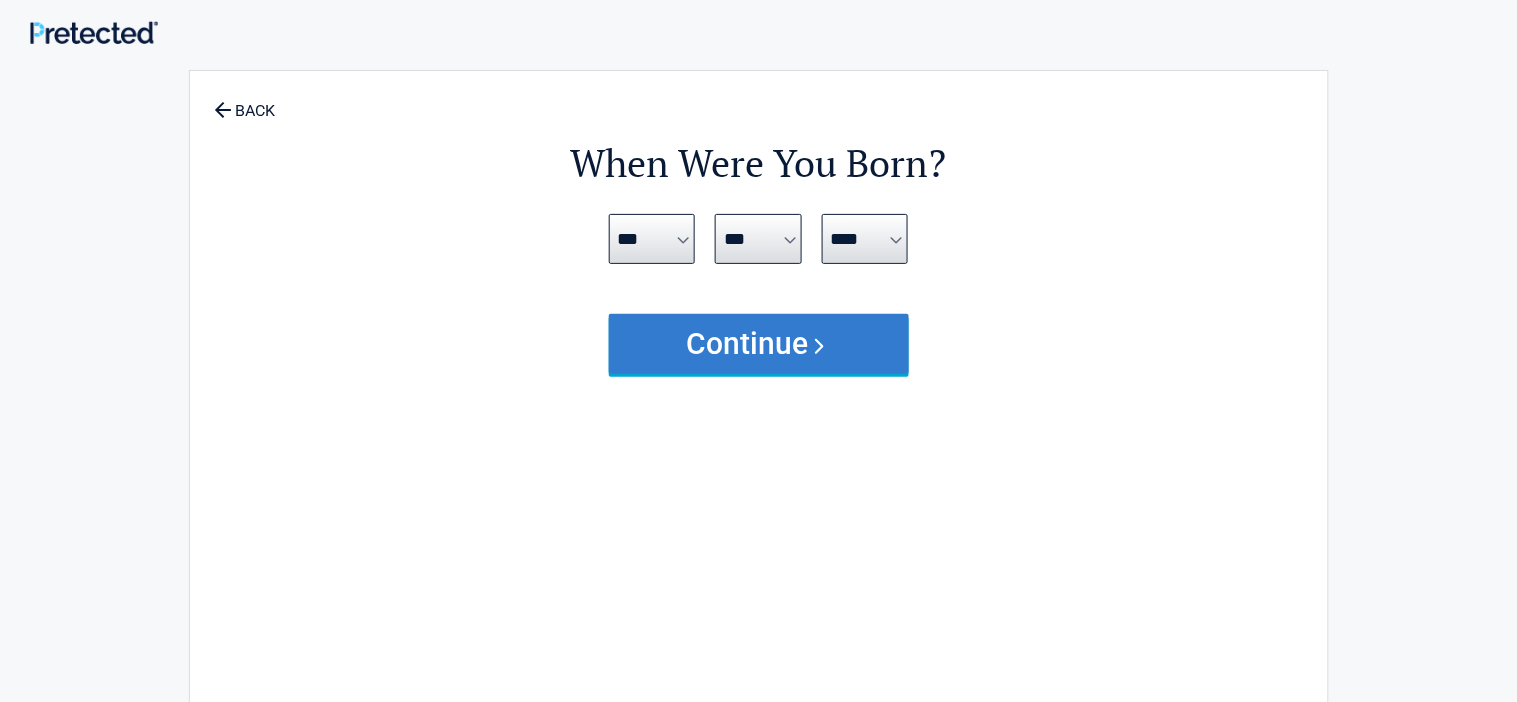 click on "Continue" at bounding box center [759, 344] 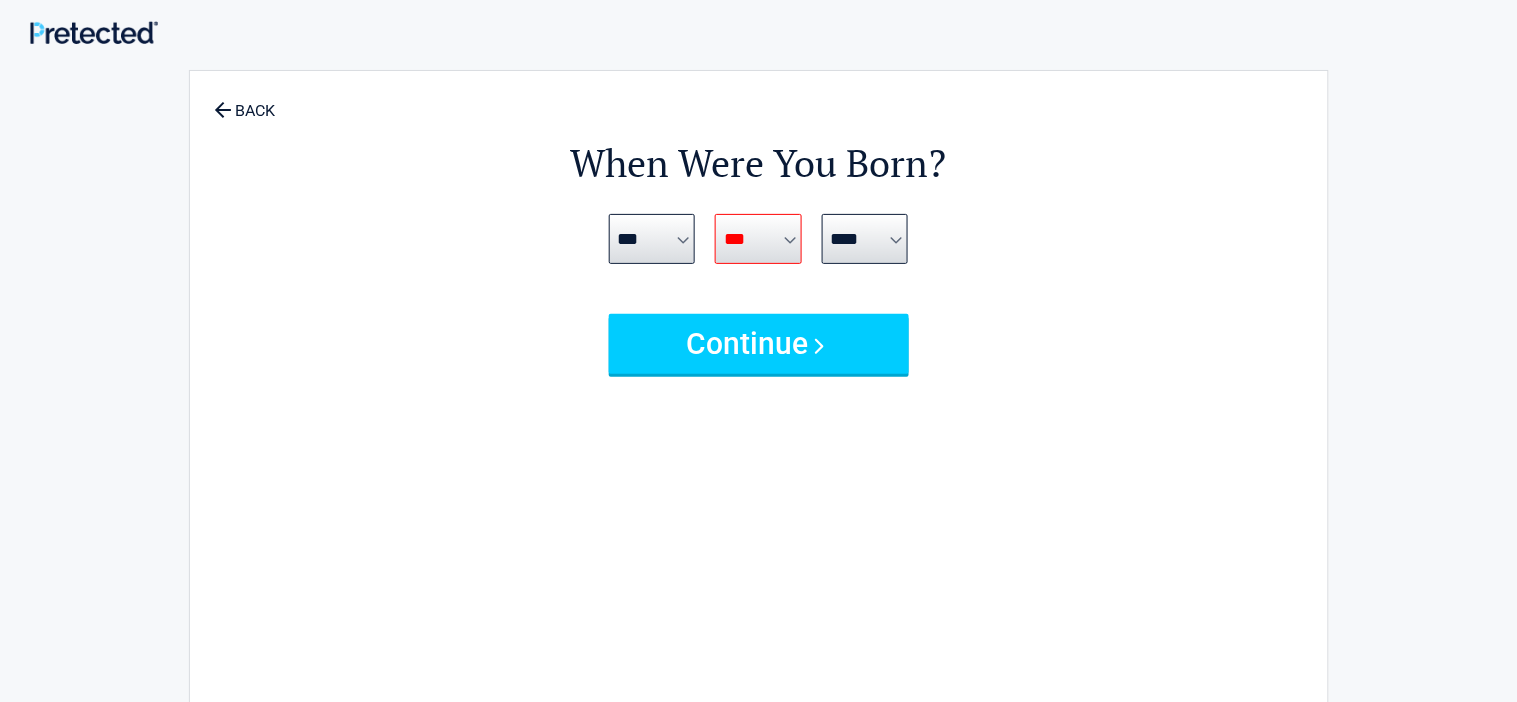 click on "*** * * * * * * * * * ** ** ** ** ** ** ** ** ** ** ** ** ** ** ** ** ** ** ** ** **" at bounding box center [758, 239] 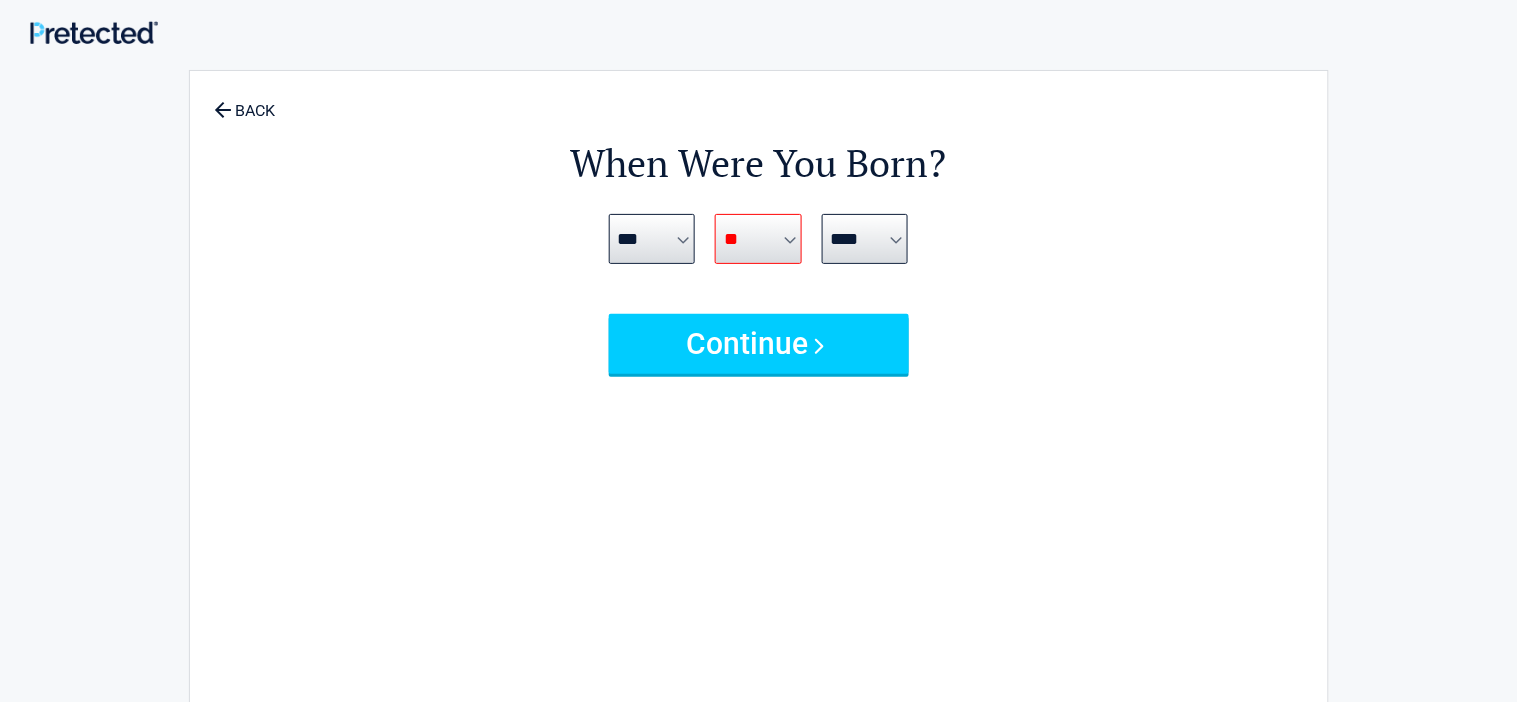 click on "*** * * * * * * * * * ** ** ** ** ** ** ** ** ** ** ** ** ** ** ** ** ** ** ** ** **" at bounding box center [758, 239] 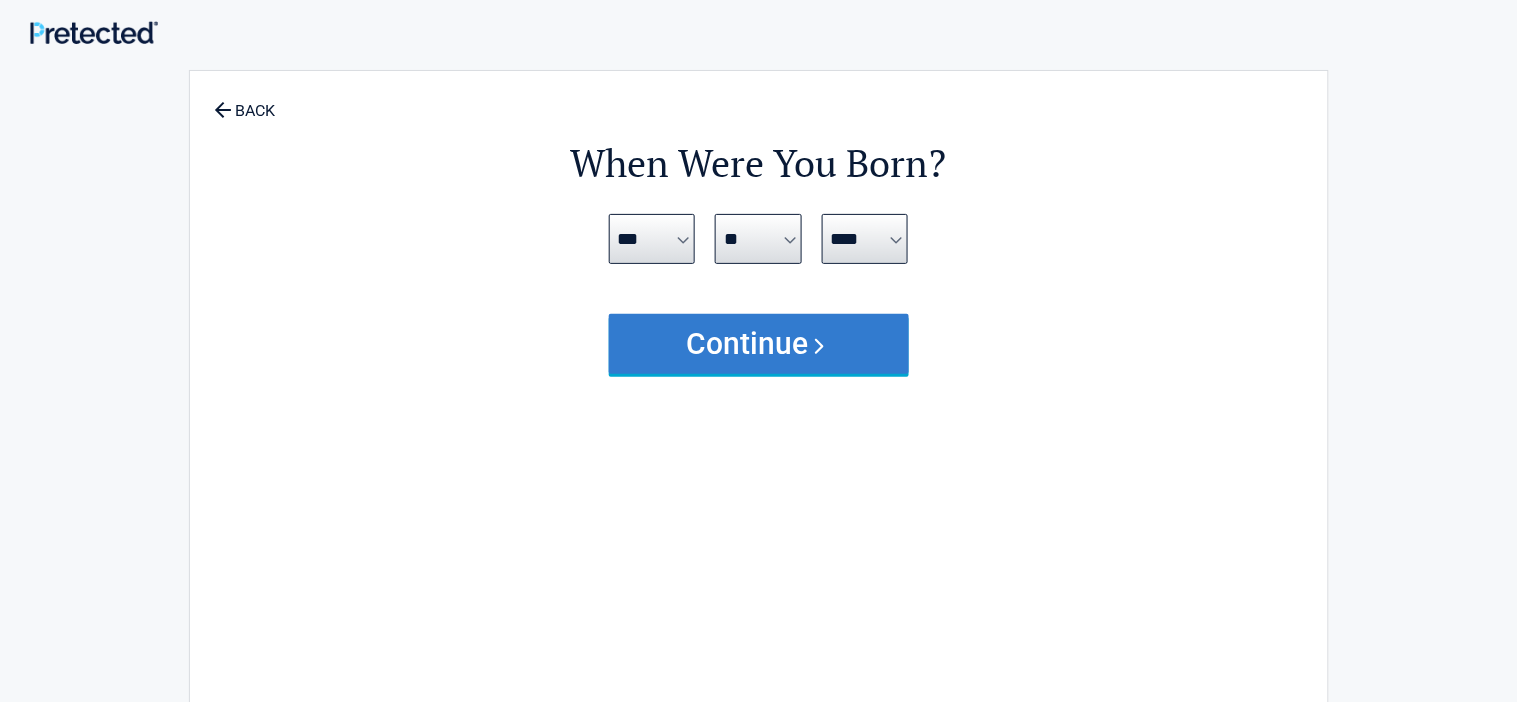 click on "Continue" at bounding box center [759, 344] 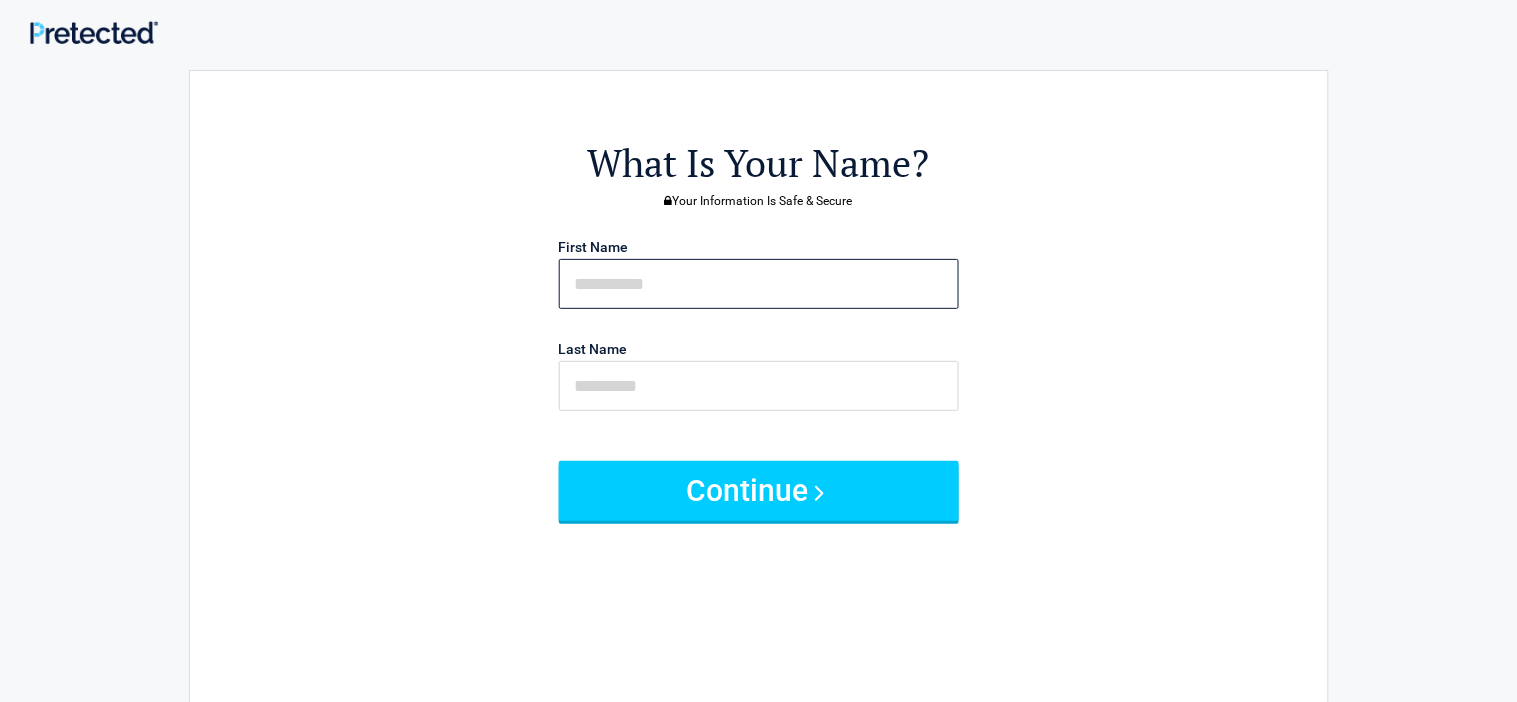 click at bounding box center (759, 284) 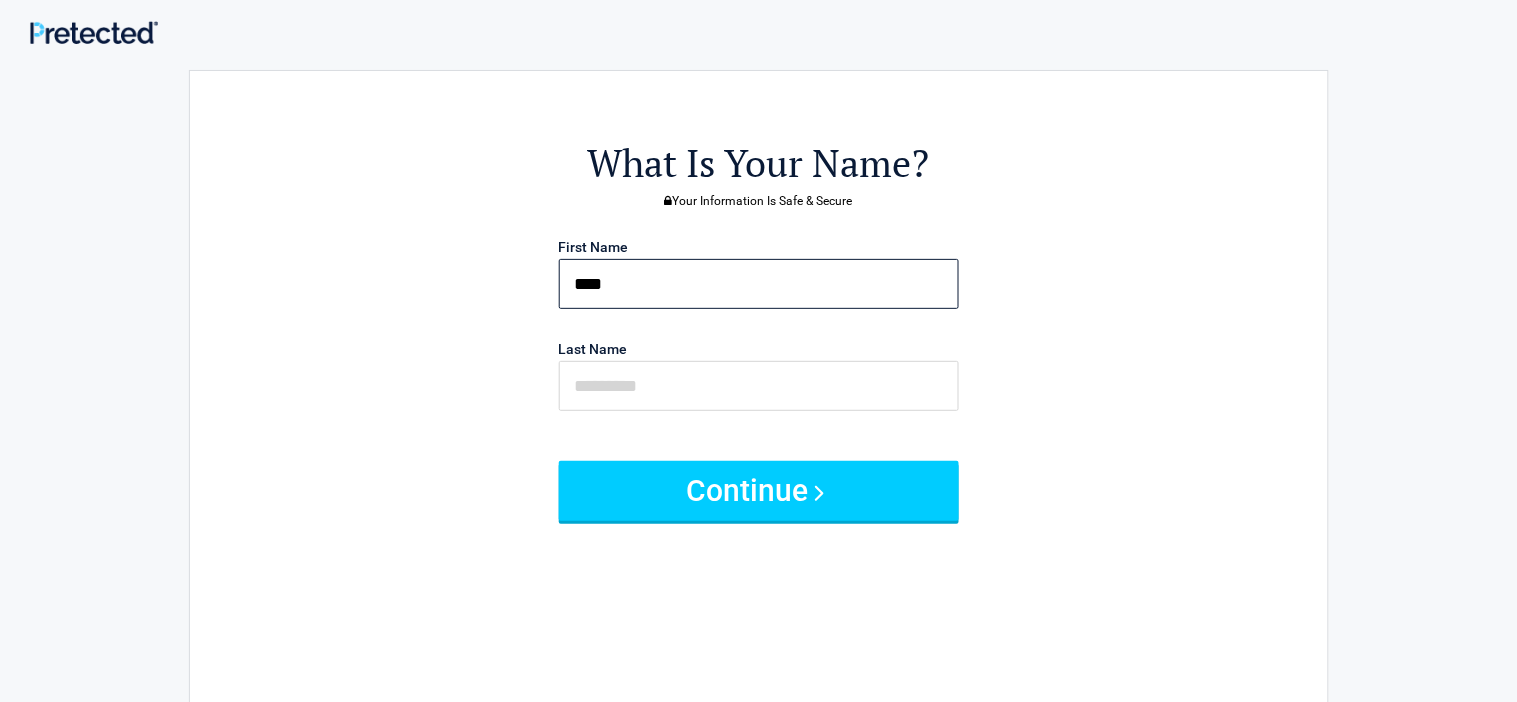 type on "****" 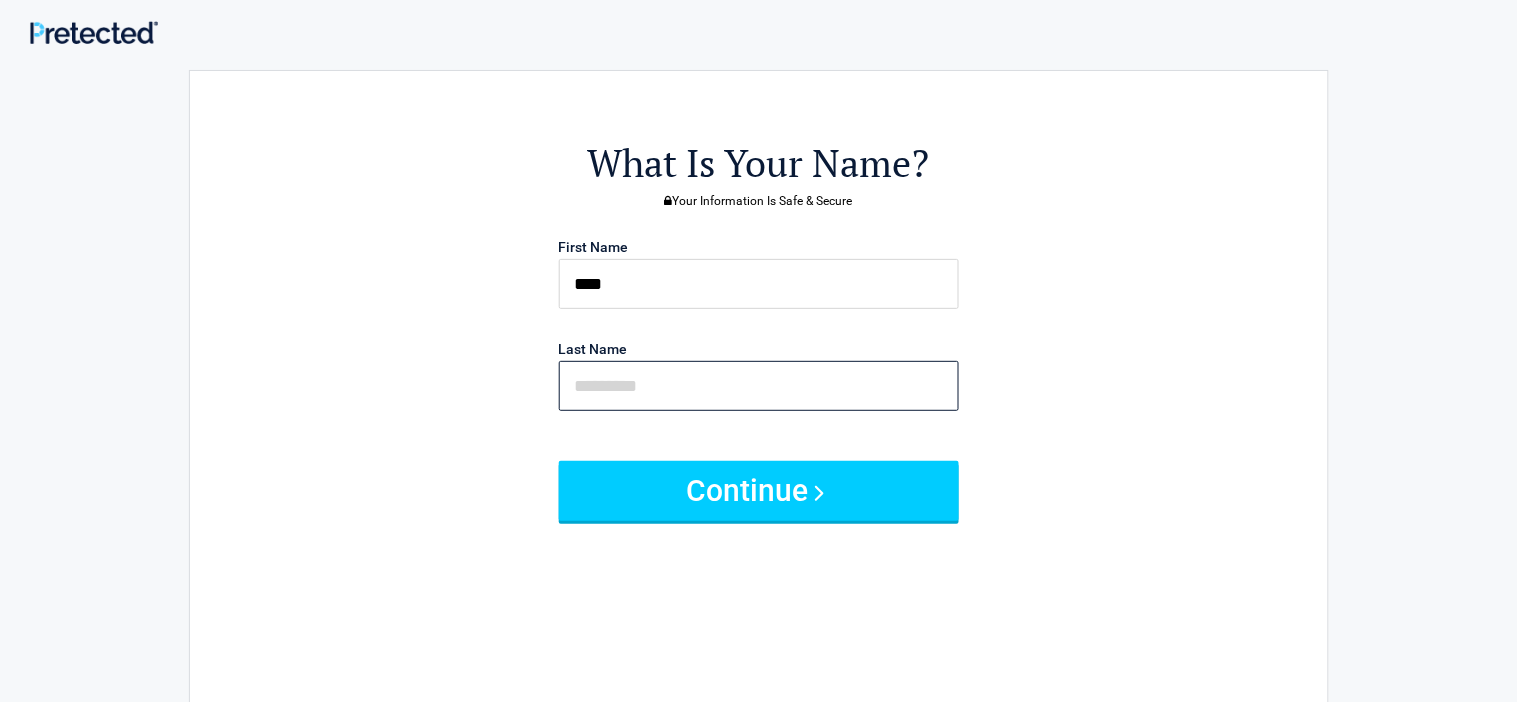click at bounding box center (759, 386) 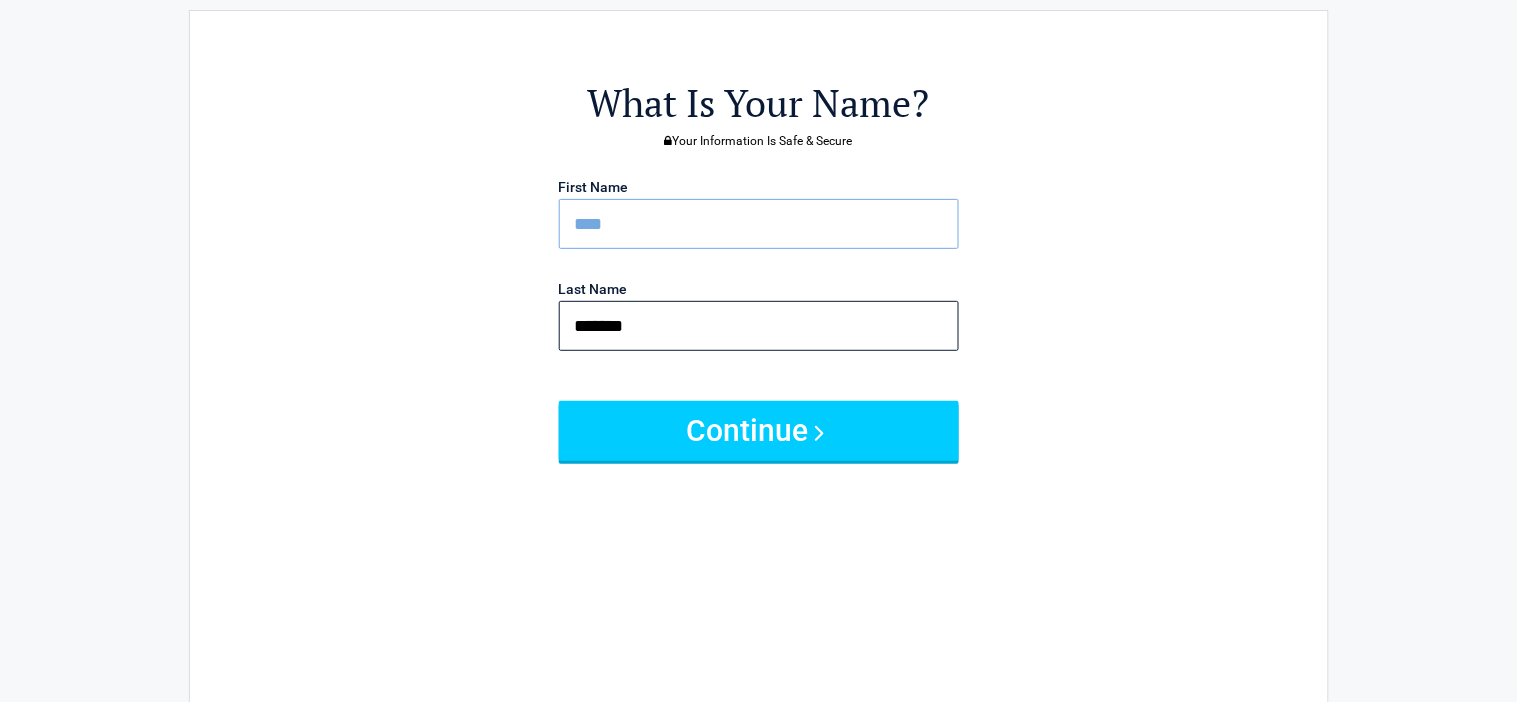 scroll, scrollTop: 65, scrollLeft: 0, axis: vertical 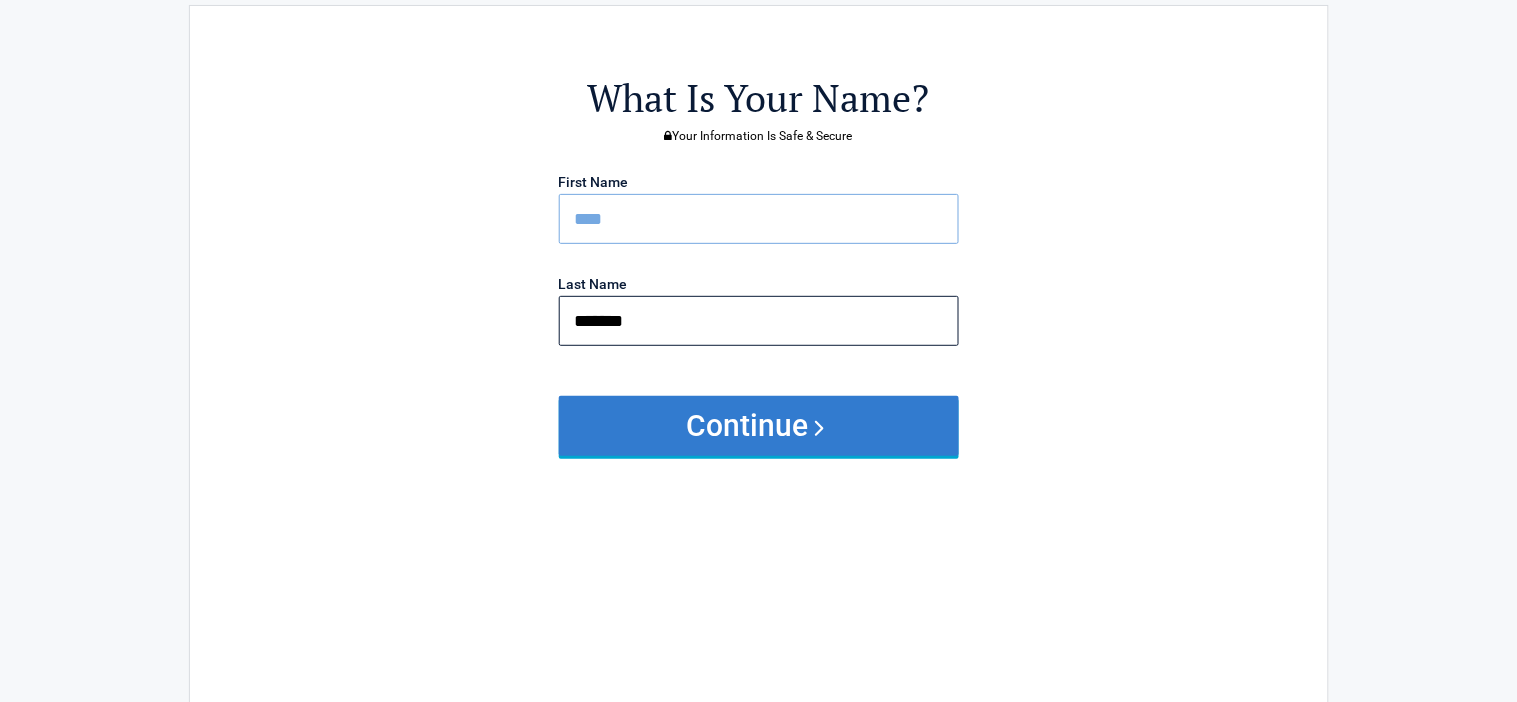 type on "*******" 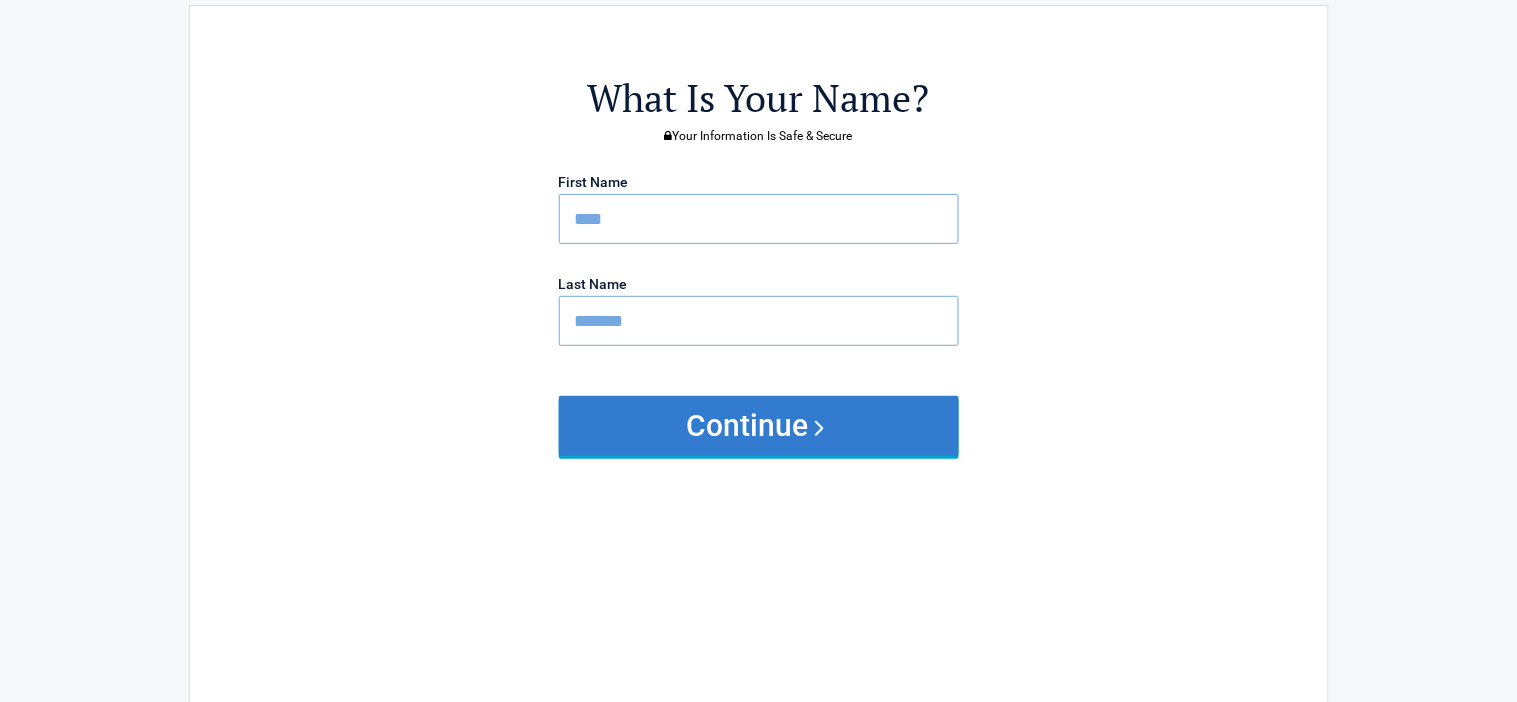 click on "Continue" at bounding box center [759, 426] 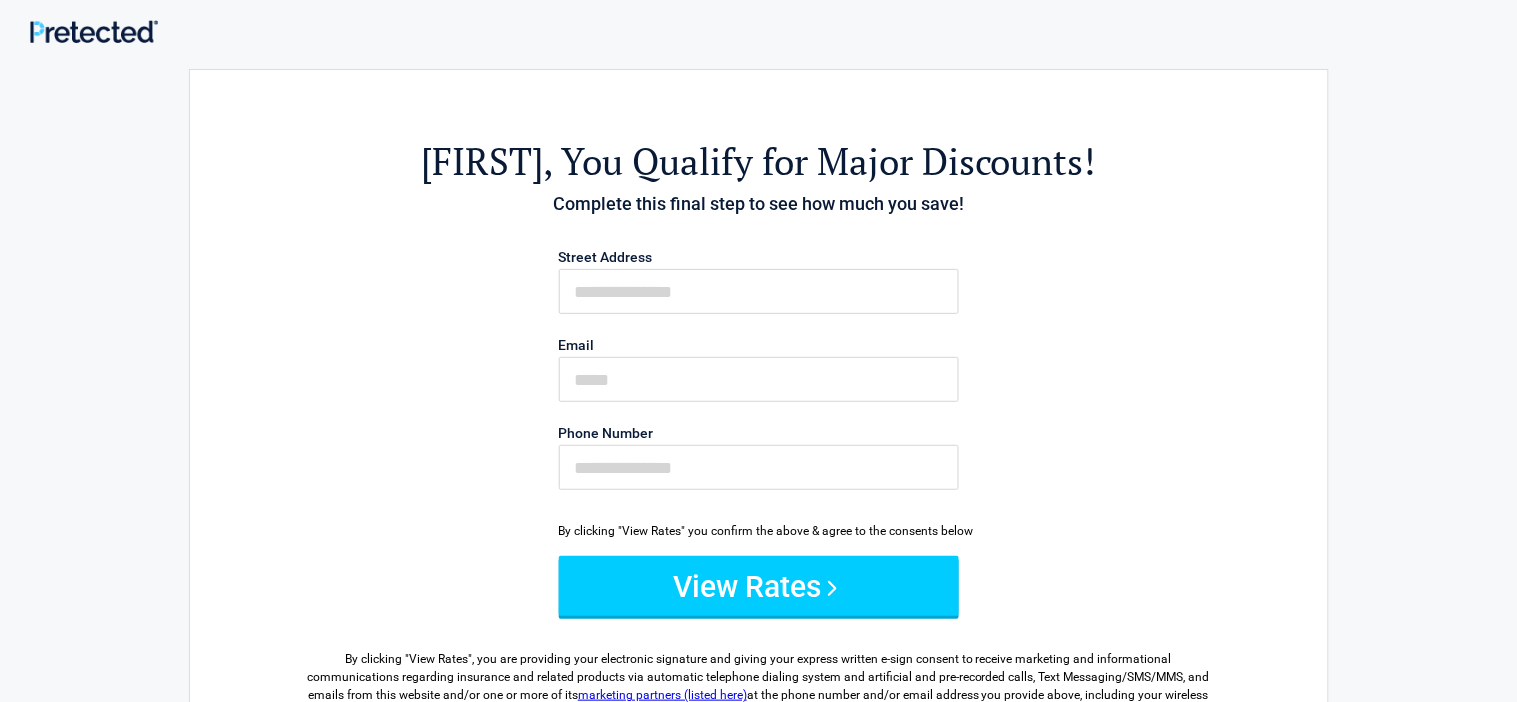 scroll, scrollTop: 0, scrollLeft: 0, axis: both 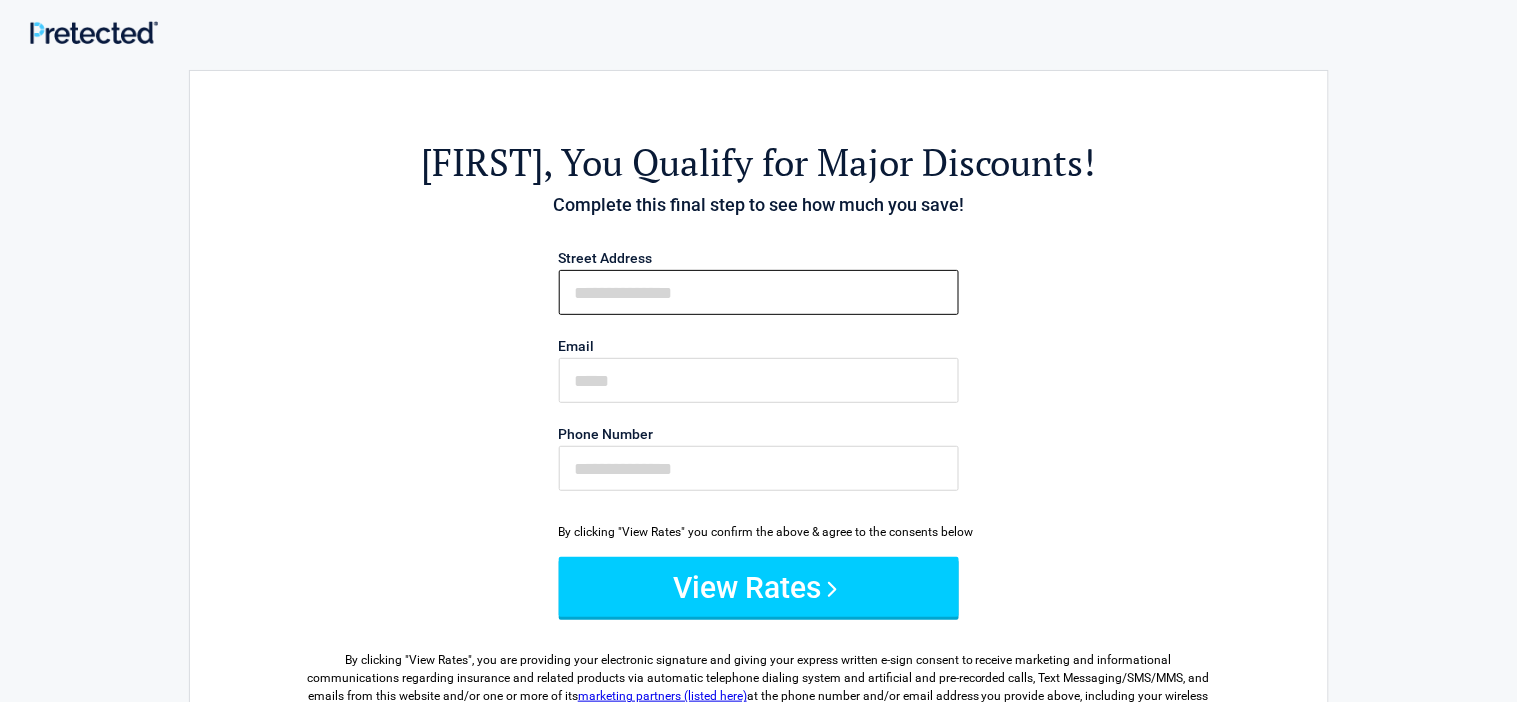 click on "First Name" at bounding box center (759, 292) 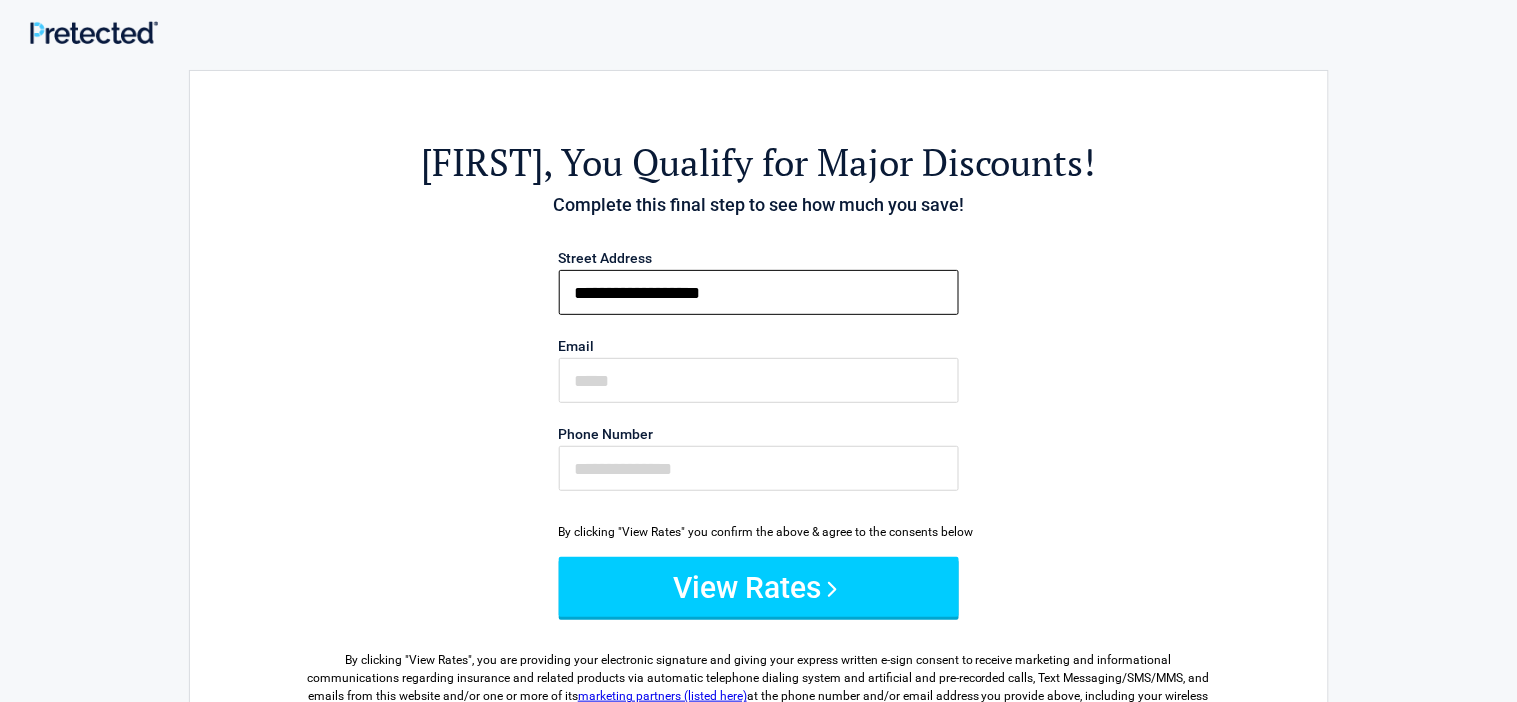 type on "**********" 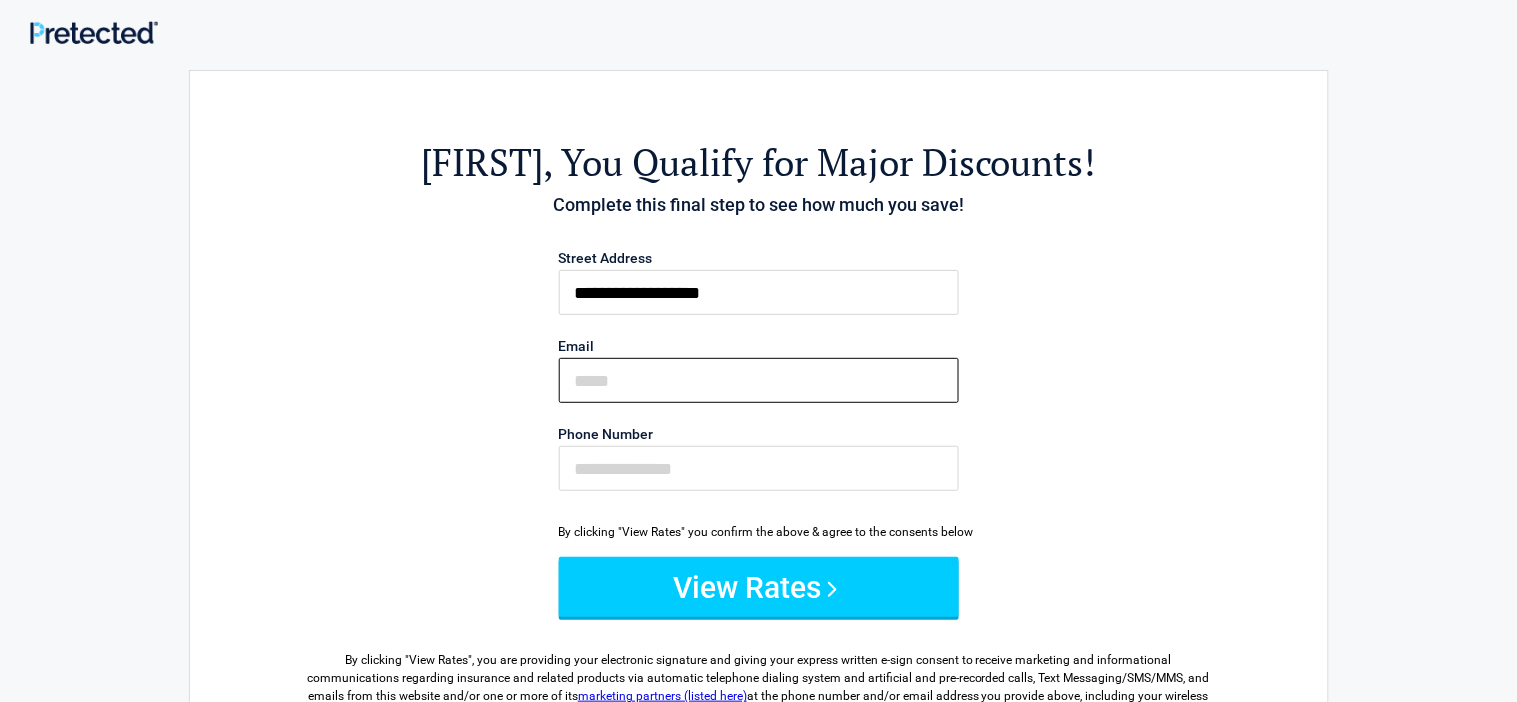 click on "Email" at bounding box center (759, 380) 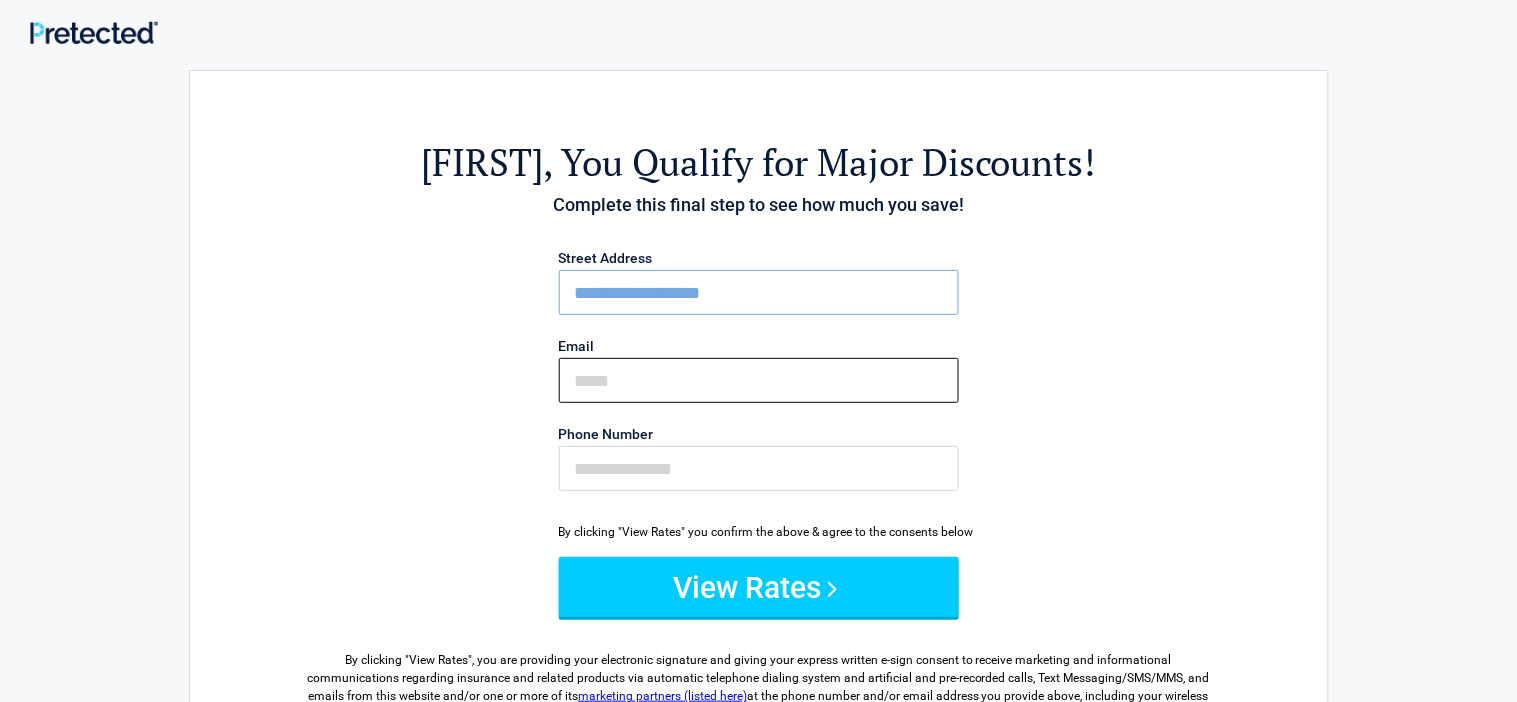 type on "**********" 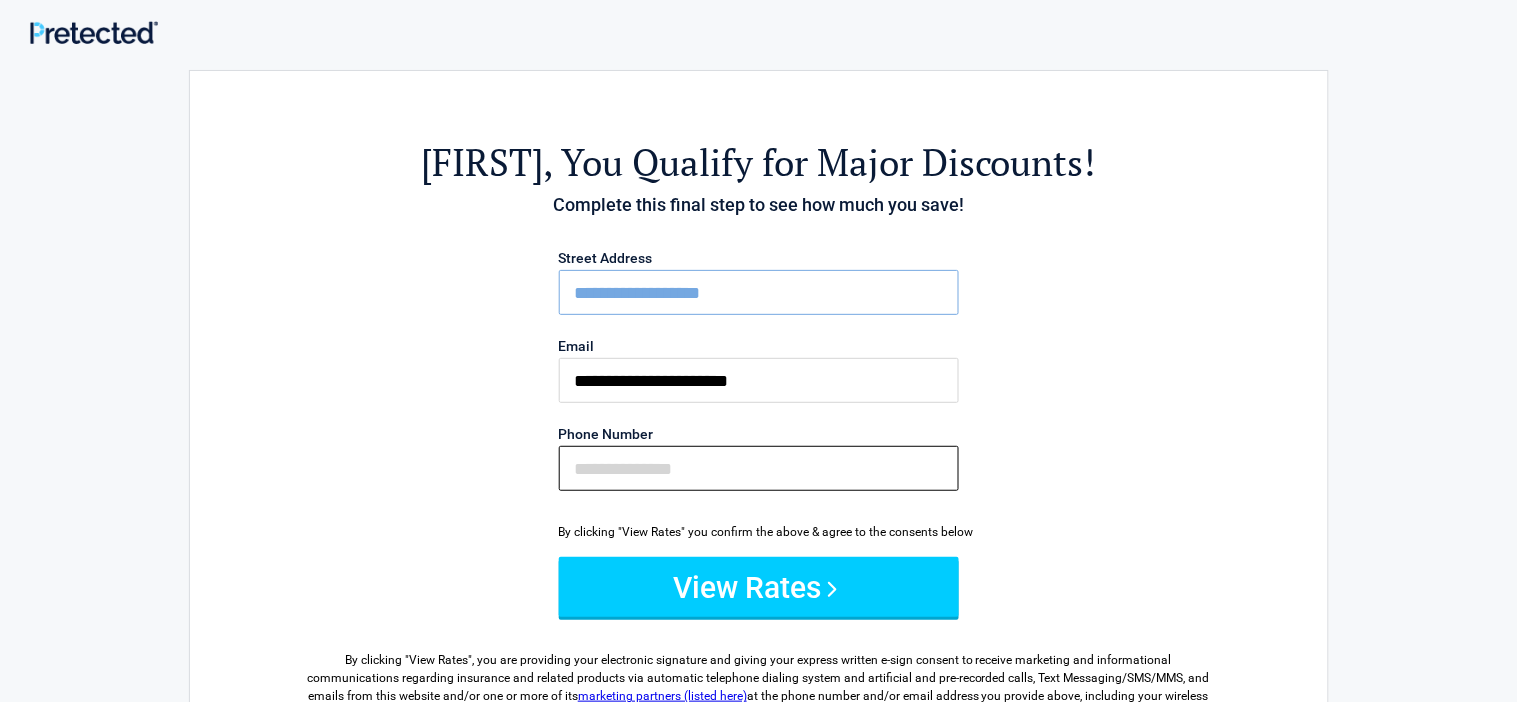 type on "**********" 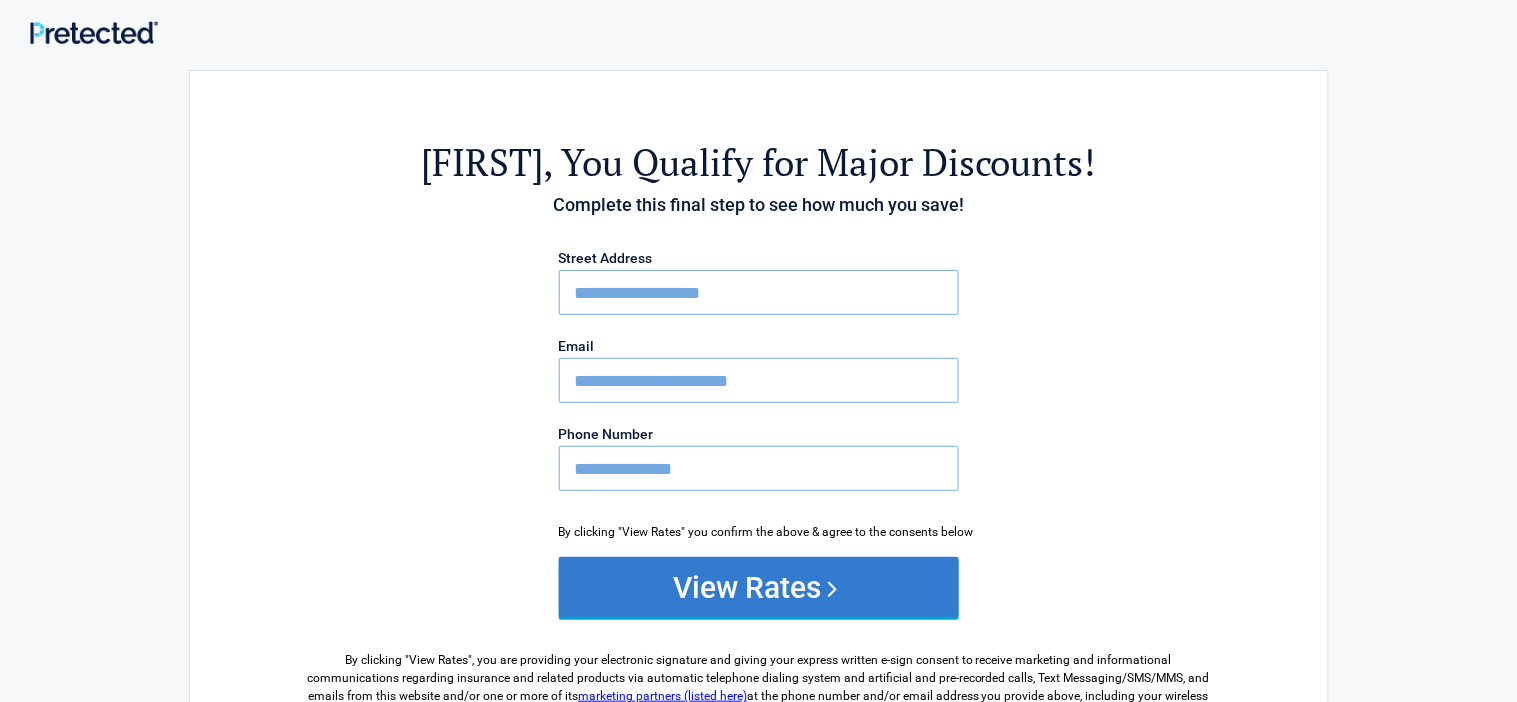 click on "View Rates" at bounding box center (759, 587) 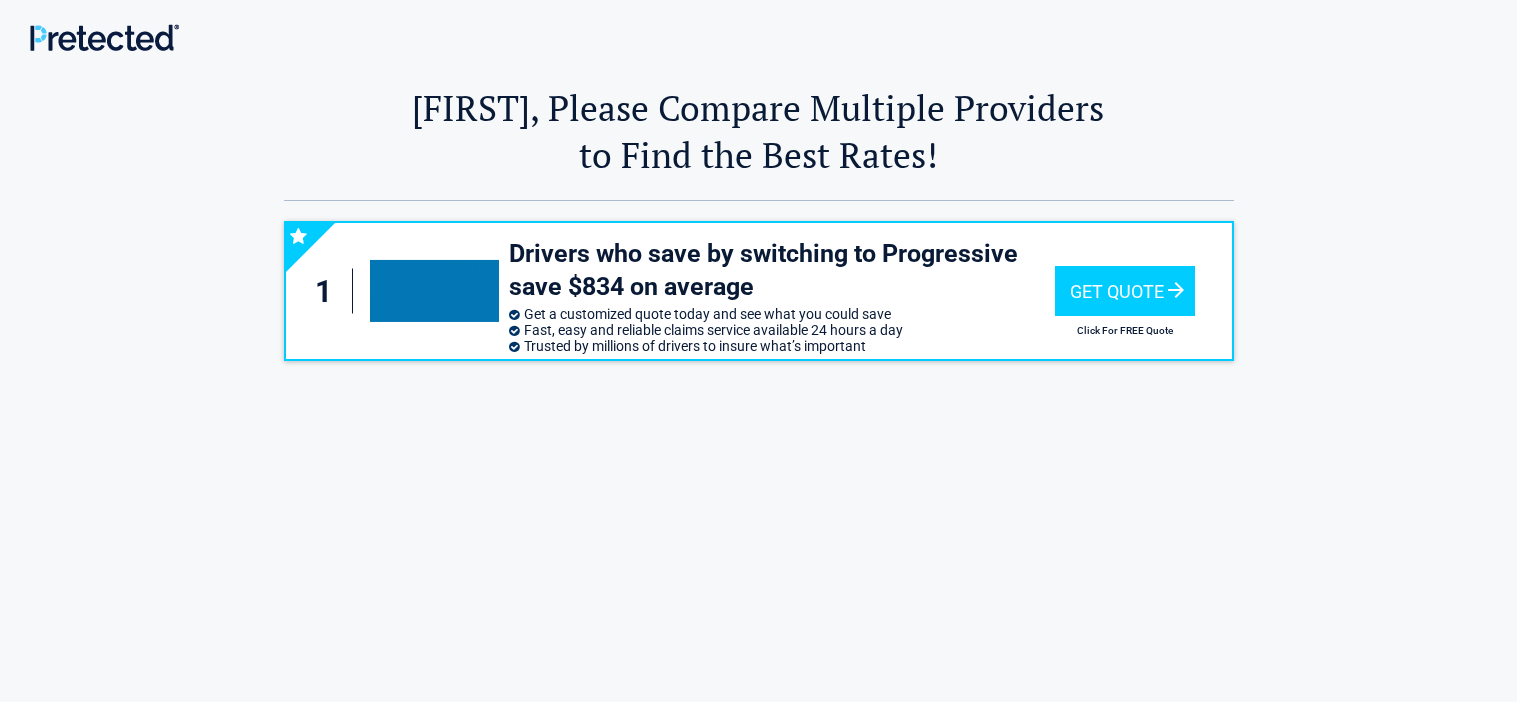 scroll, scrollTop: 0, scrollLeft: 0, axis: both 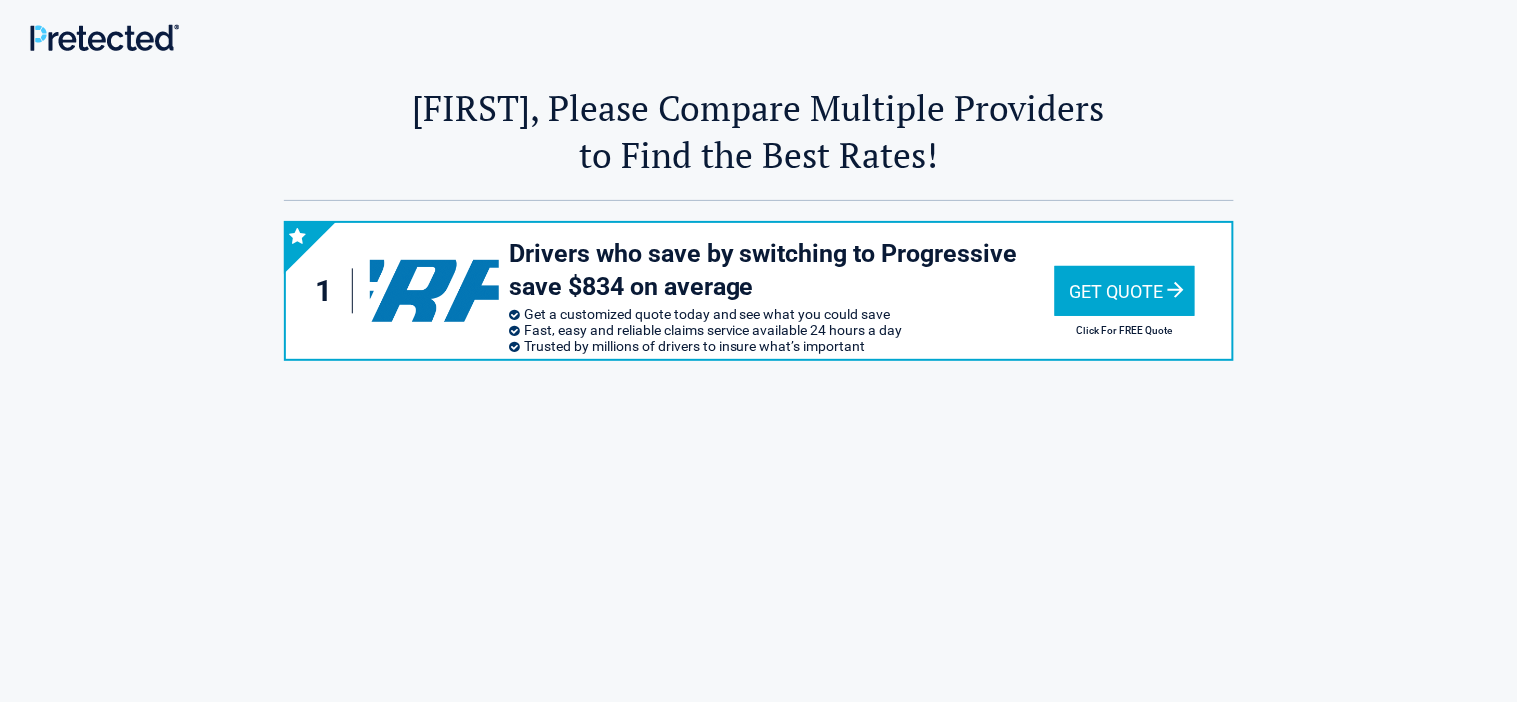 click on "Get Quote
Click For FREE Quote" at bounding box center (1125, 291) 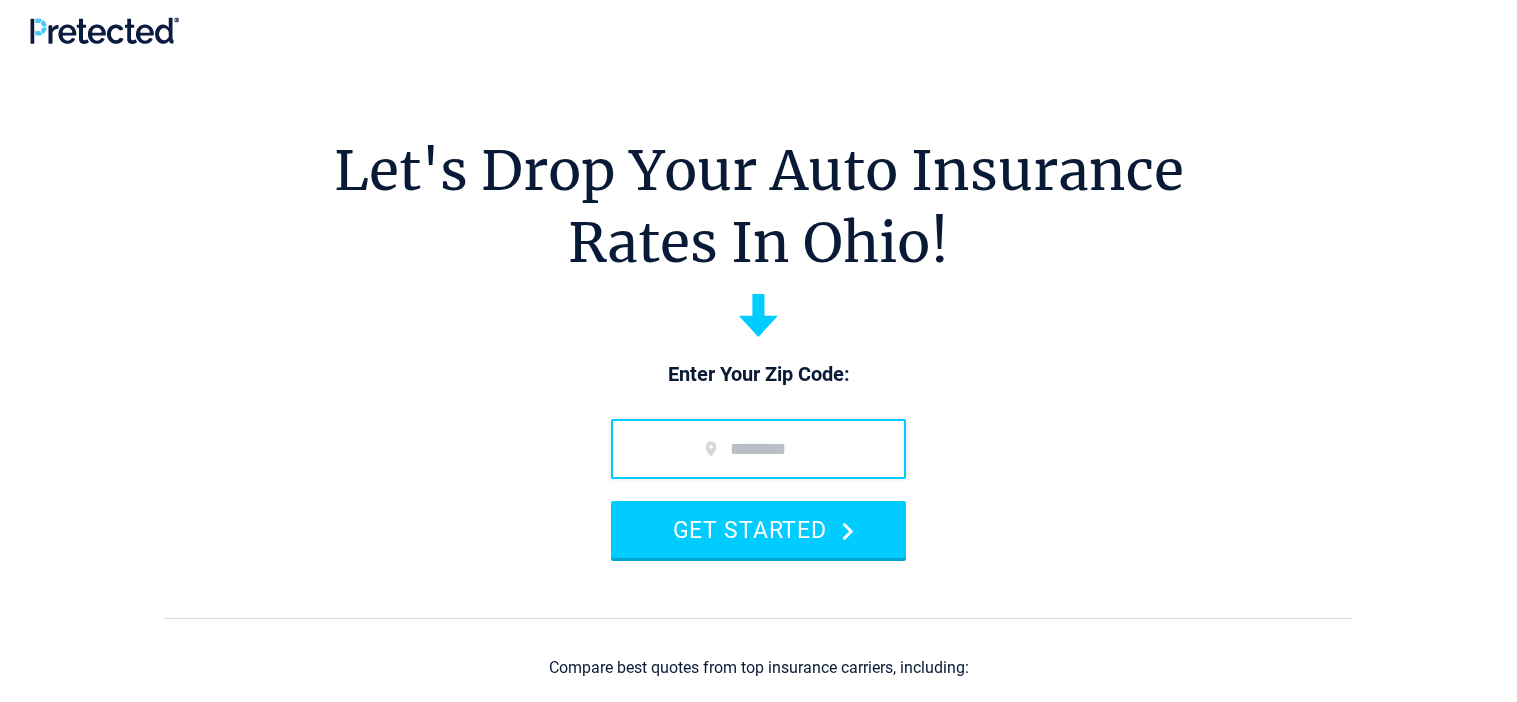 scroll, scrollTop: 0, scrollLeft: 0, axis: both 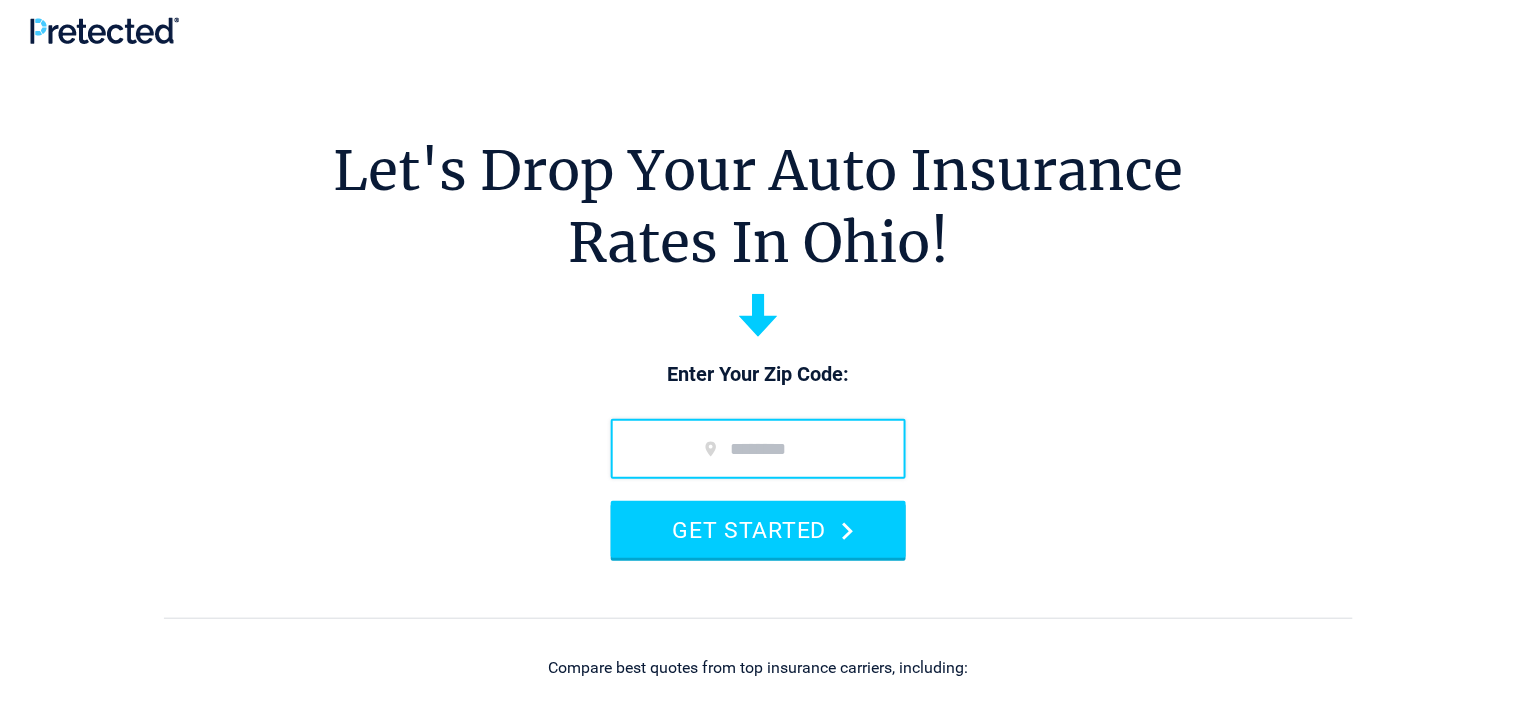click at bounding box center [758, 449] 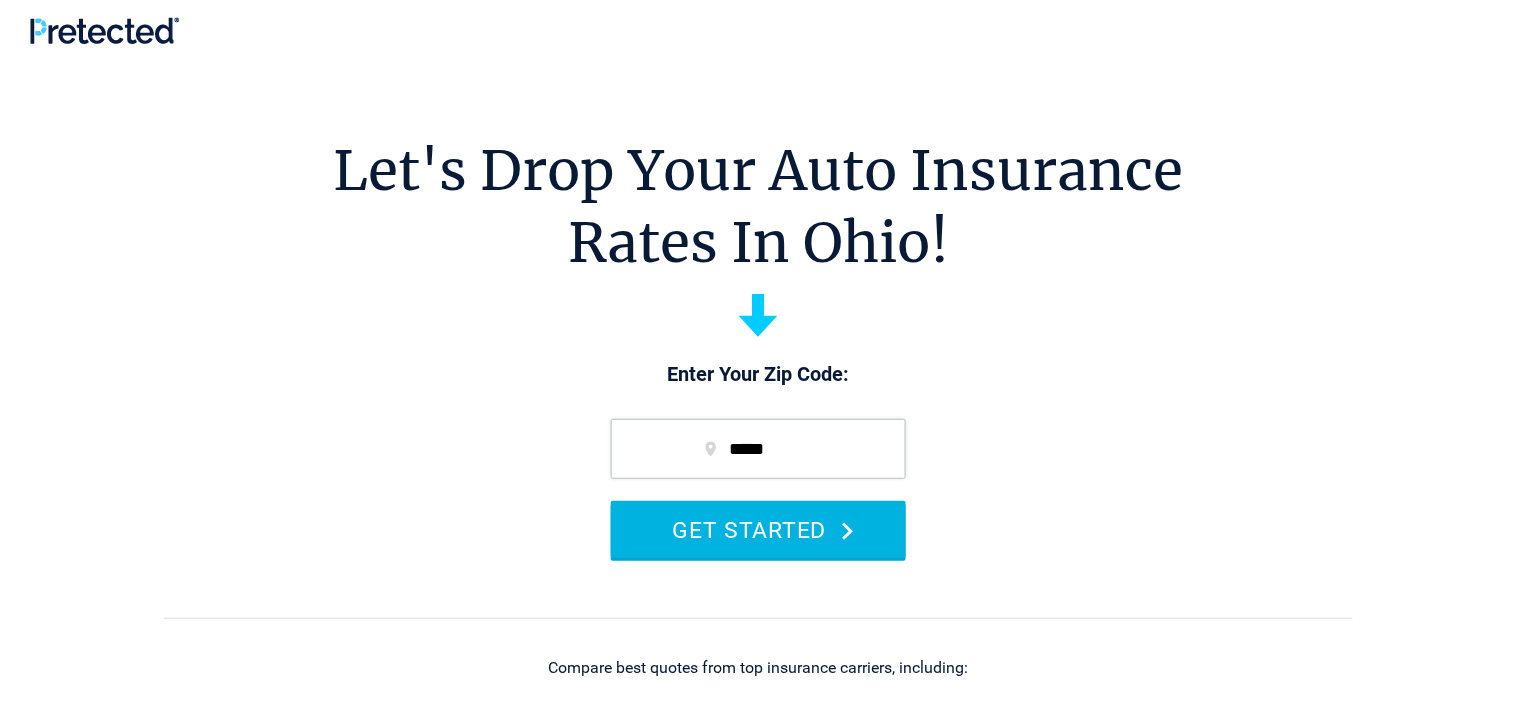 type on "*****" 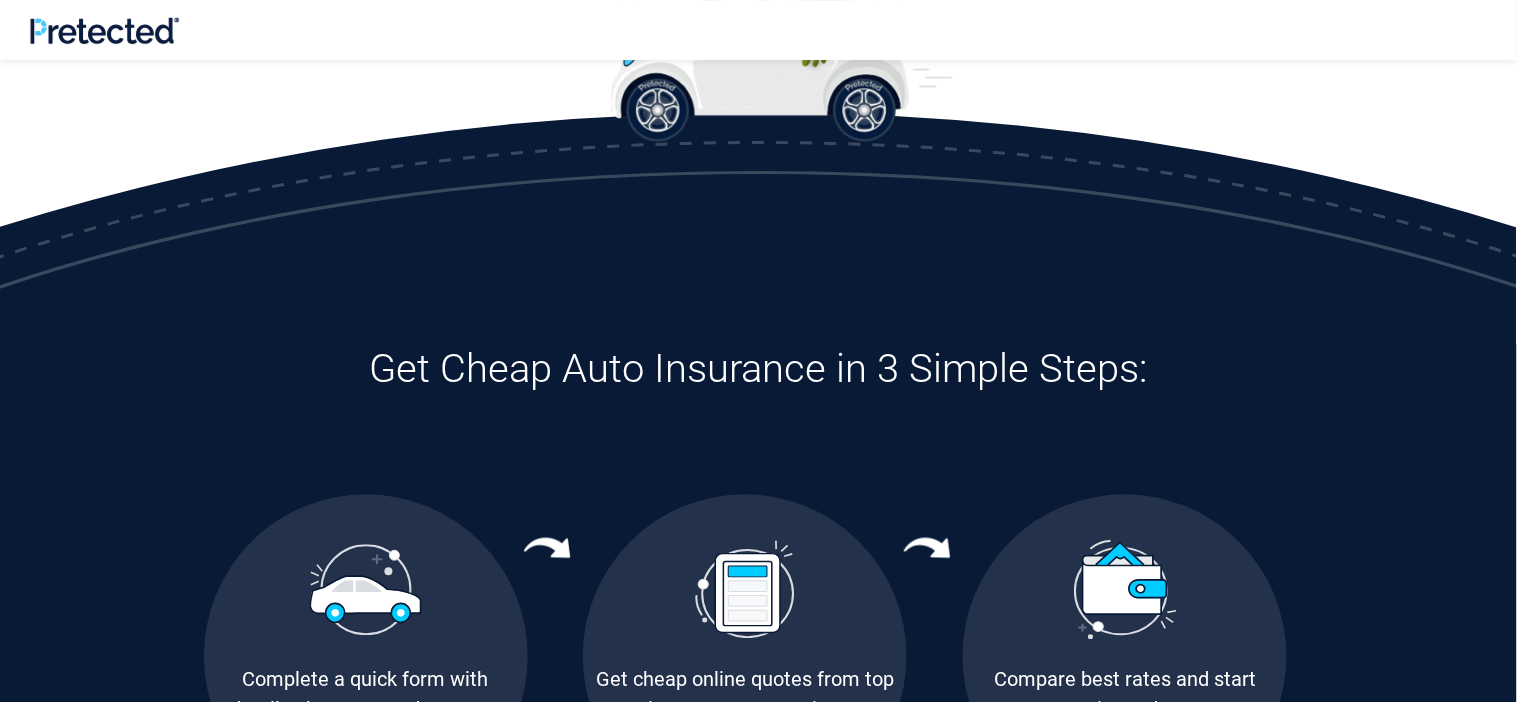 scroll, scrollTop: 960, scrollLeft: 0, axis: vertical 